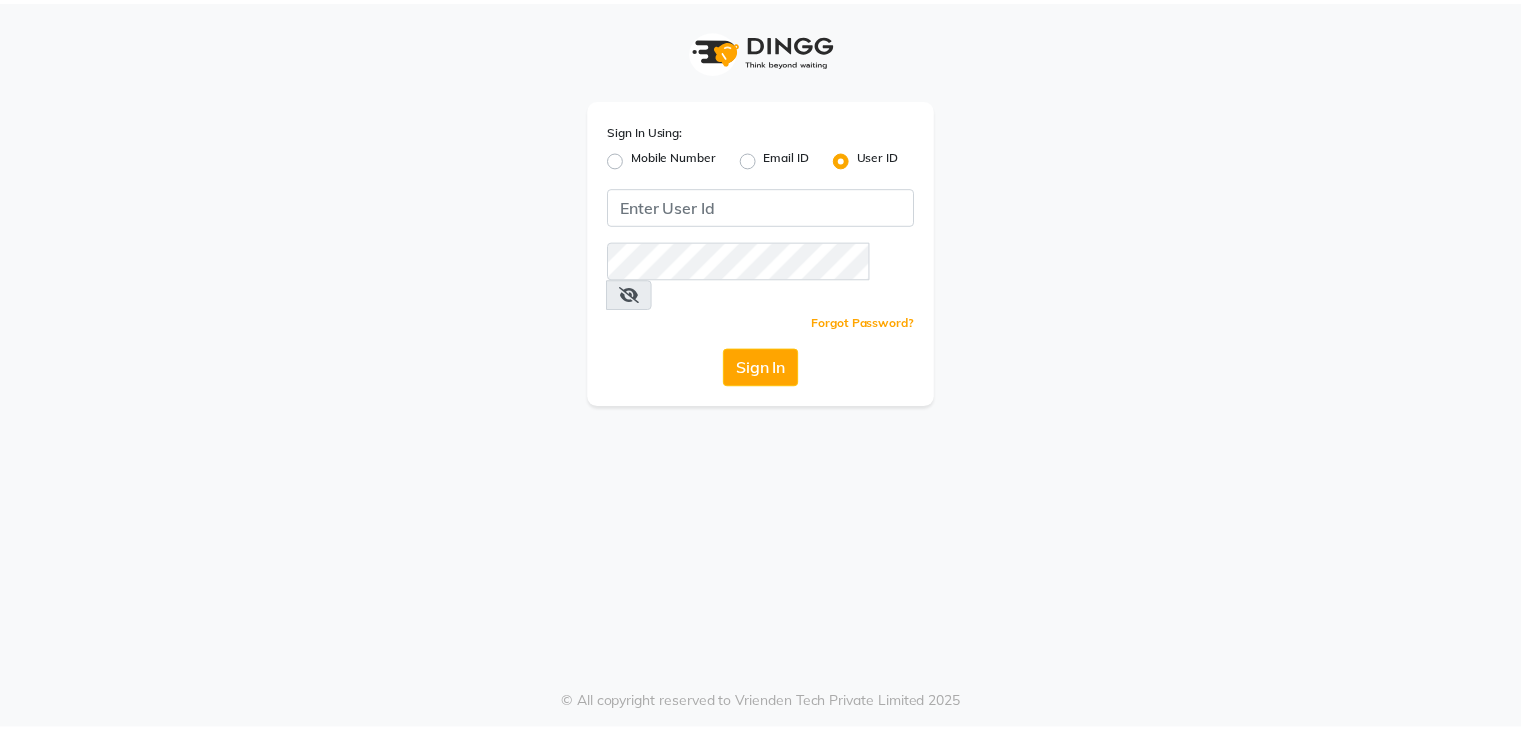 scroll, scrollTop: 0, scrollLeft: 0, axis: both 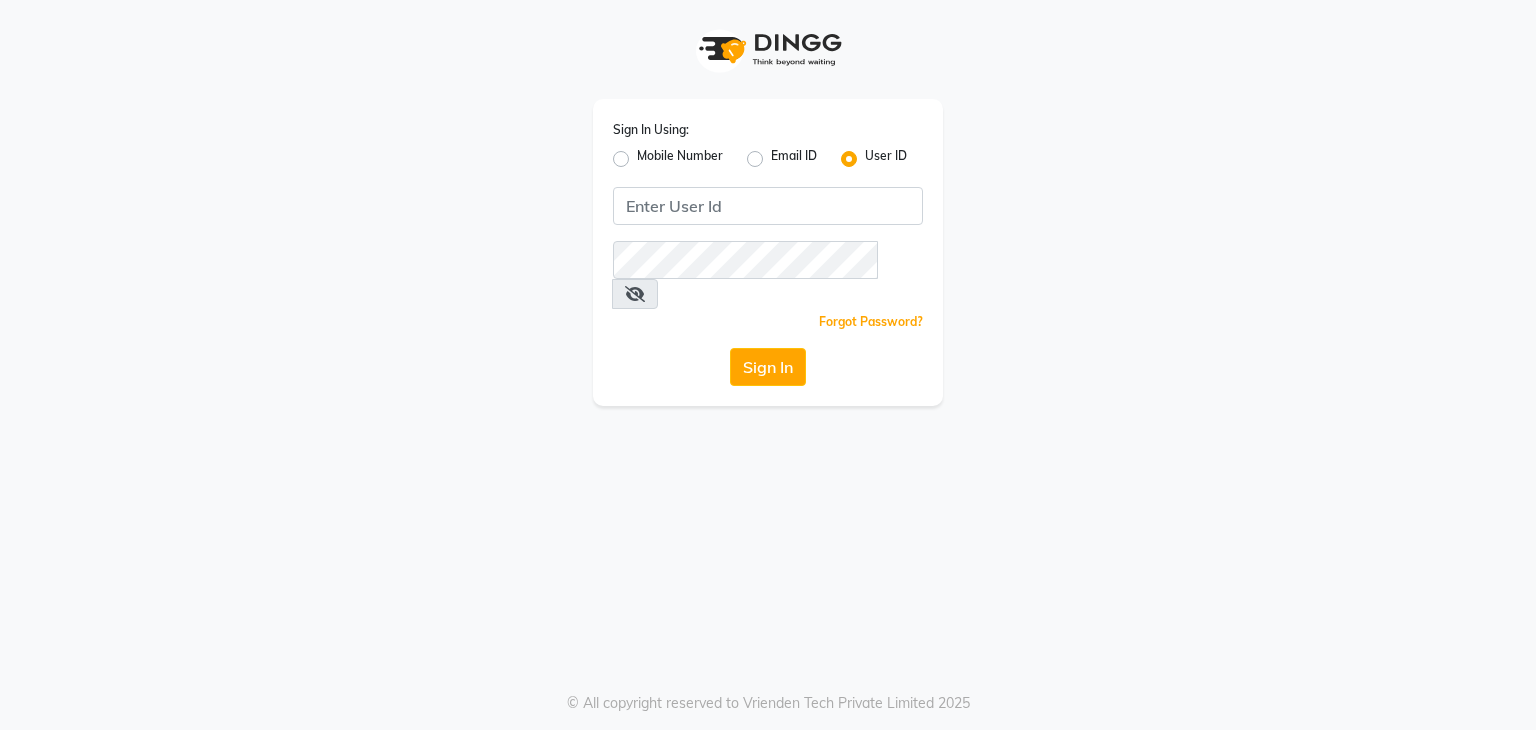 click on "Mobile Number" 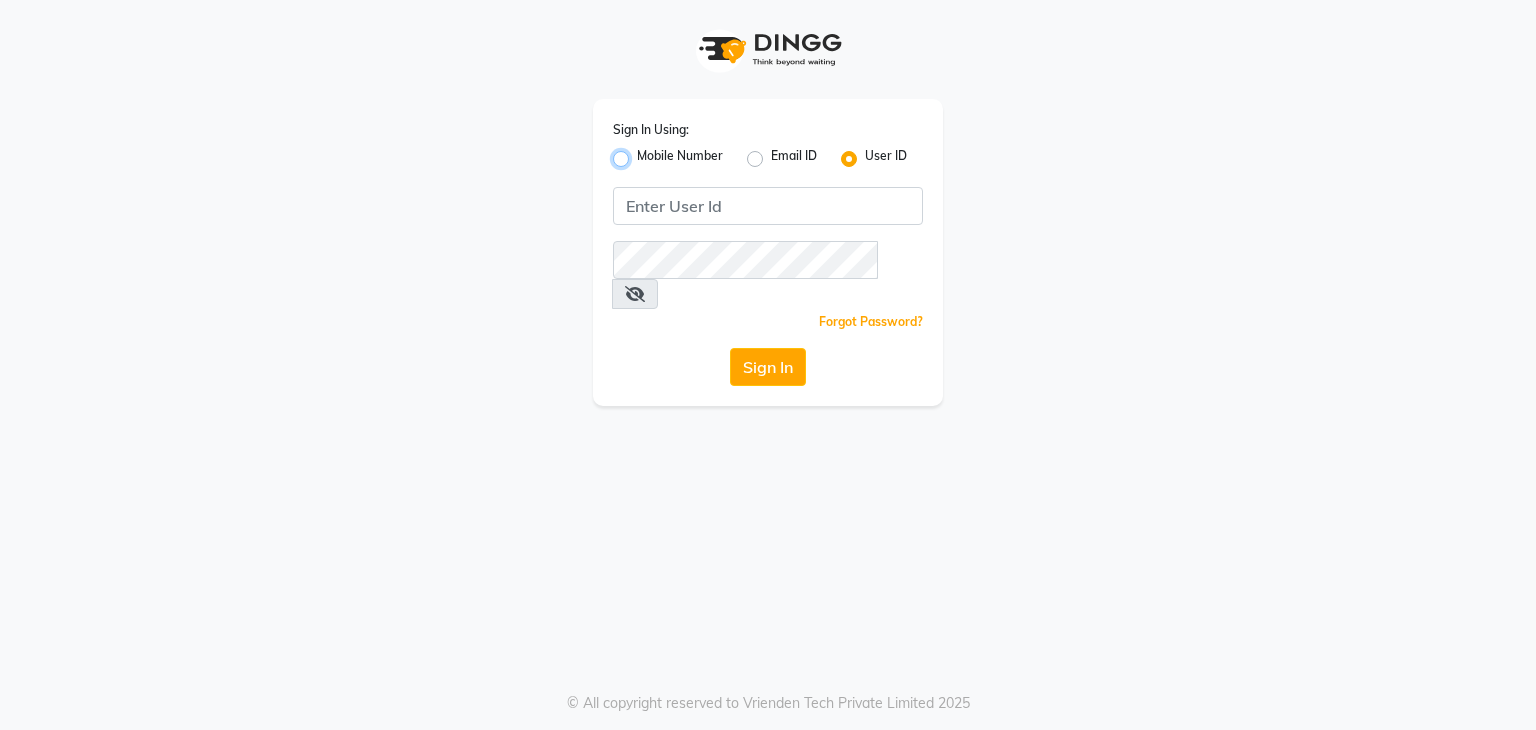 click on "Mobile Number" at bounding box center [643, 153] 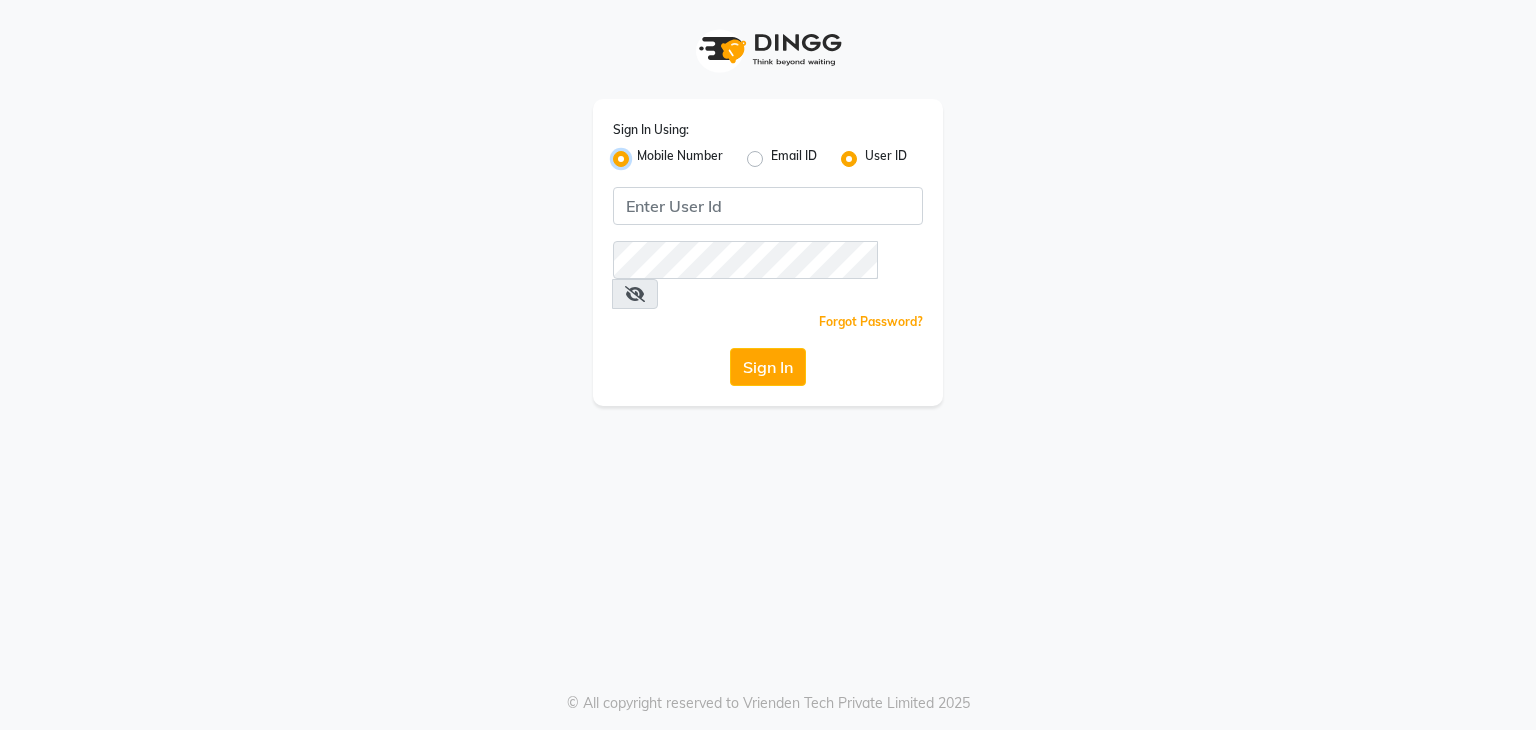 radio on "false" 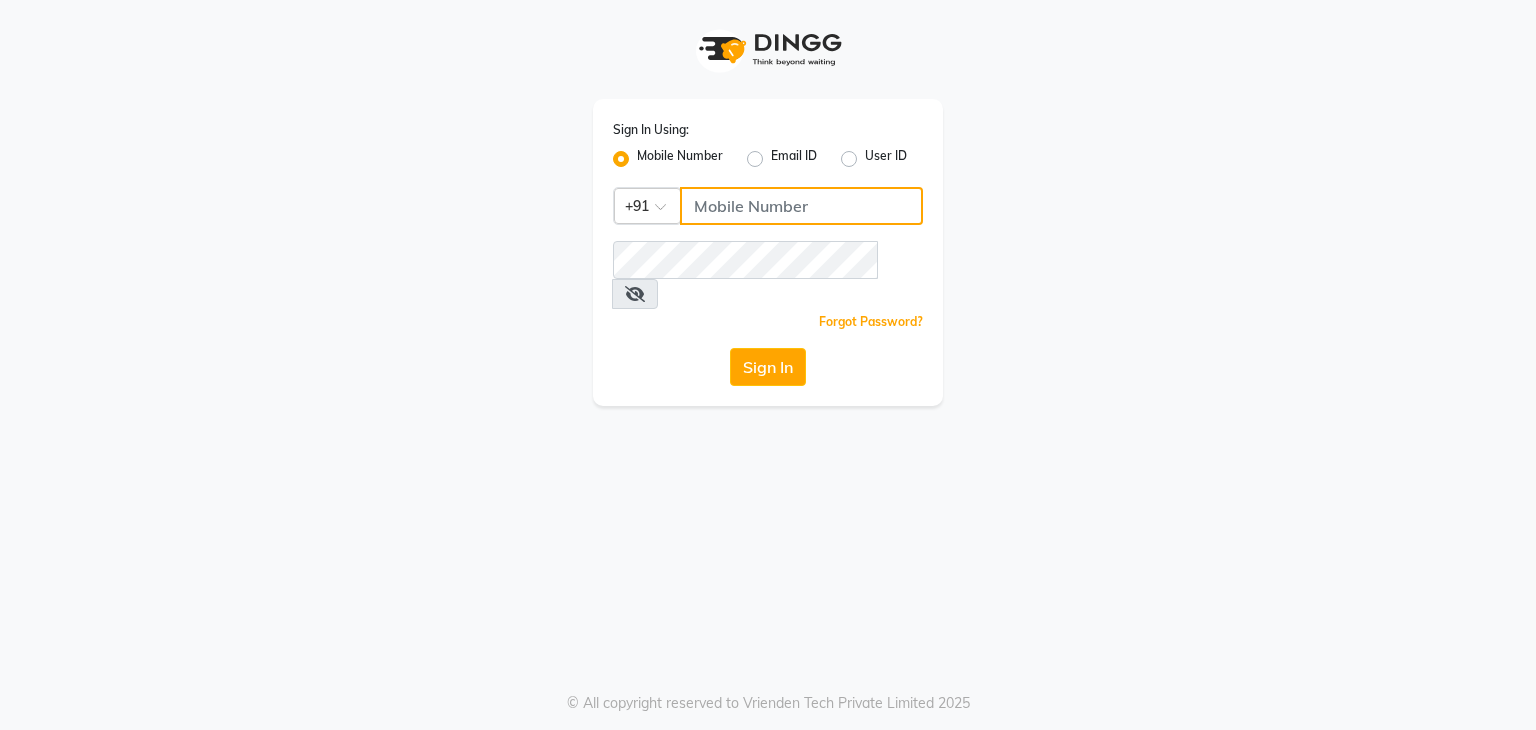 click 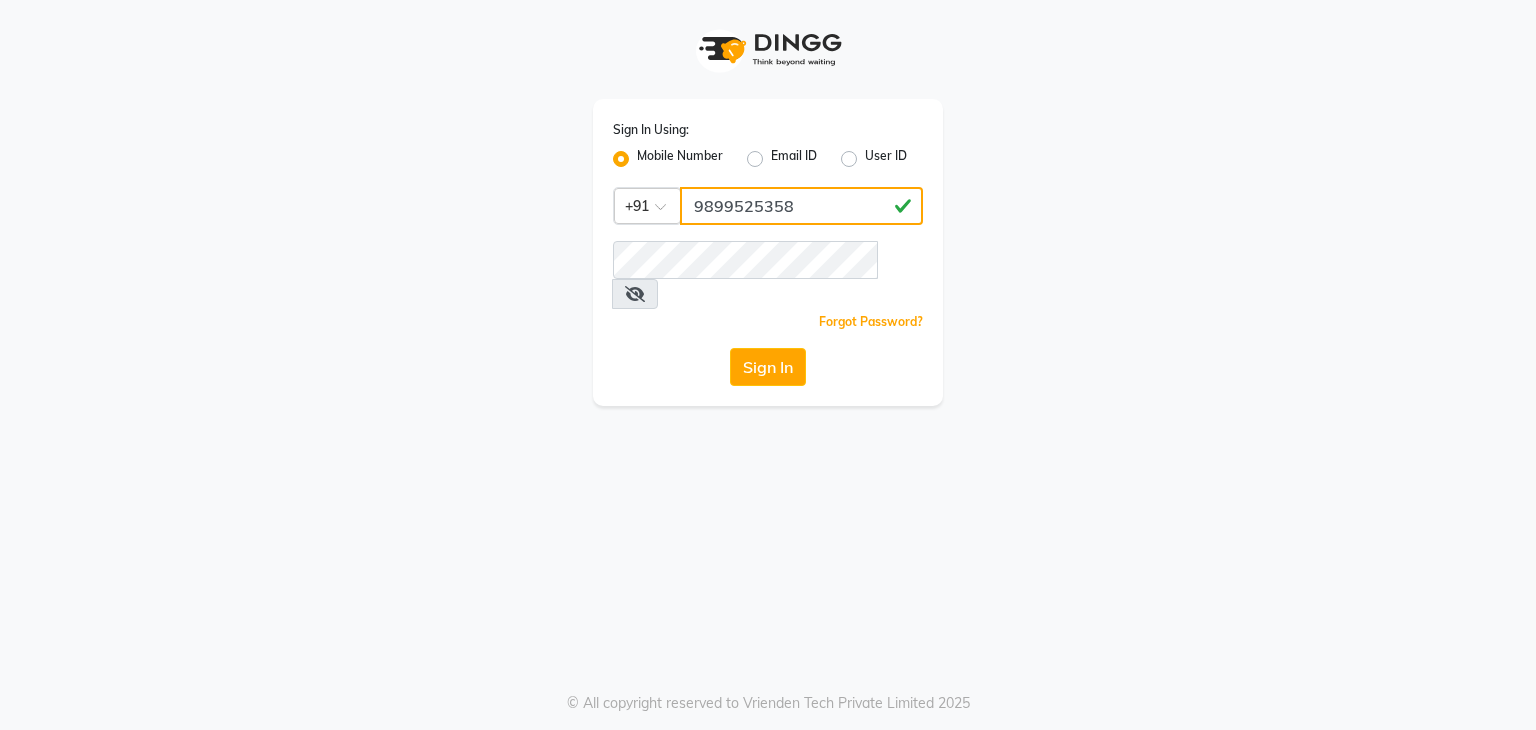 type on "9899525358" 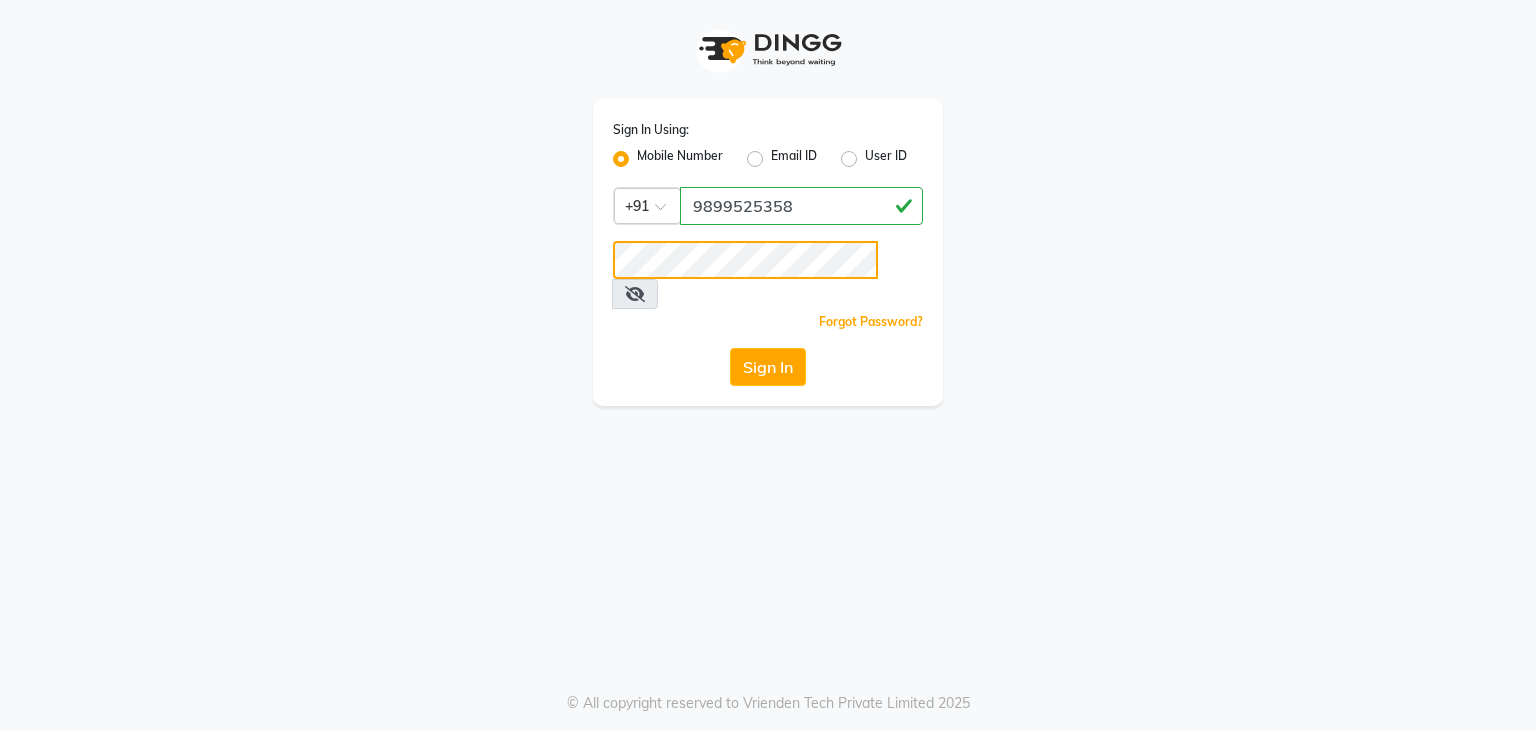 click on "Sign In" 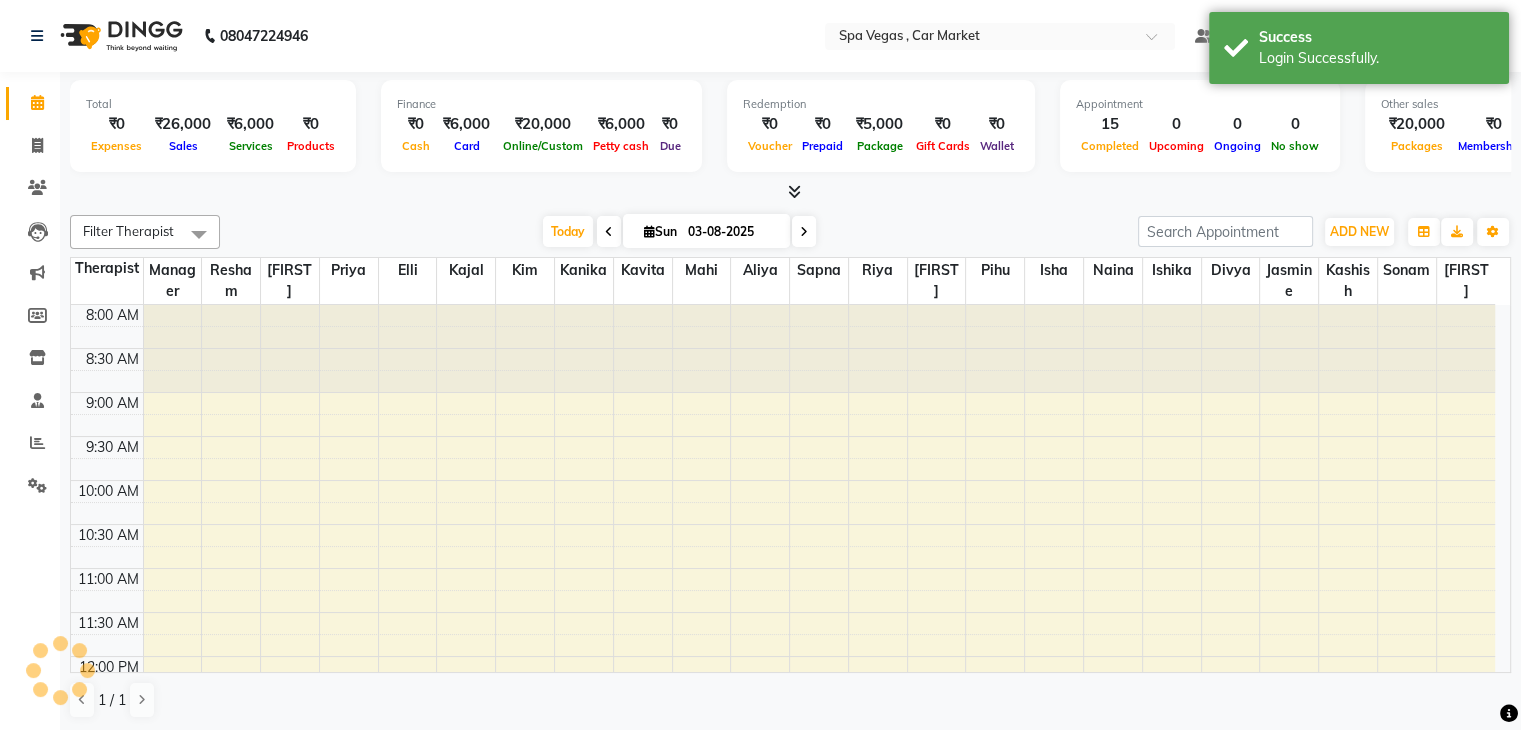scroll, scrollTop: 0, scrollLeft: 0, axis: both 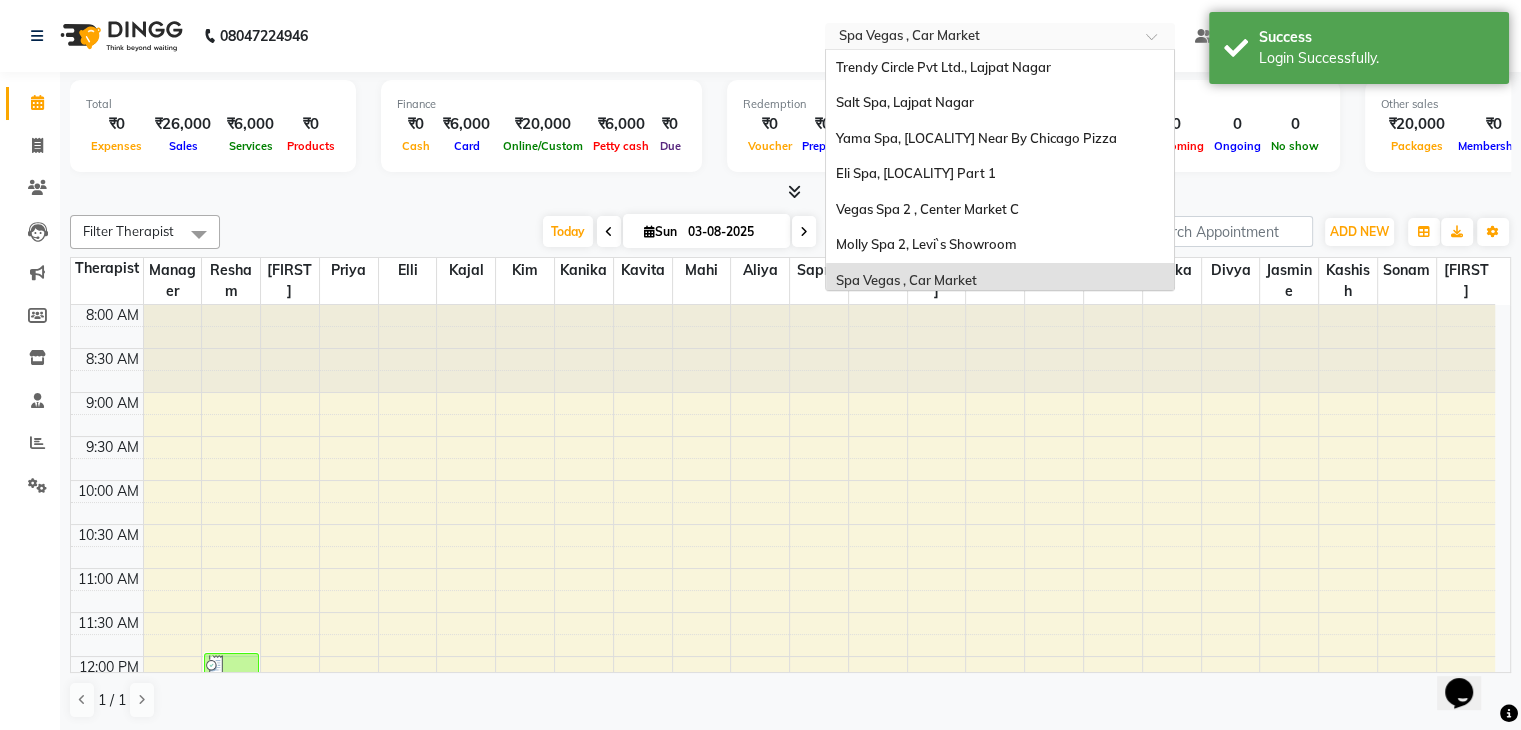 click at bounding box center (980, 38) 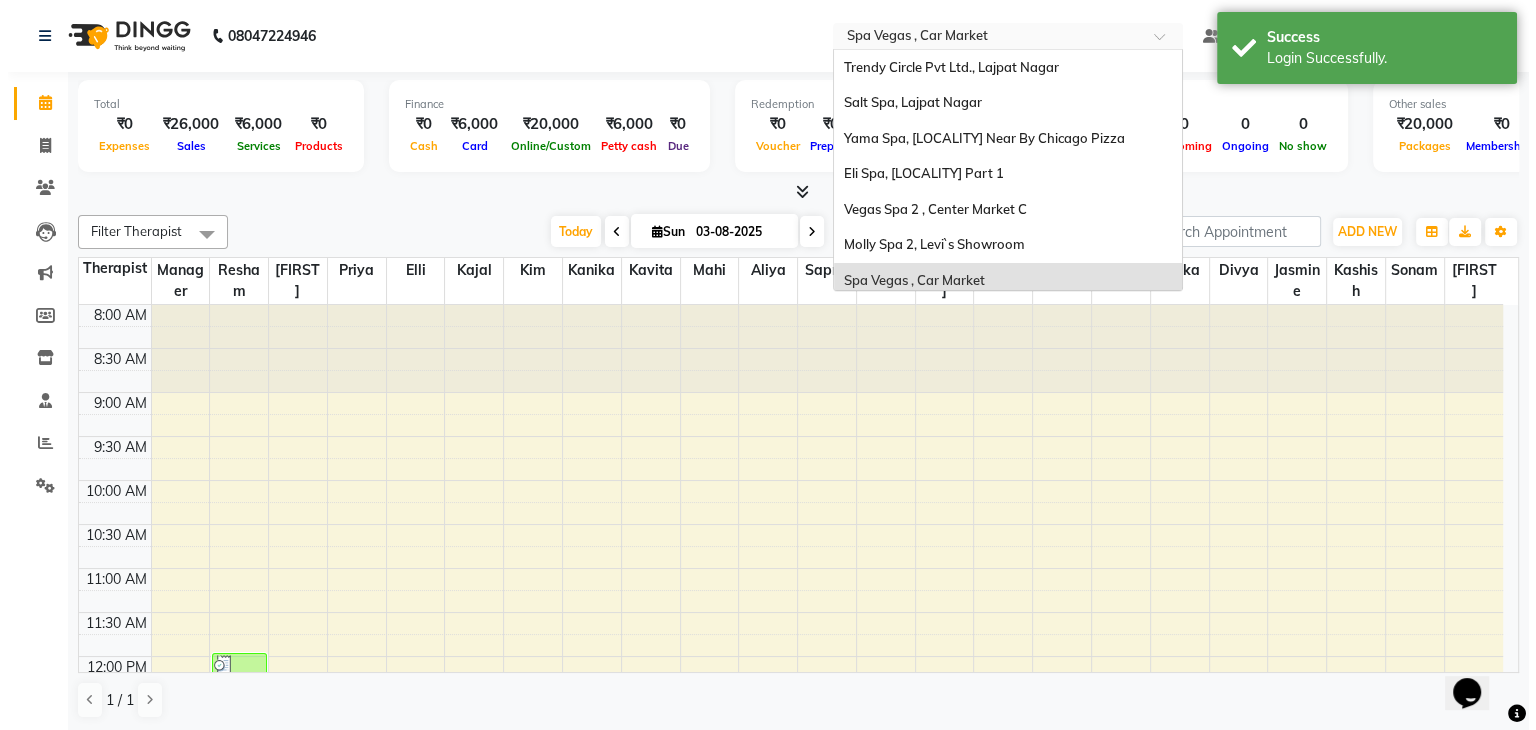 scroll, scrollTop: 186, scrollLeft: 0, axis: vertical 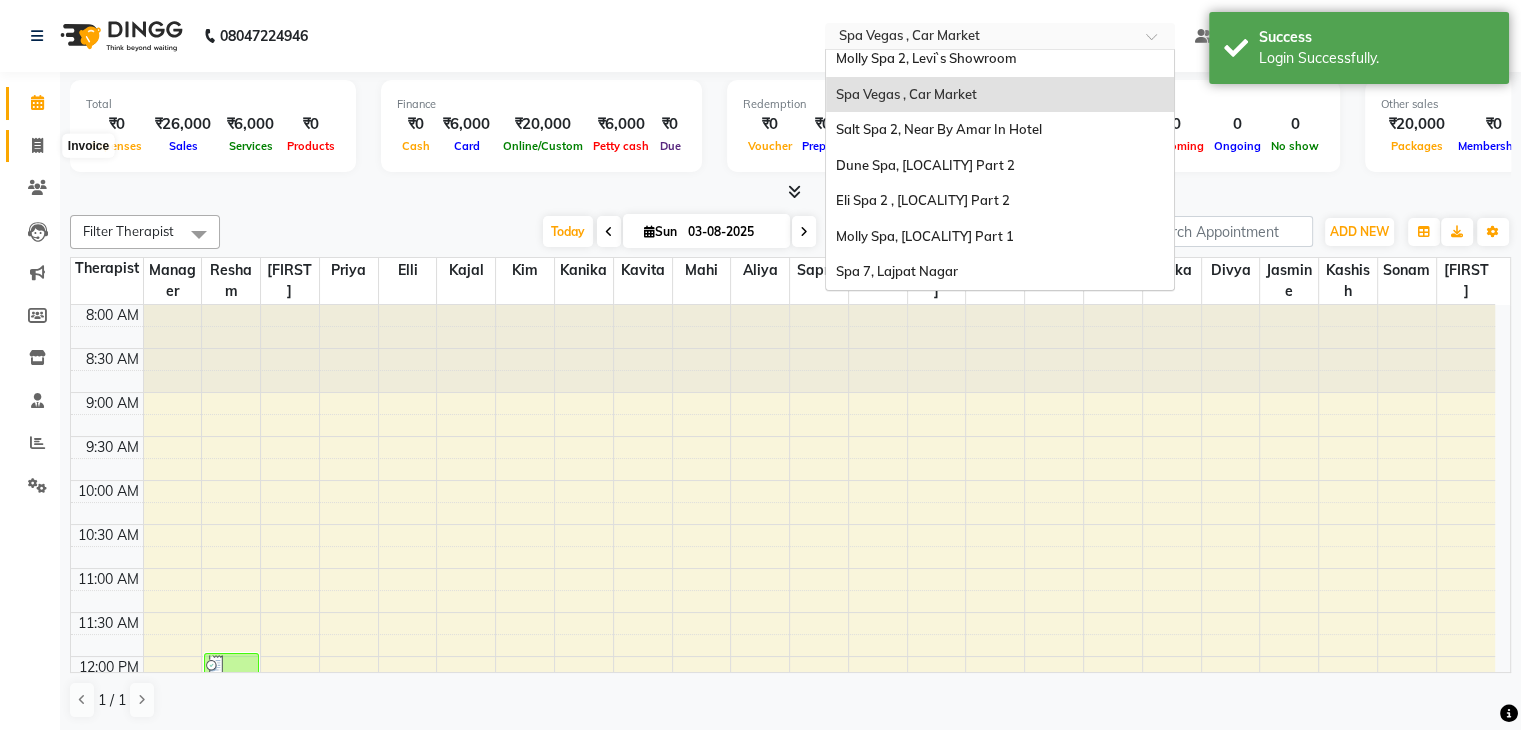 click 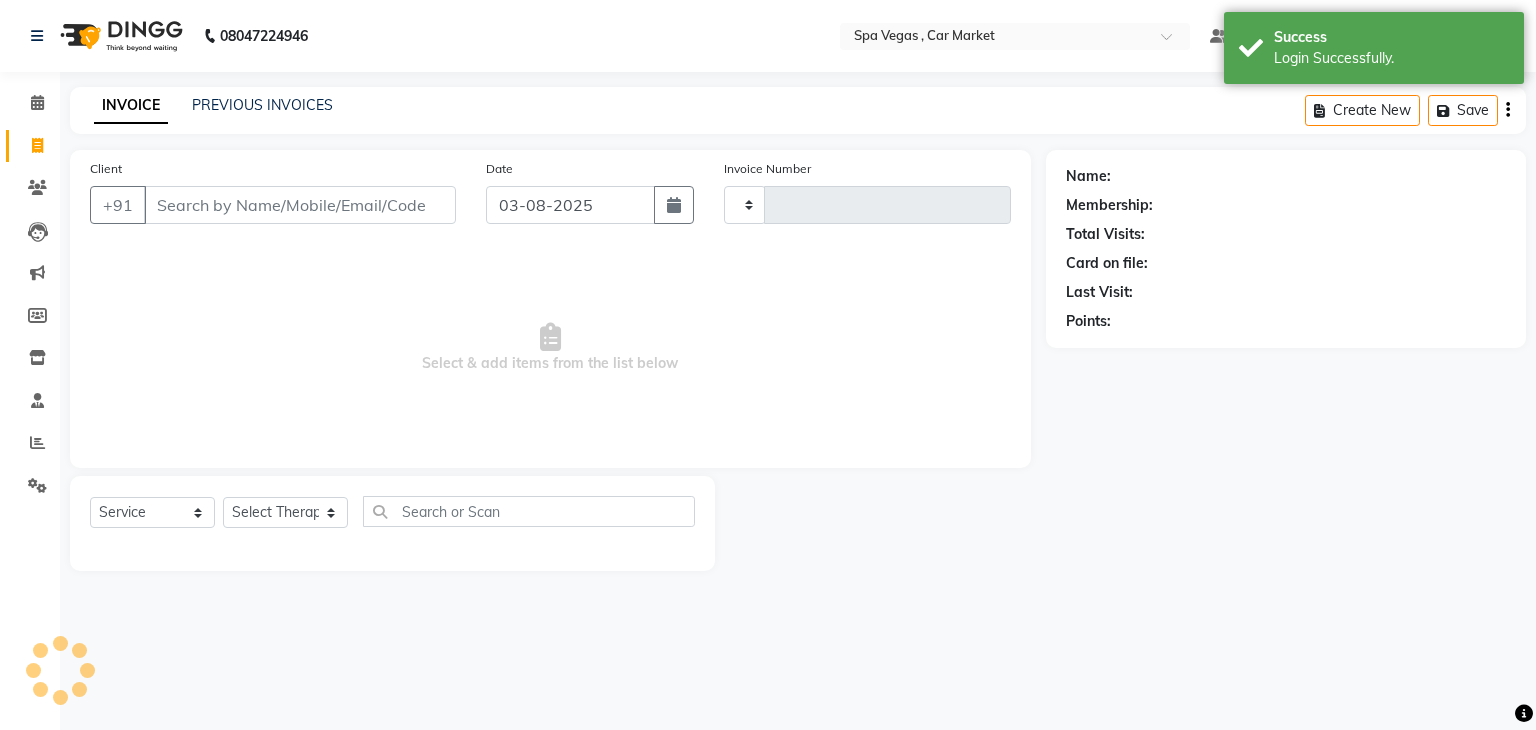 type on "1561" 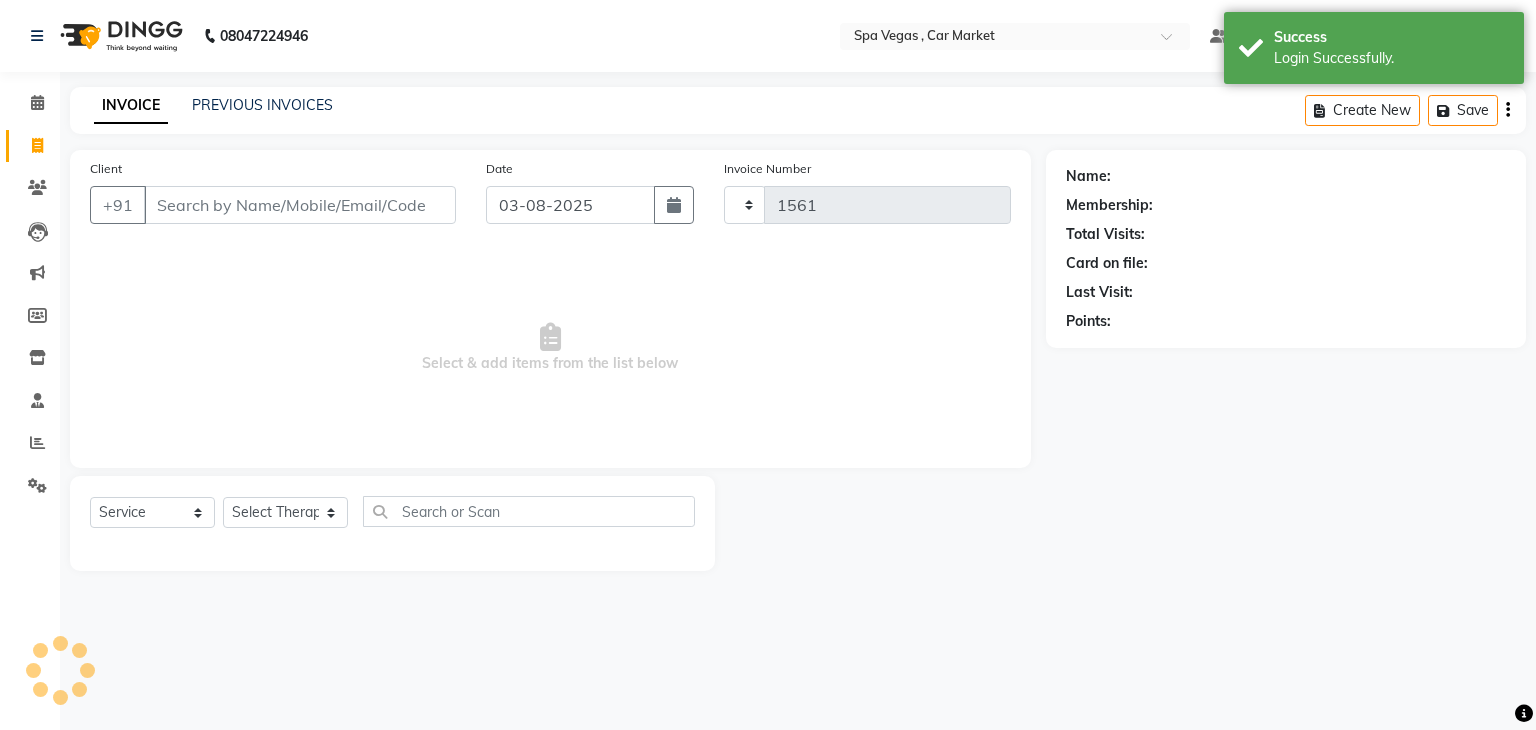 select on "7599" 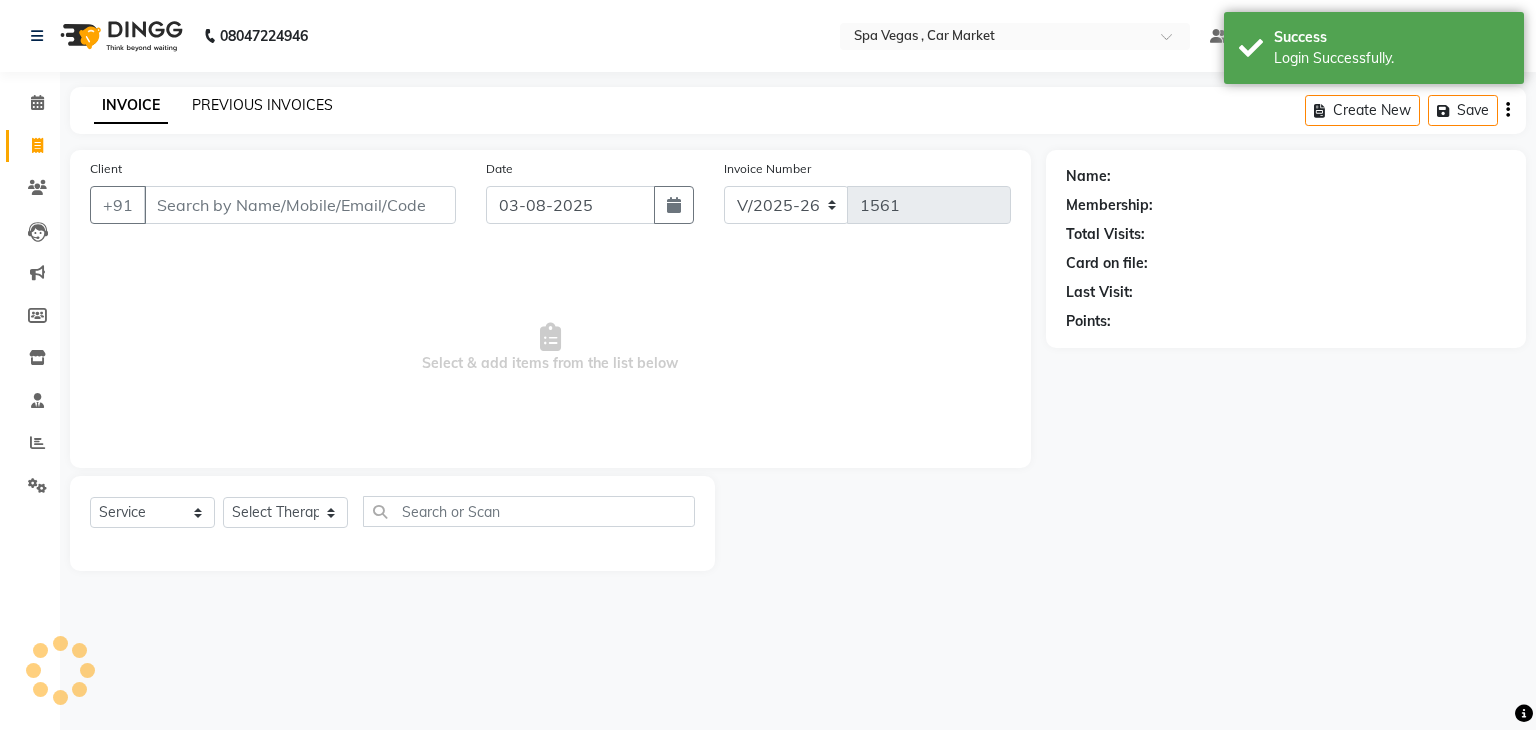 click on "PREVIOUS INVOICES" 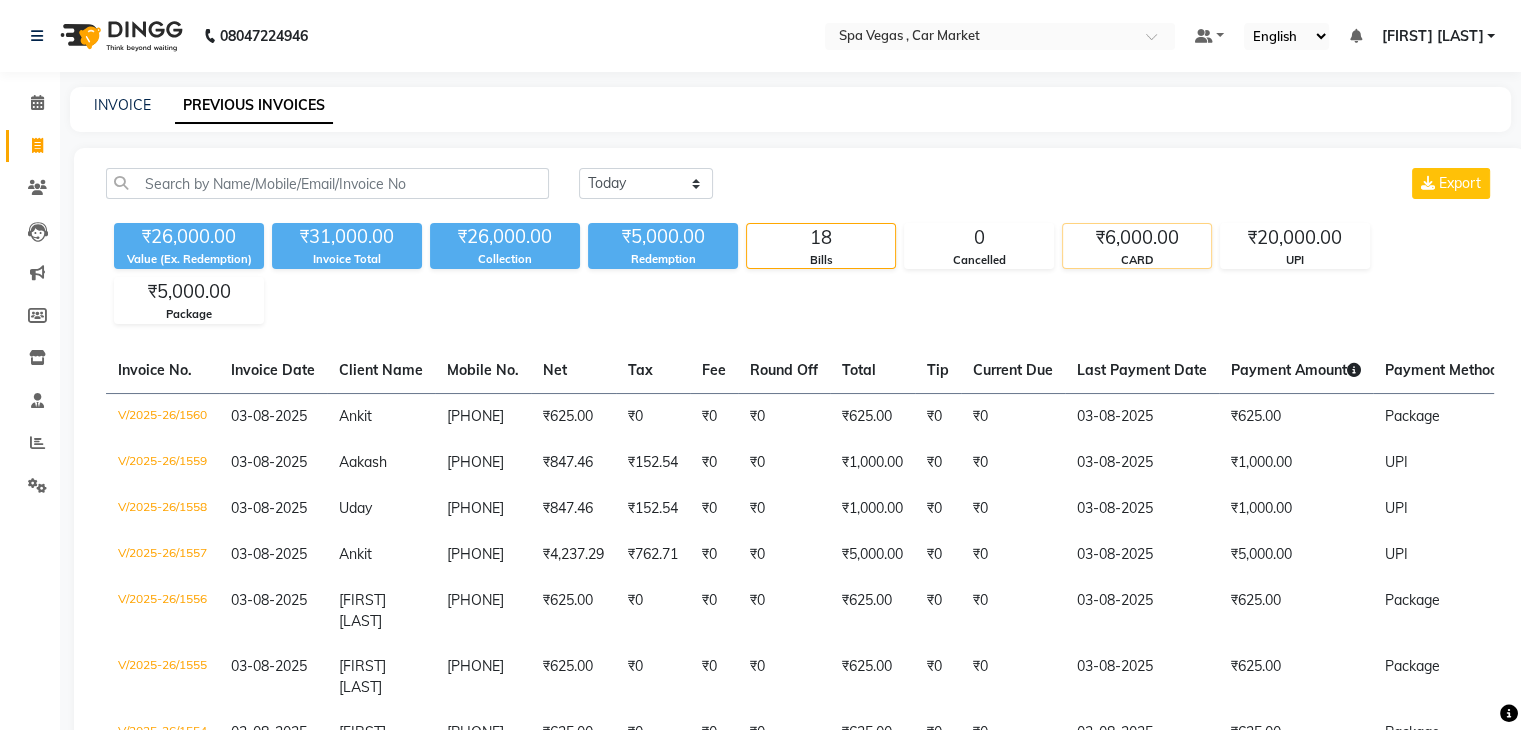 click on "₹6,000.00" 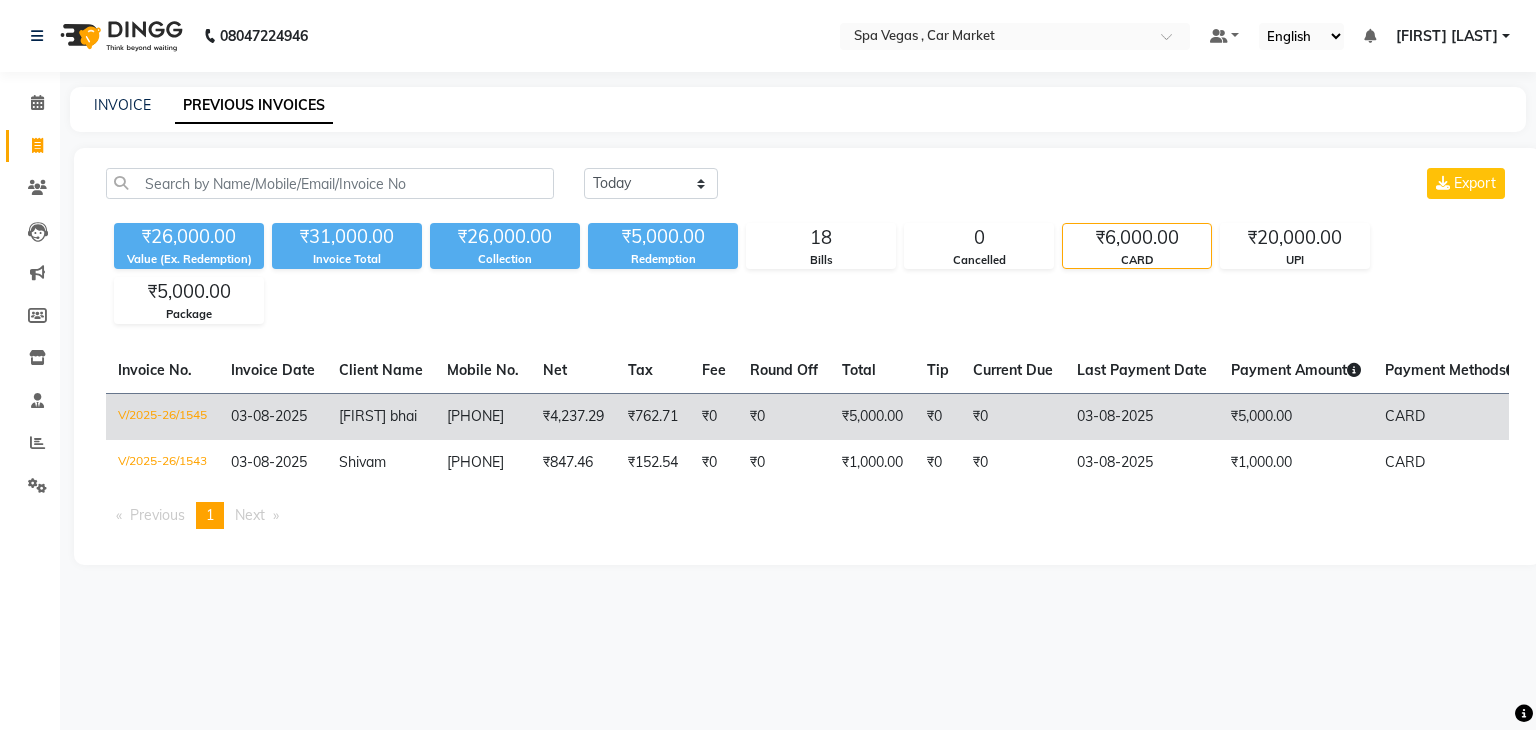click on "₹5,000.00" 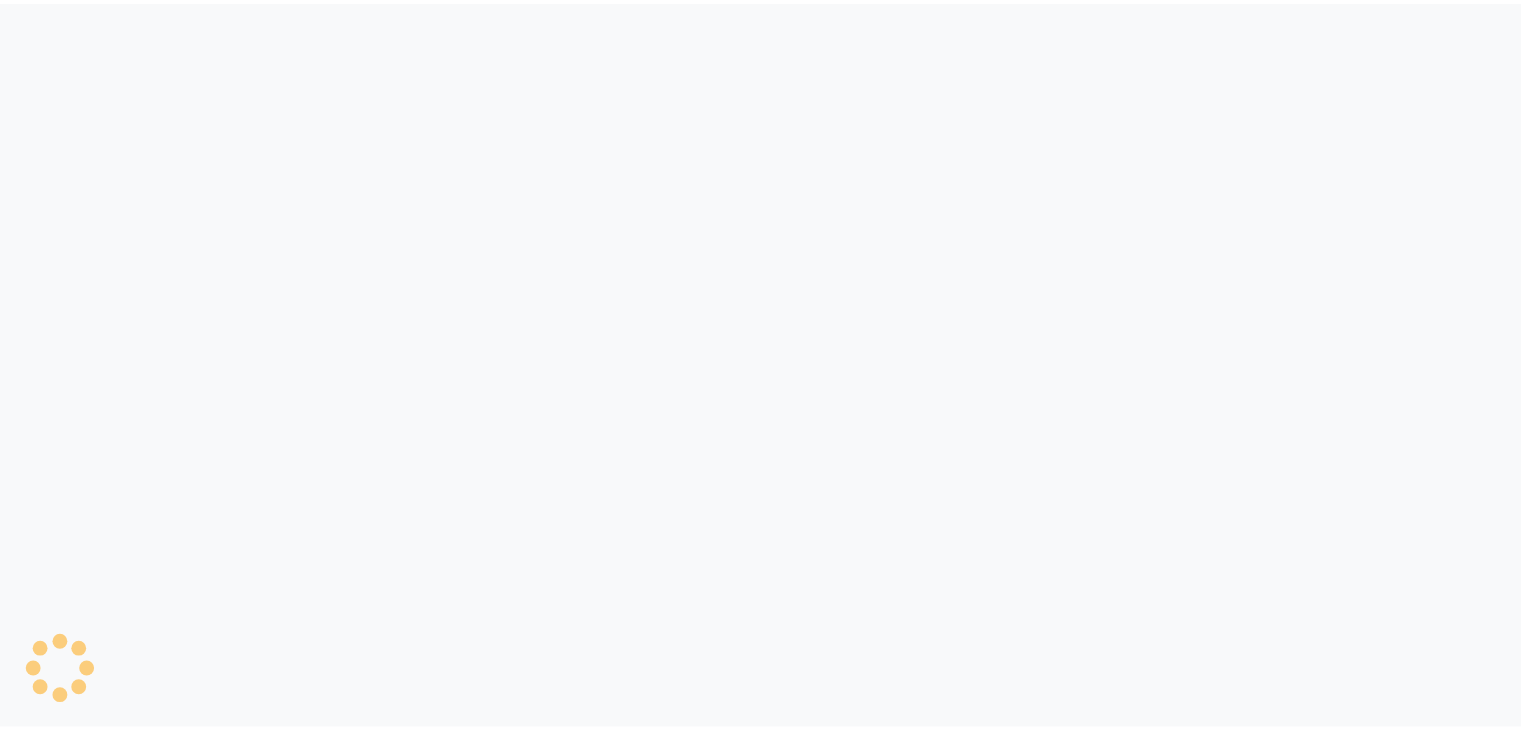 scroll, scrollTop: 0, scrollLeft: 0, axis: both 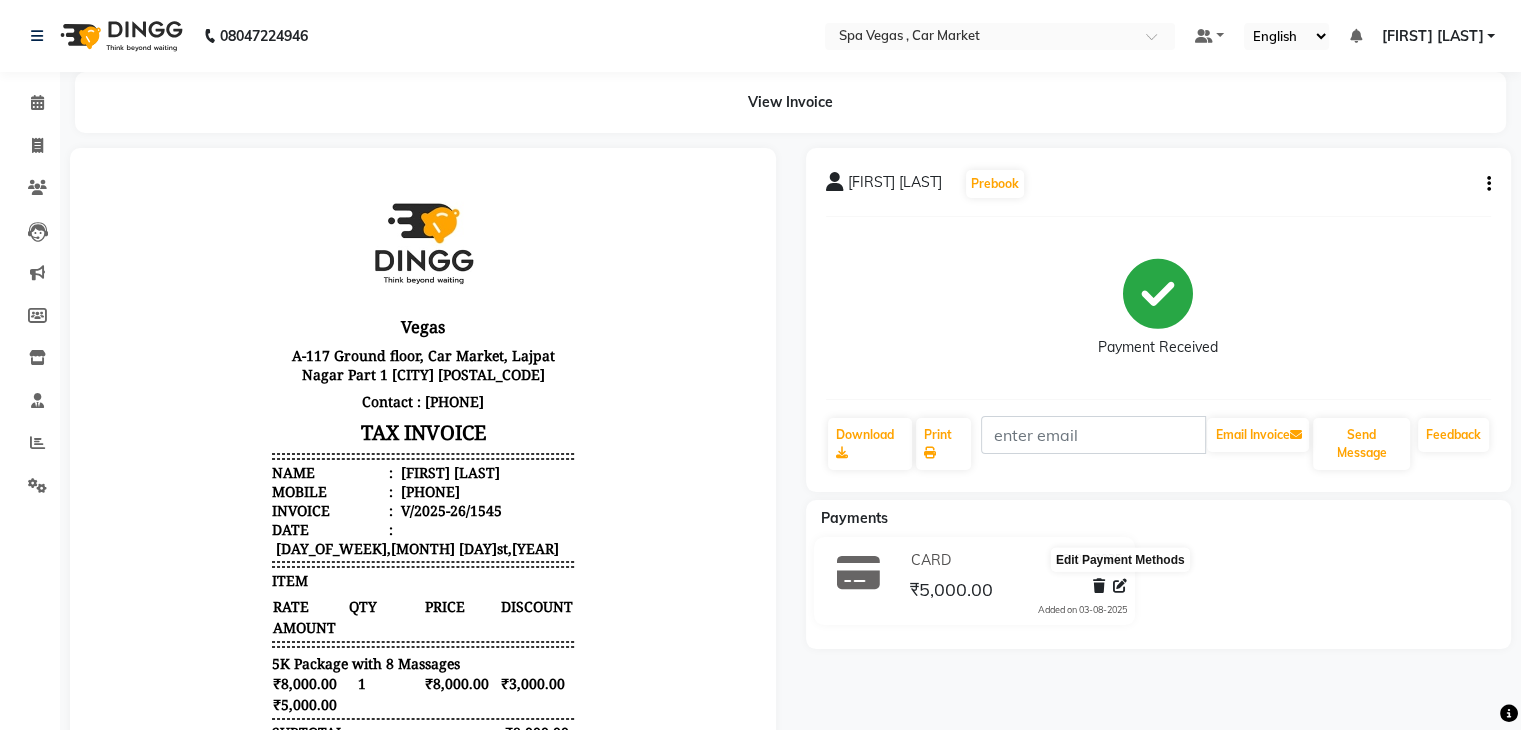 click 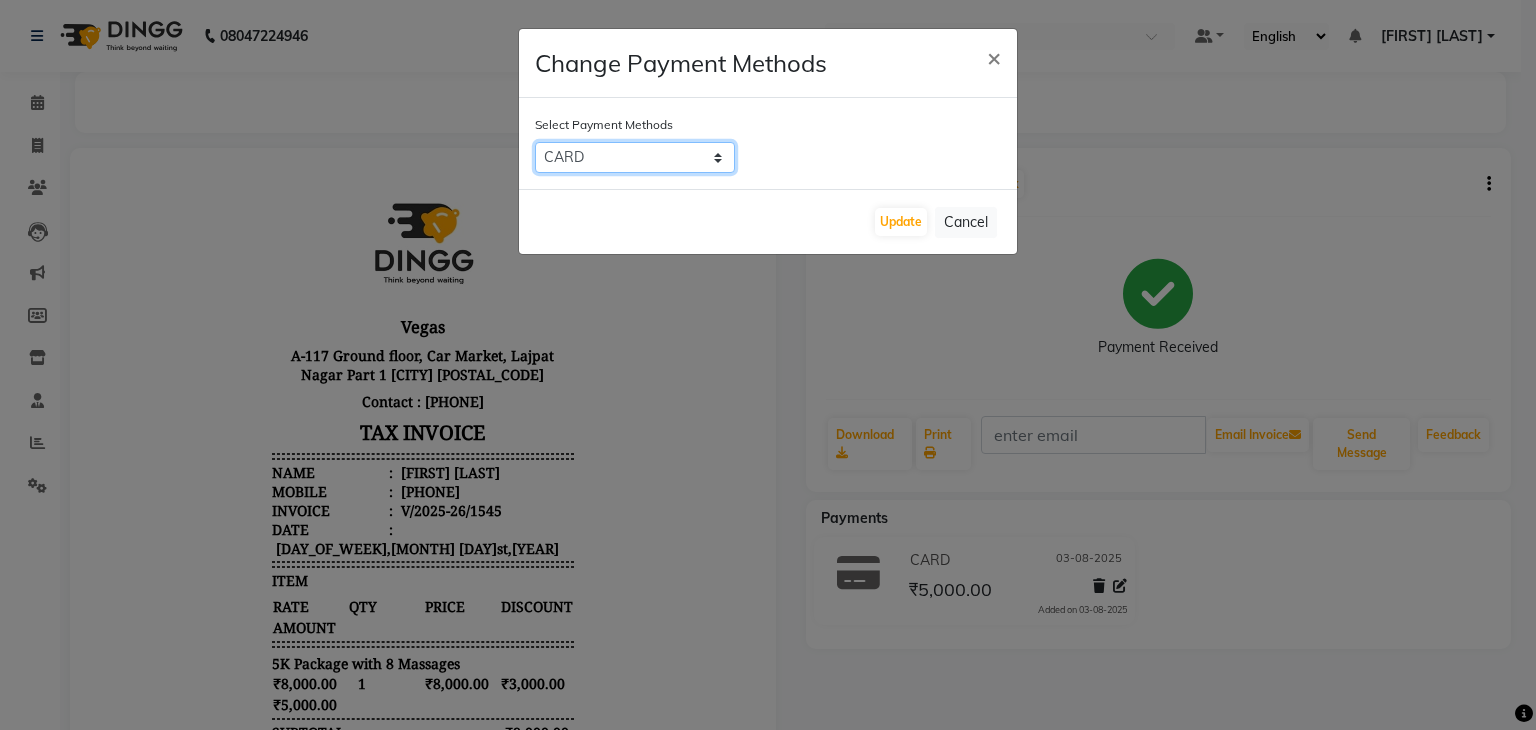click on "CARD   UPI   CASH   Bank" 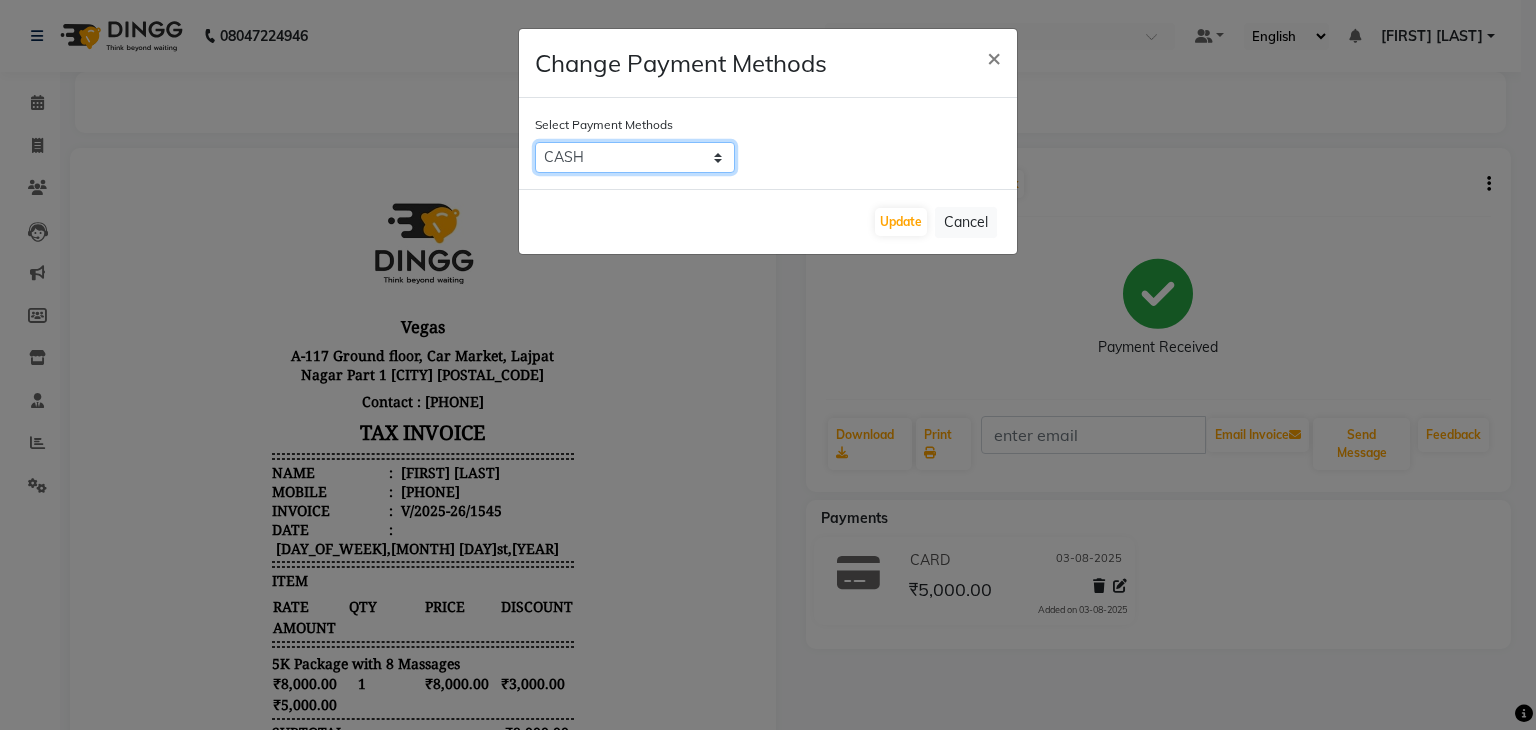 click on "CARD   UPI   CASH   Bank" 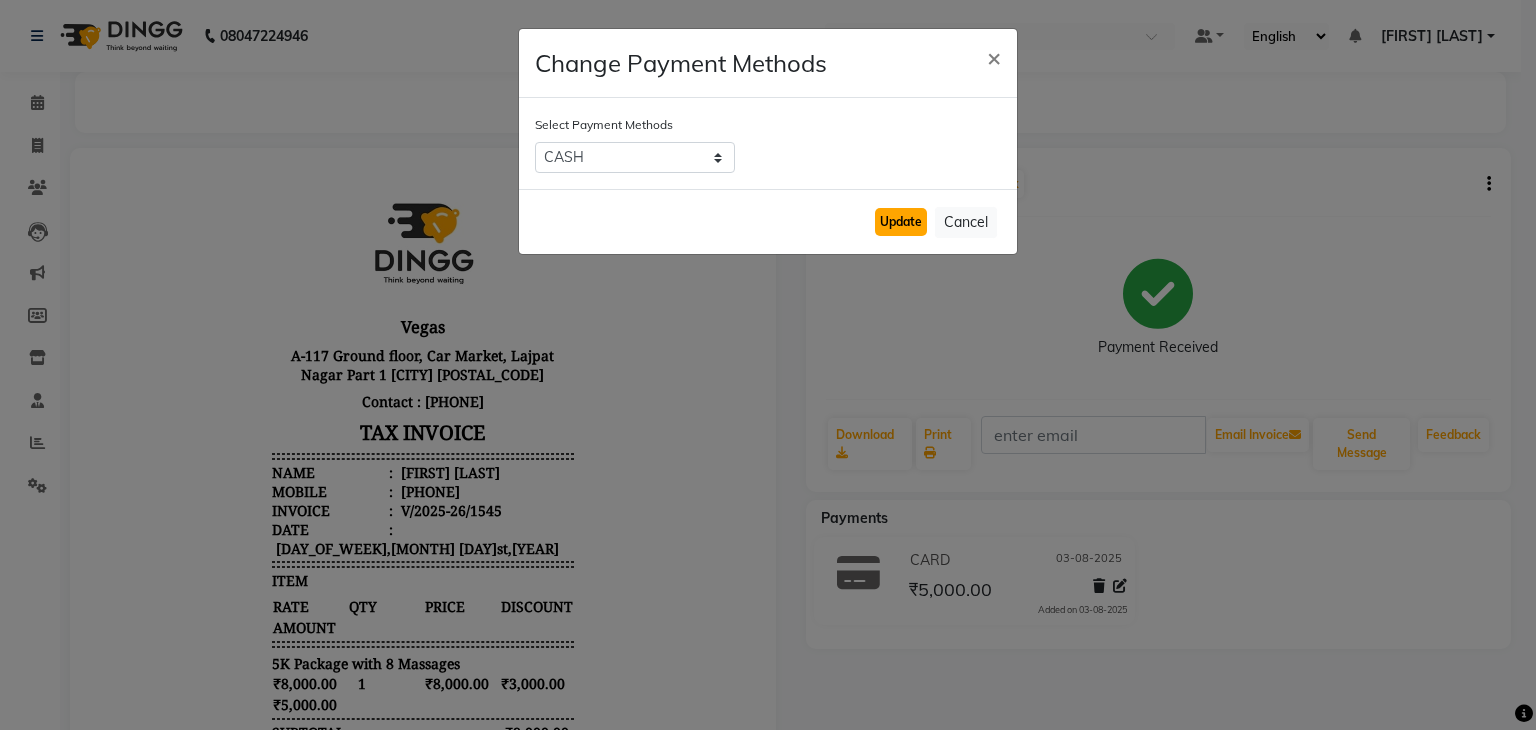 click on "Update" 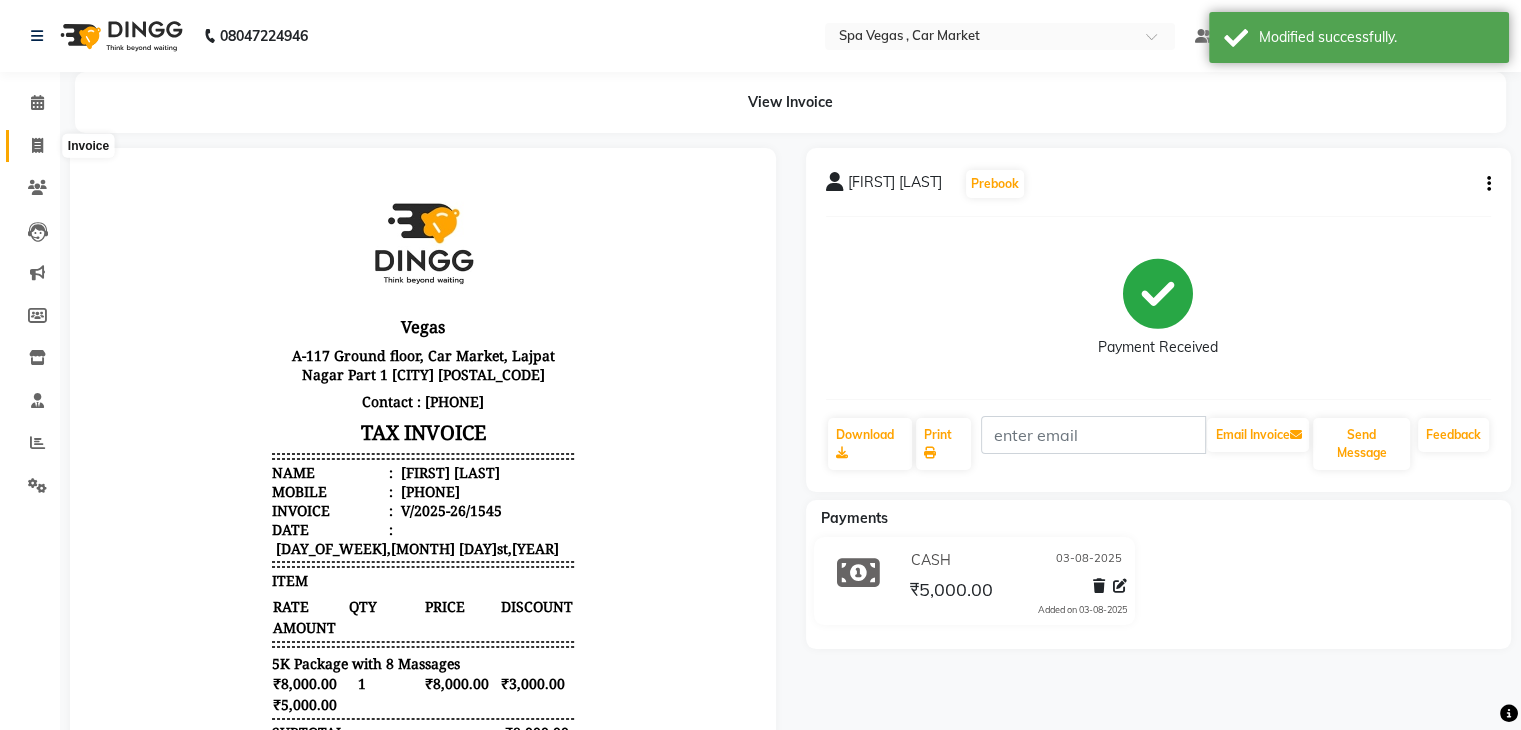 click 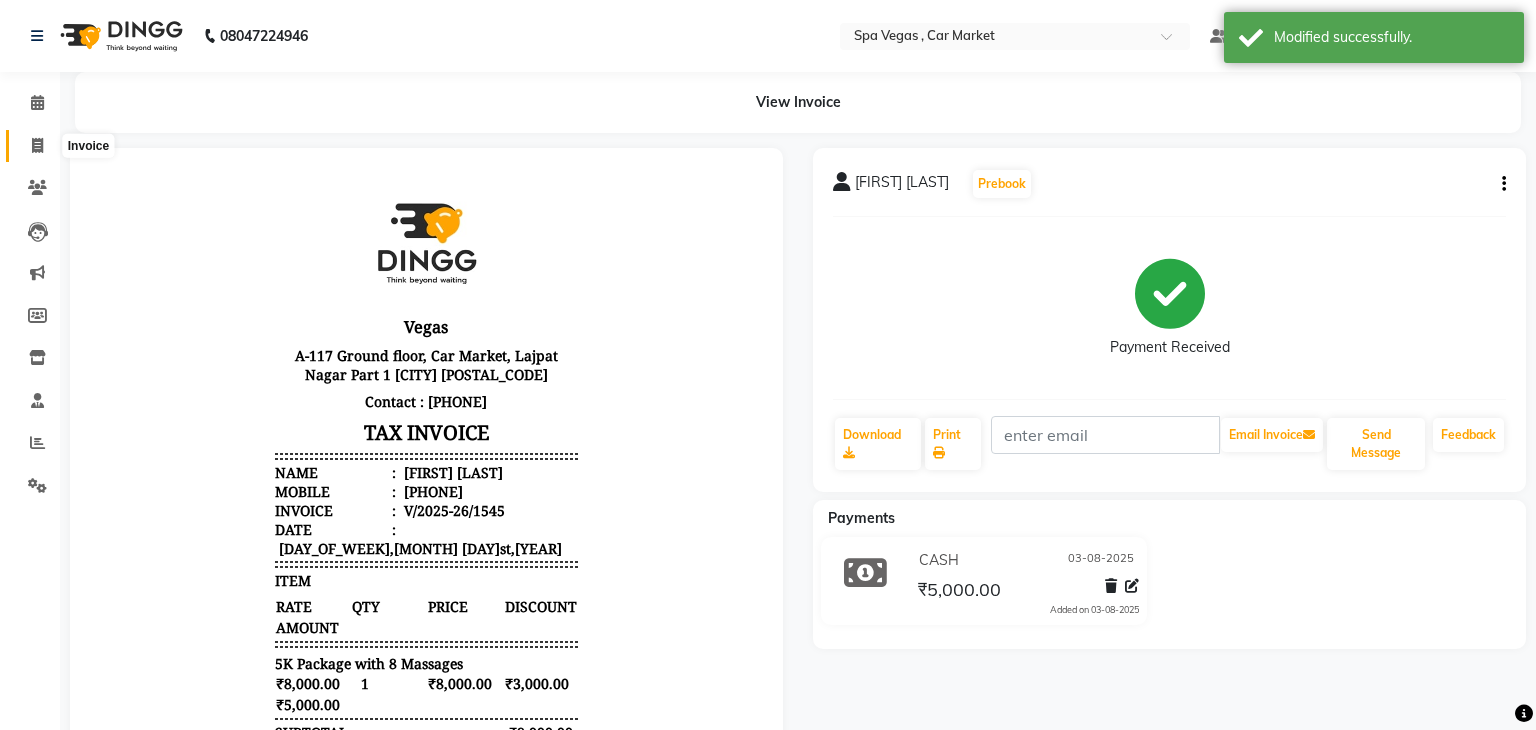 select on "service" 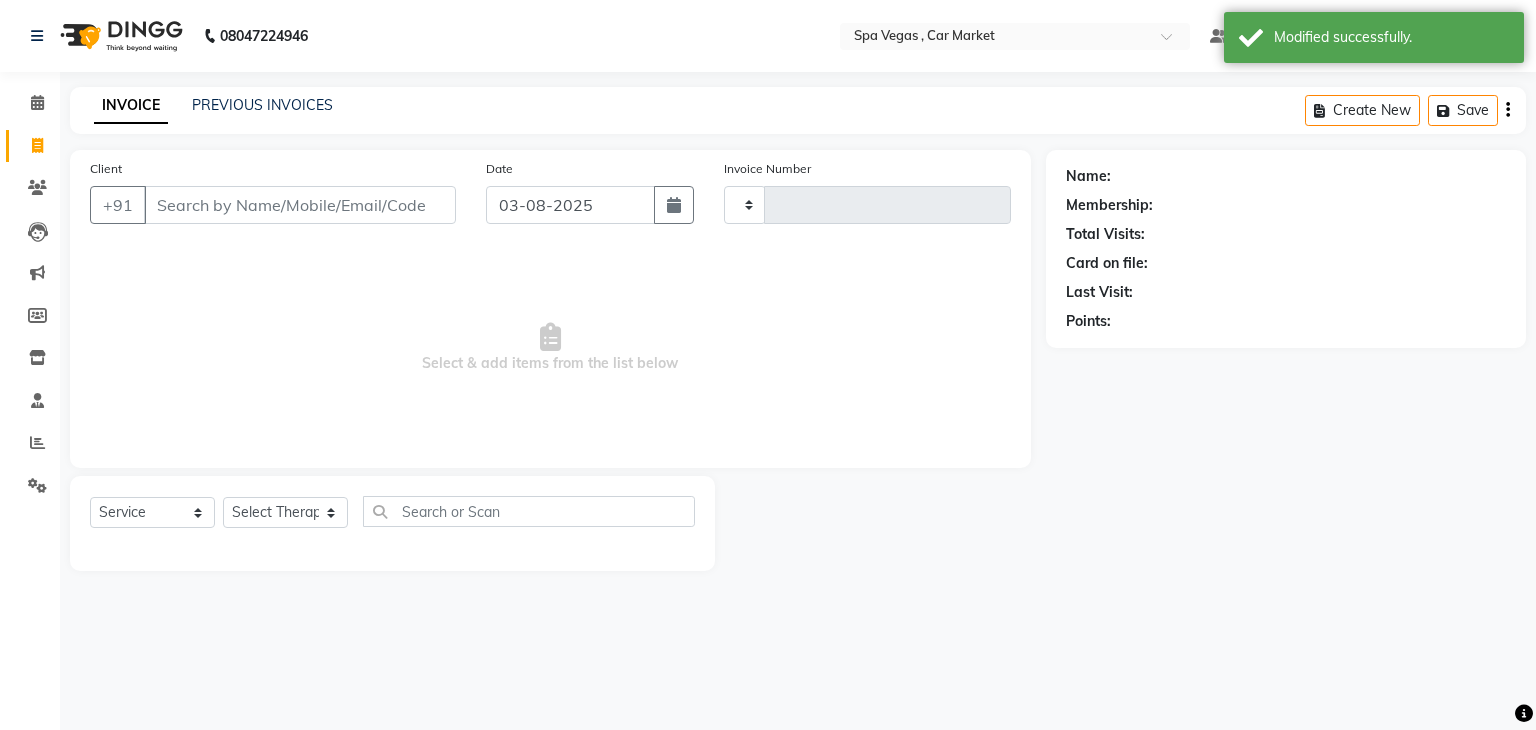 type on "1561" 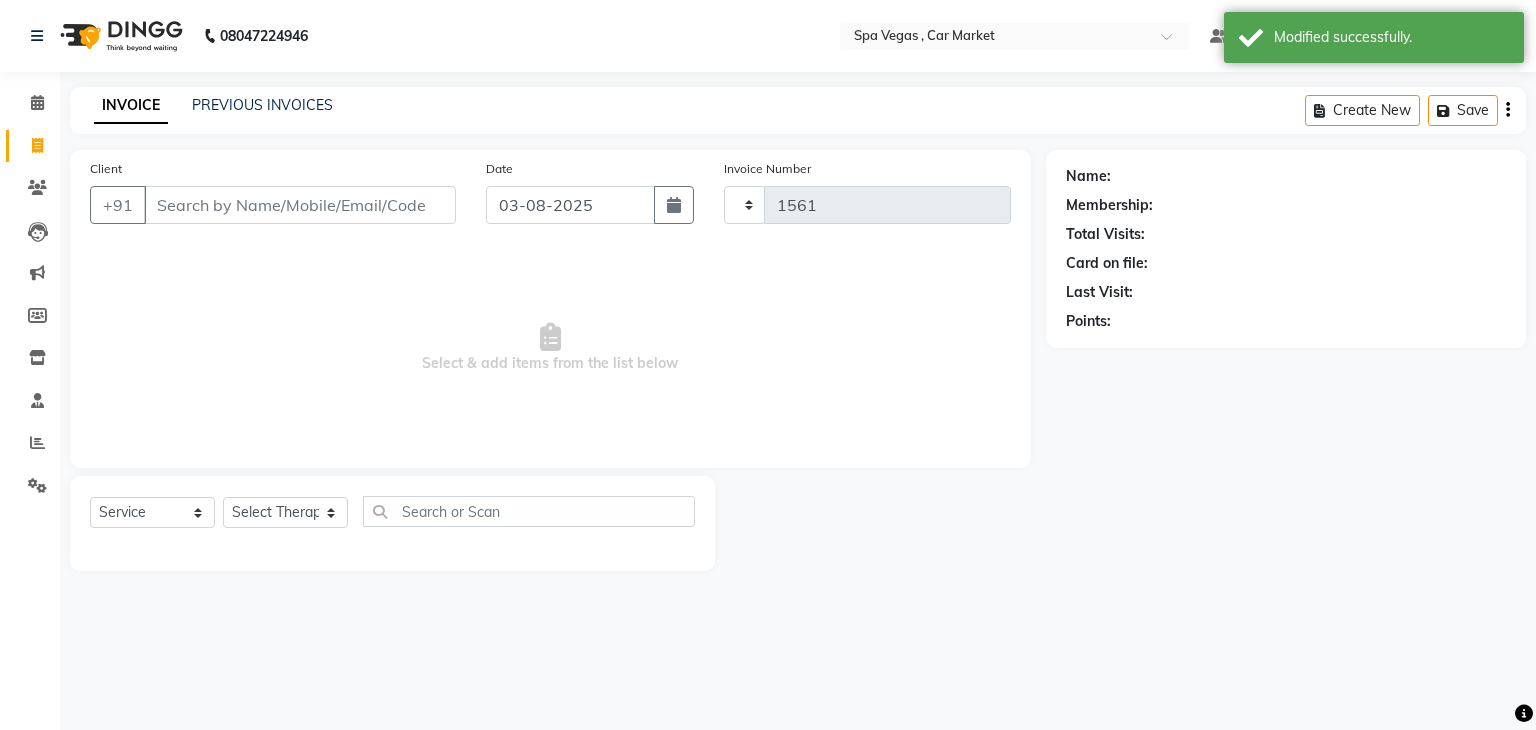 select on "7599" 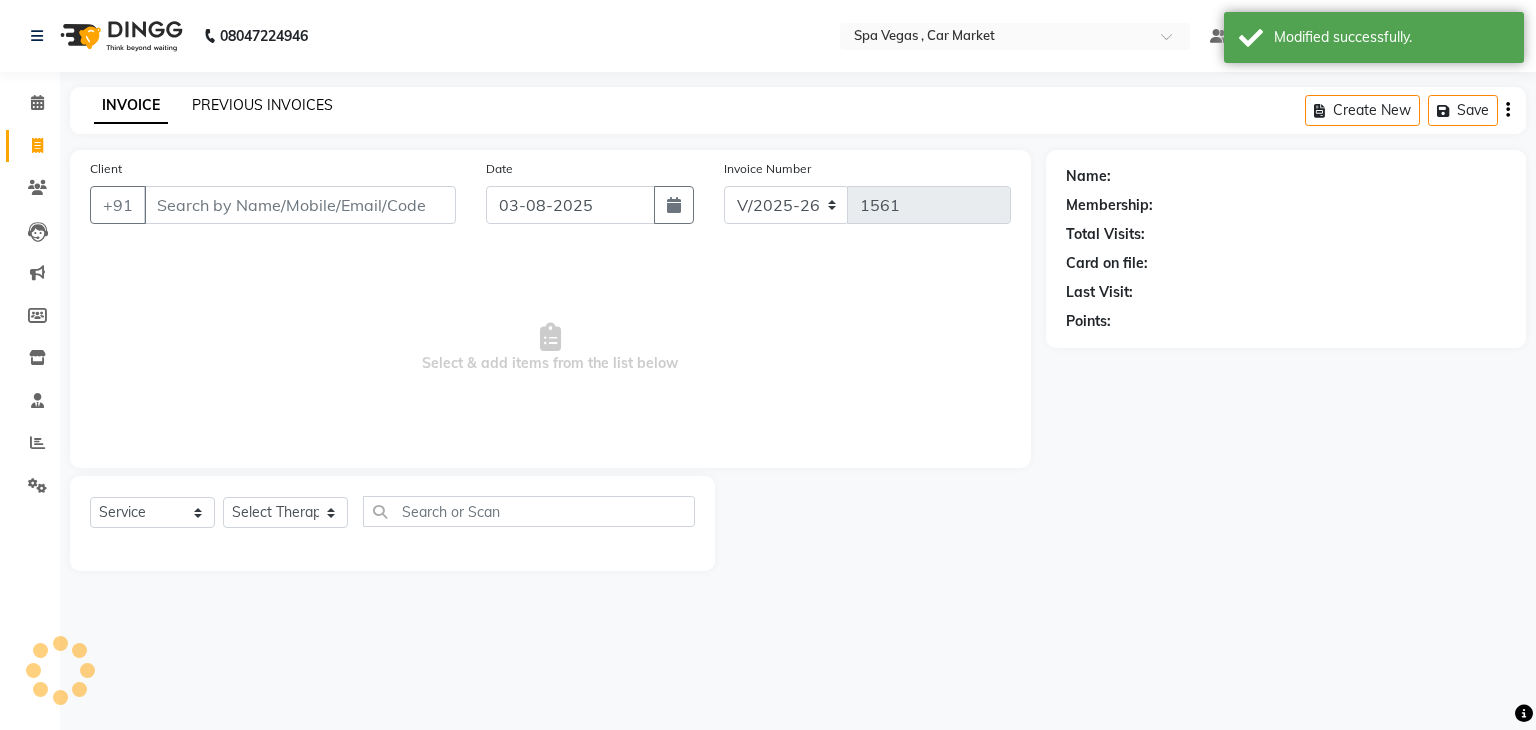 click on "PREVIOUS INVOICES" 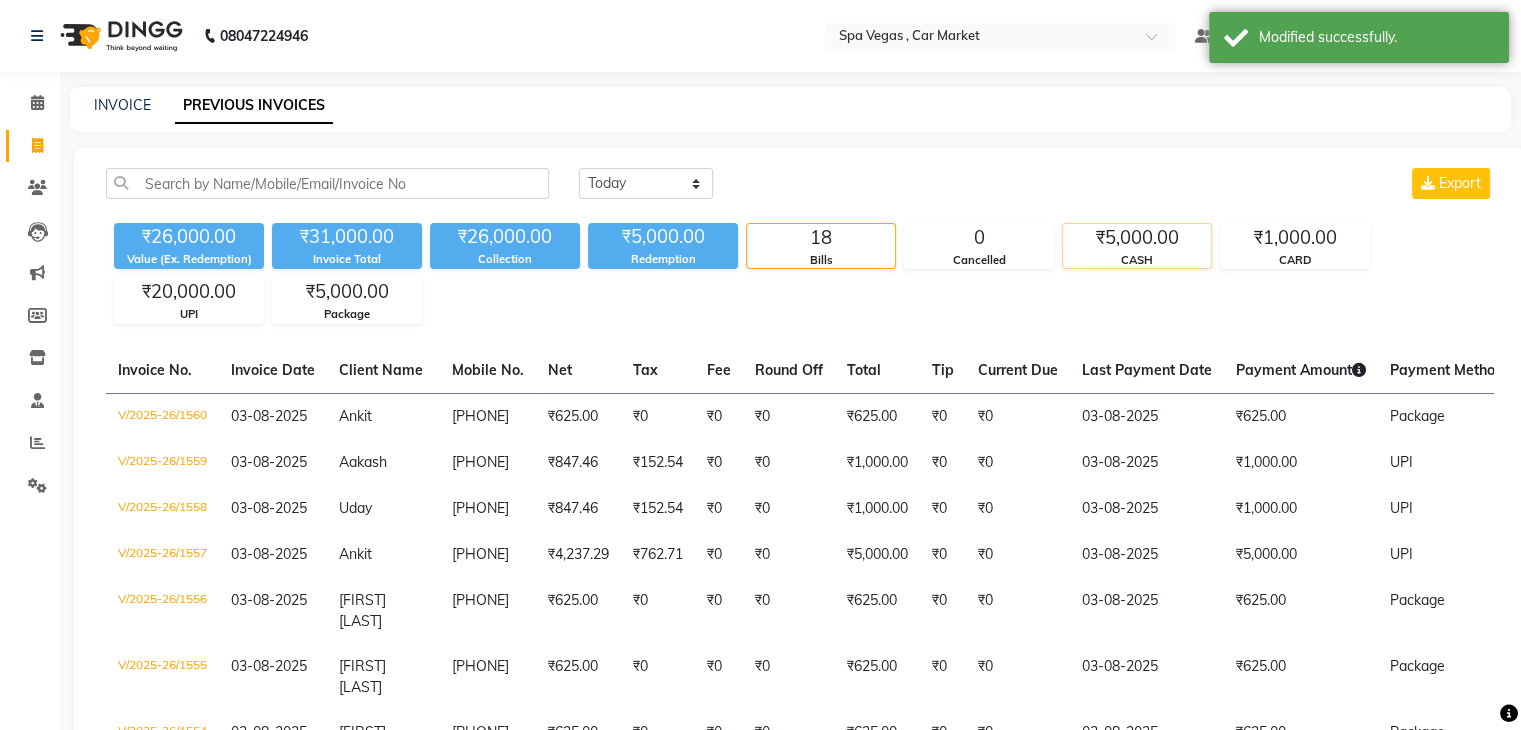 click on "CASH" 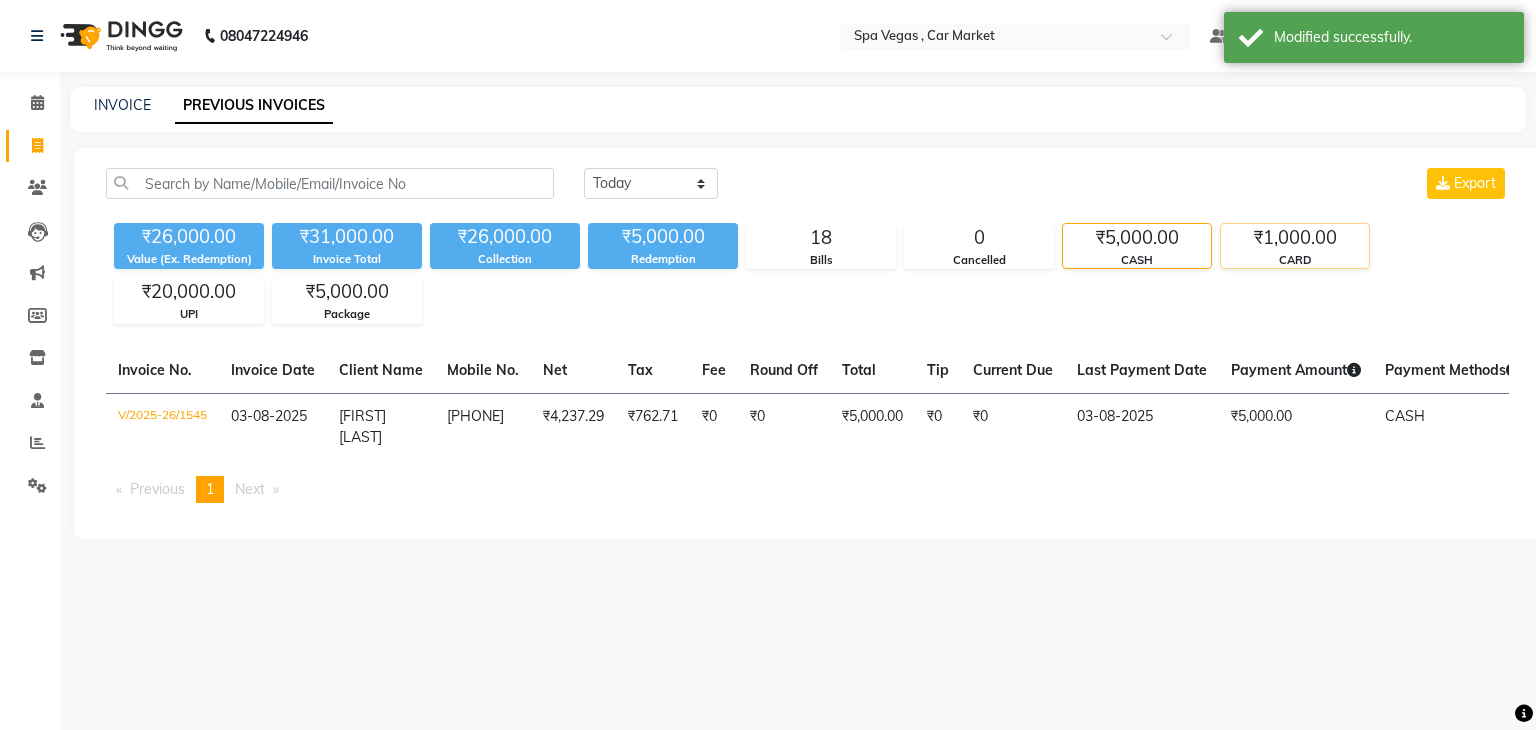 click on "CARD" 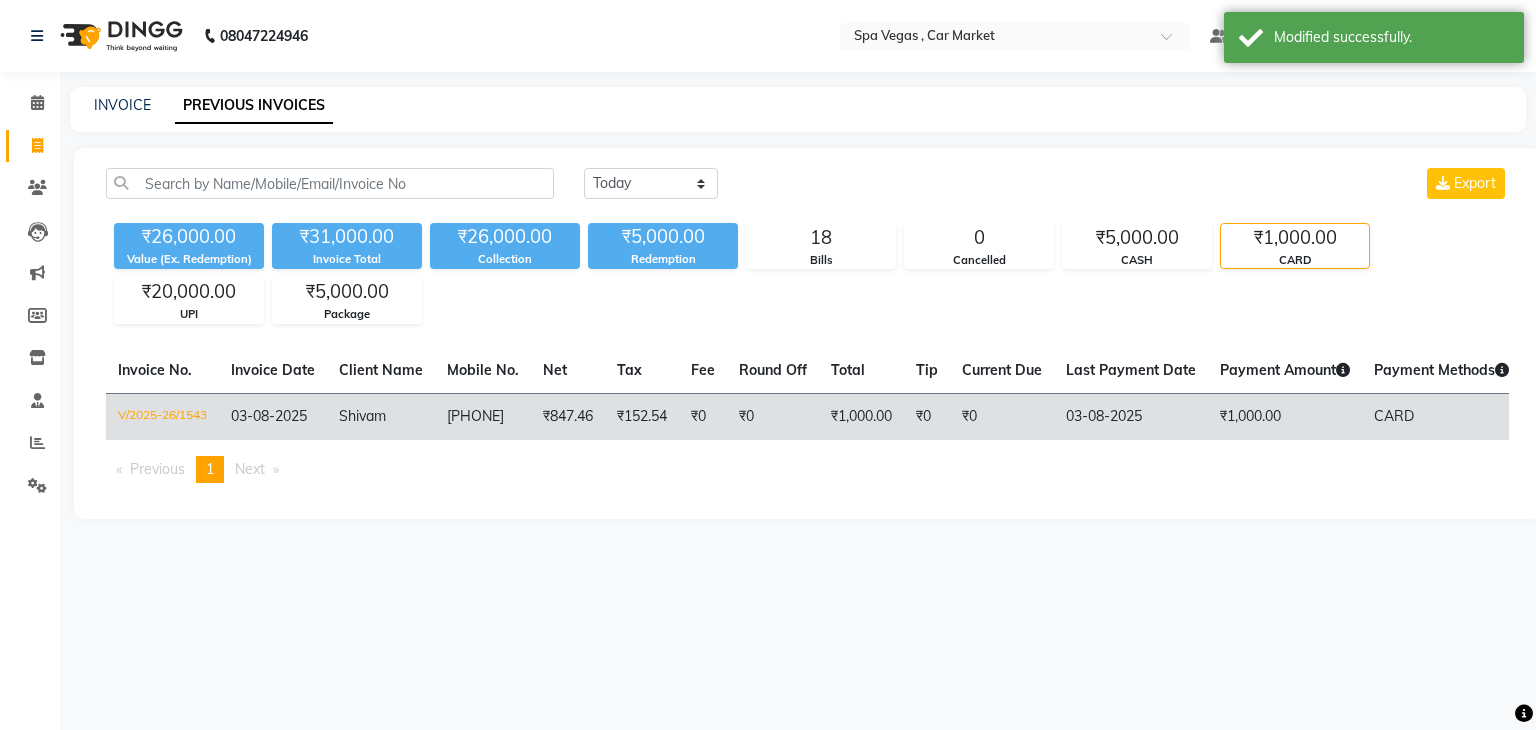 click on "03-08-2025" 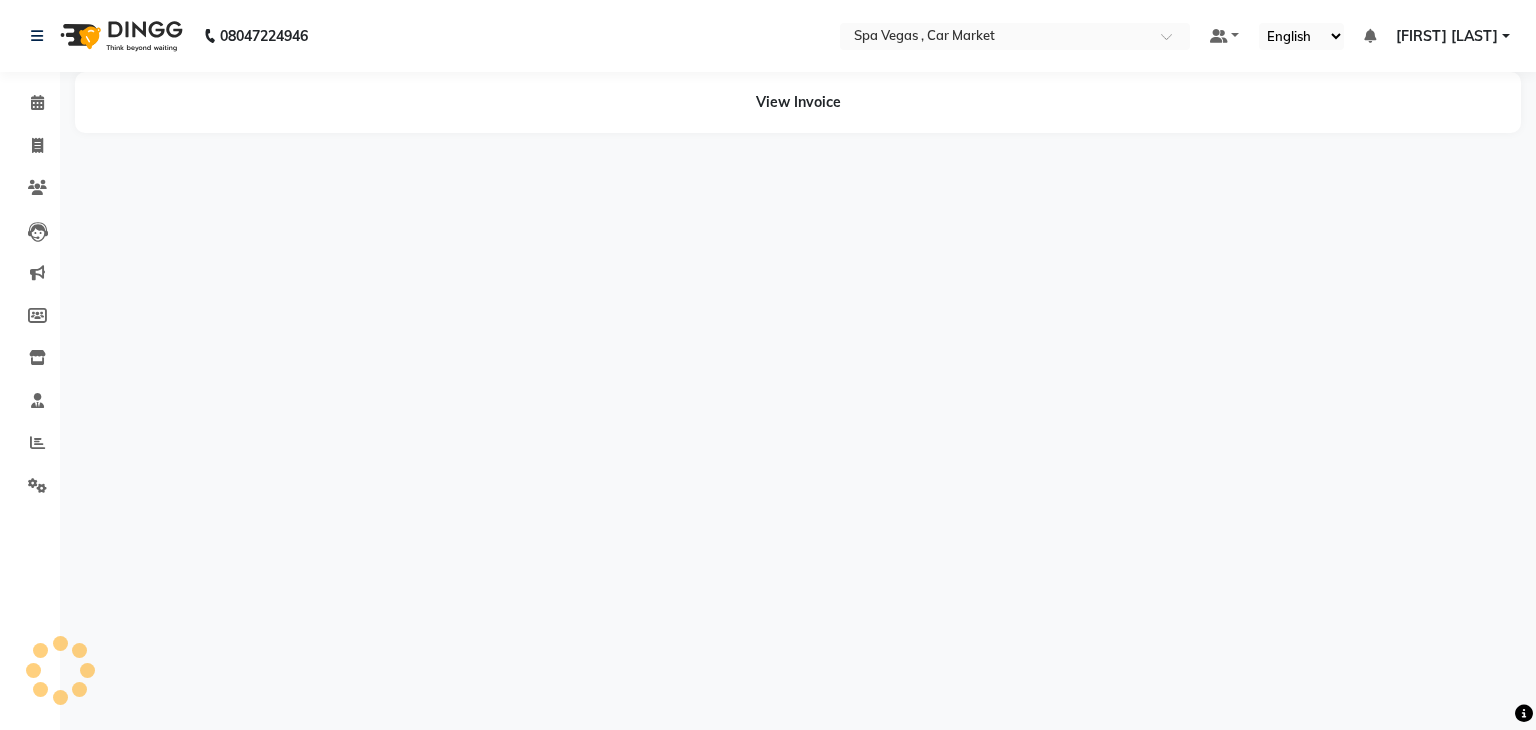 scroll, scrollTop: 0, scrollLeft: 0, axis: both 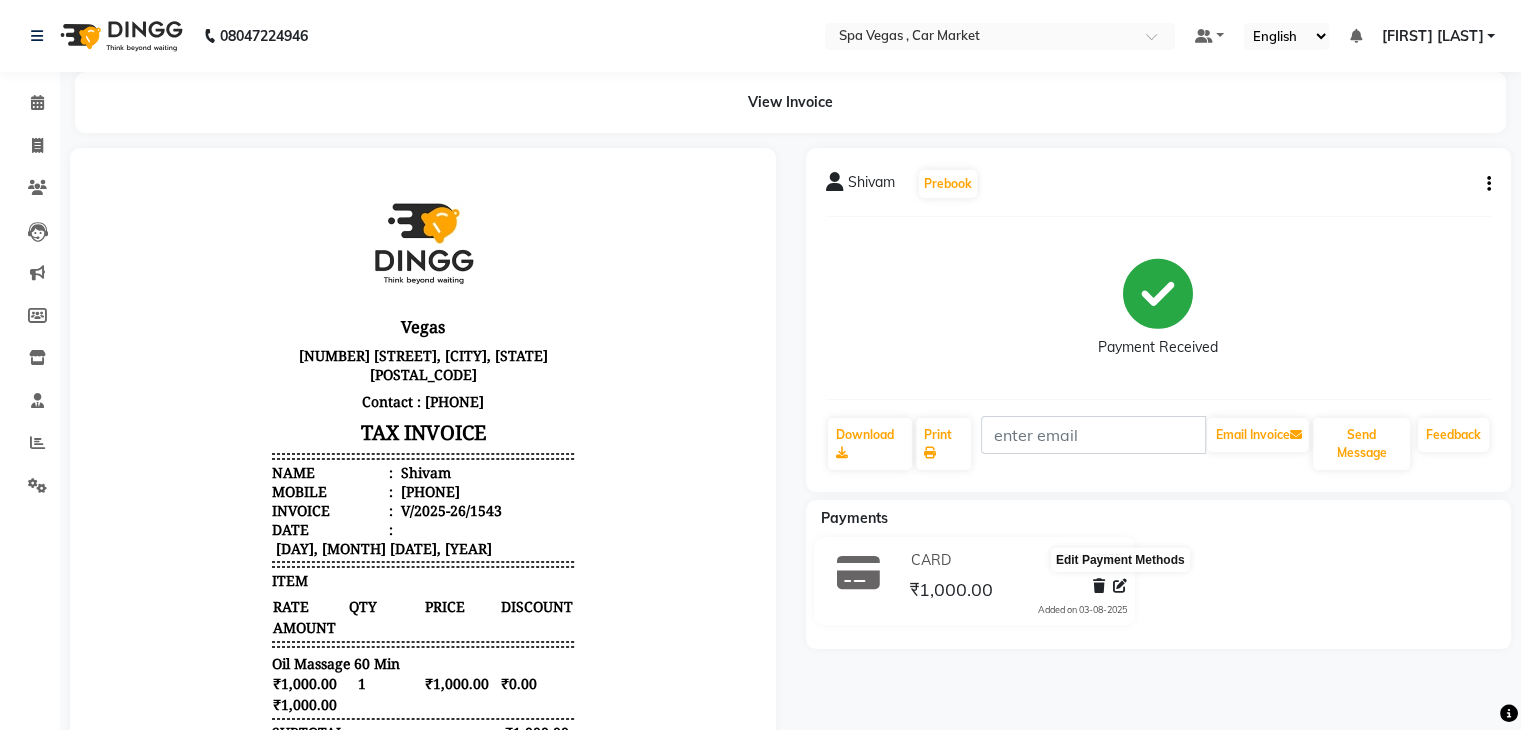 click 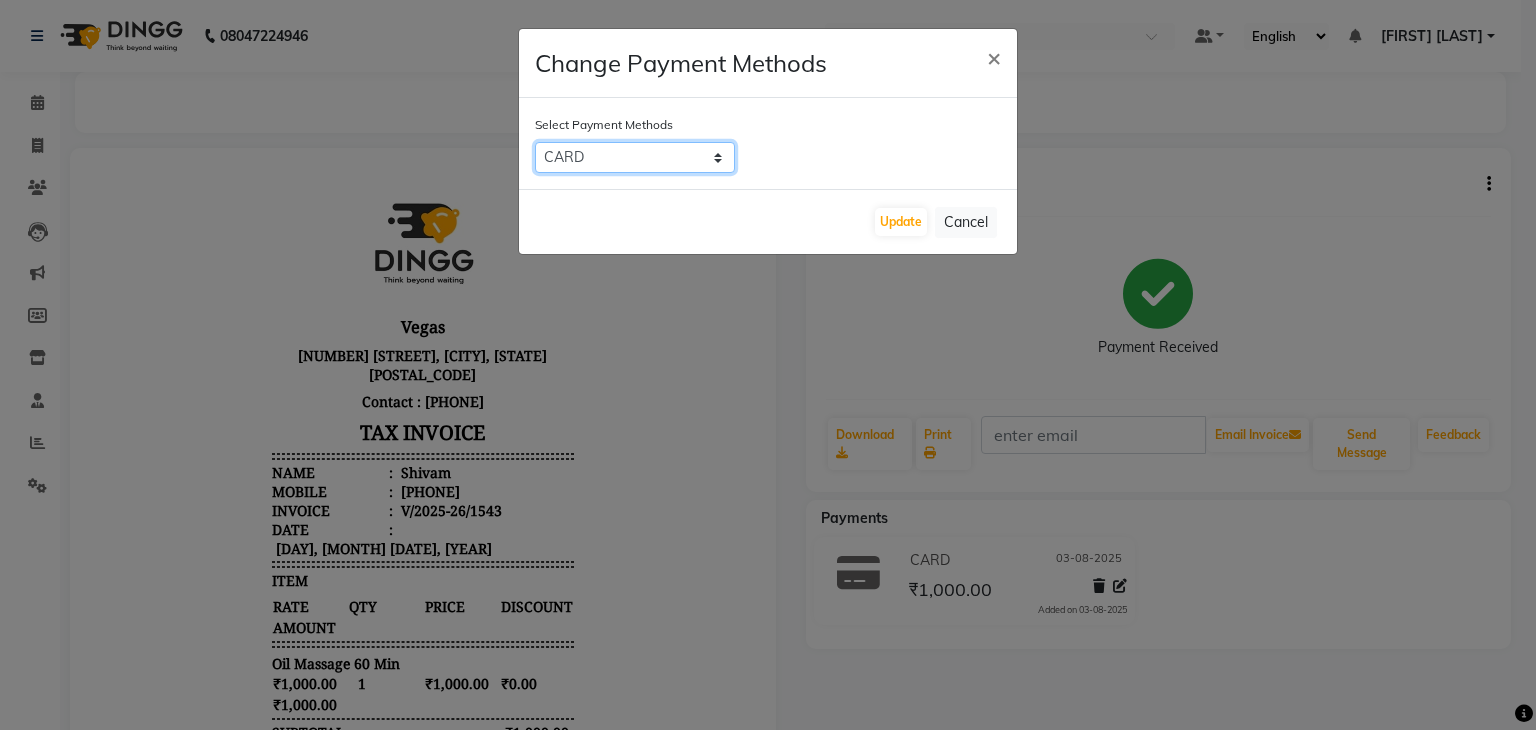 click on "CARD   UPI   CASH   Bank" 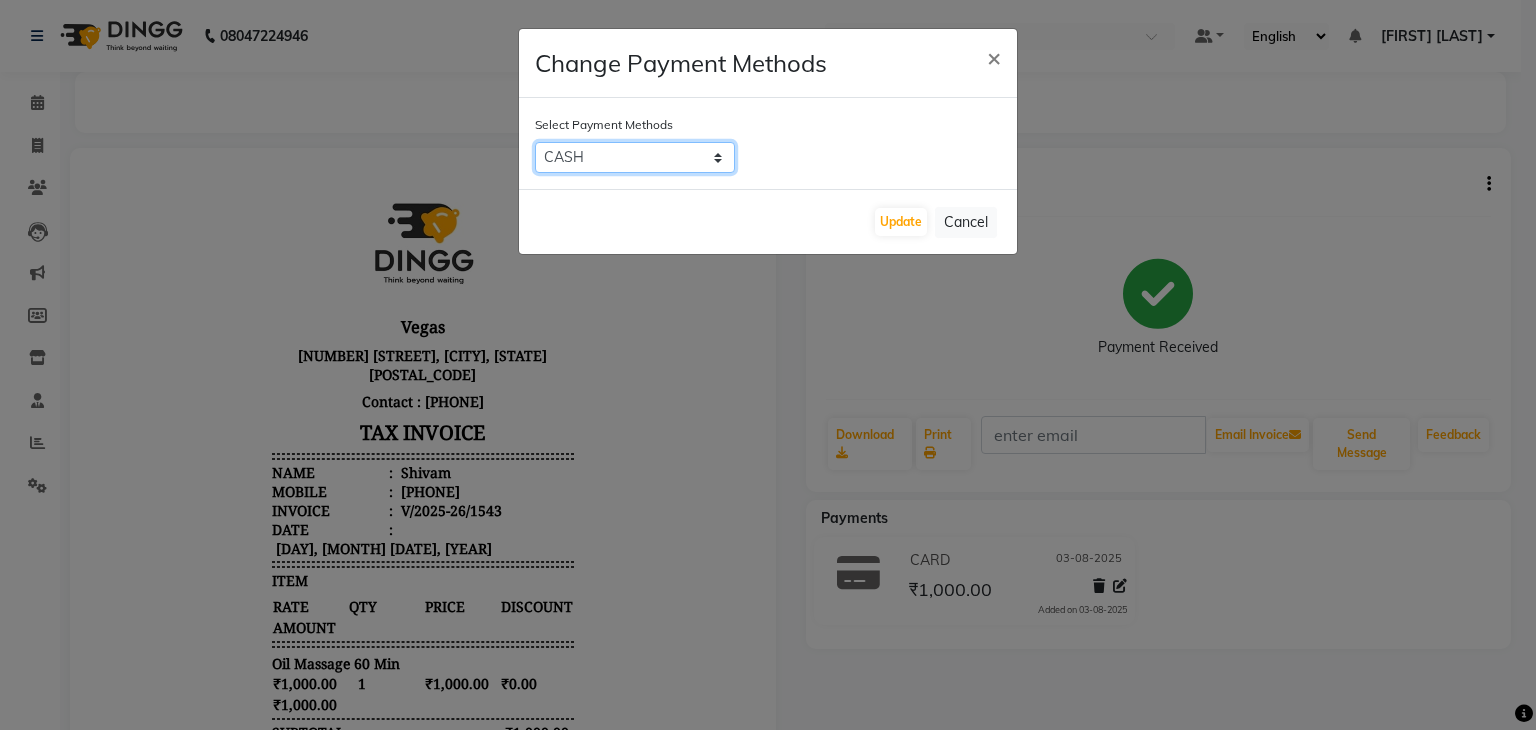 click on "CARD   UPI   CASH   Bank" 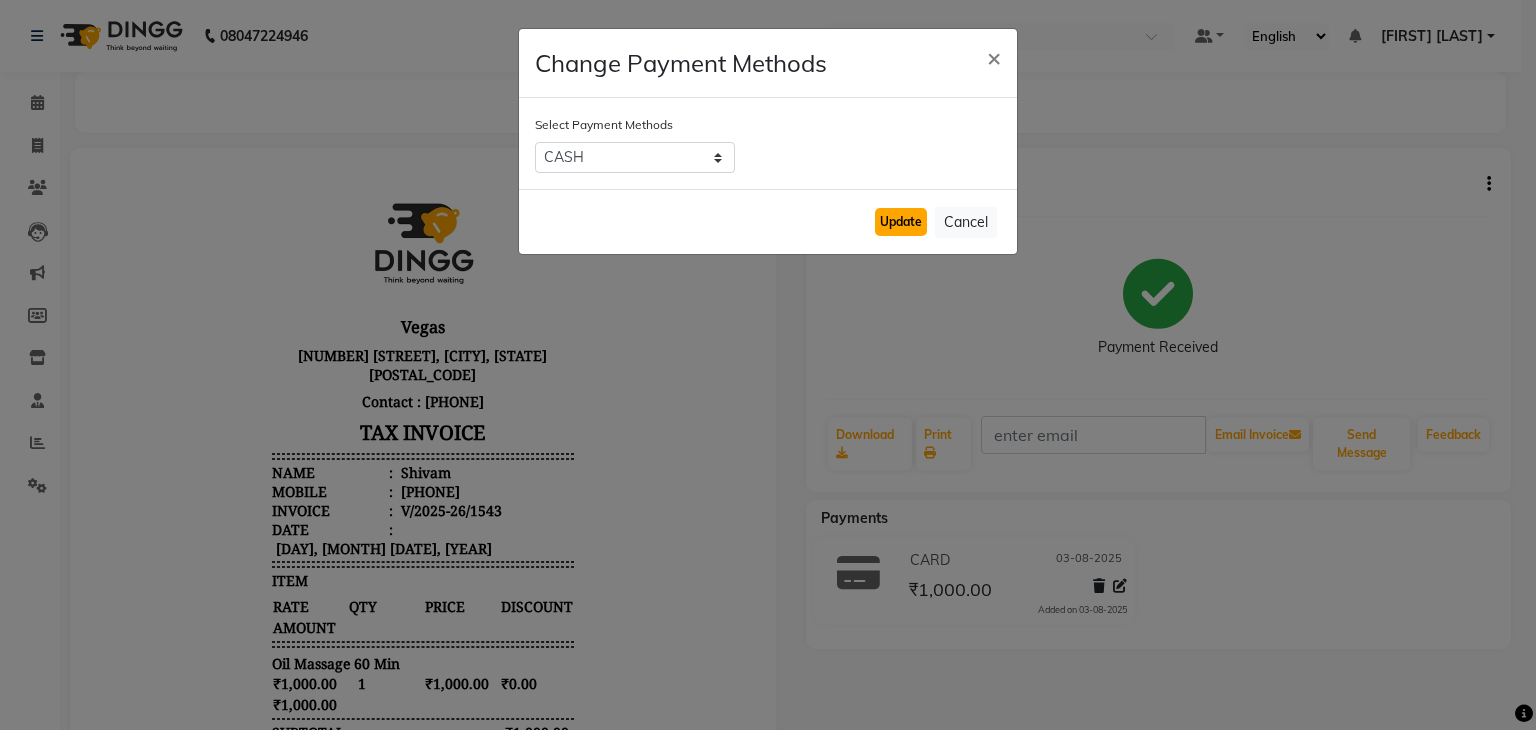 click on "Update" 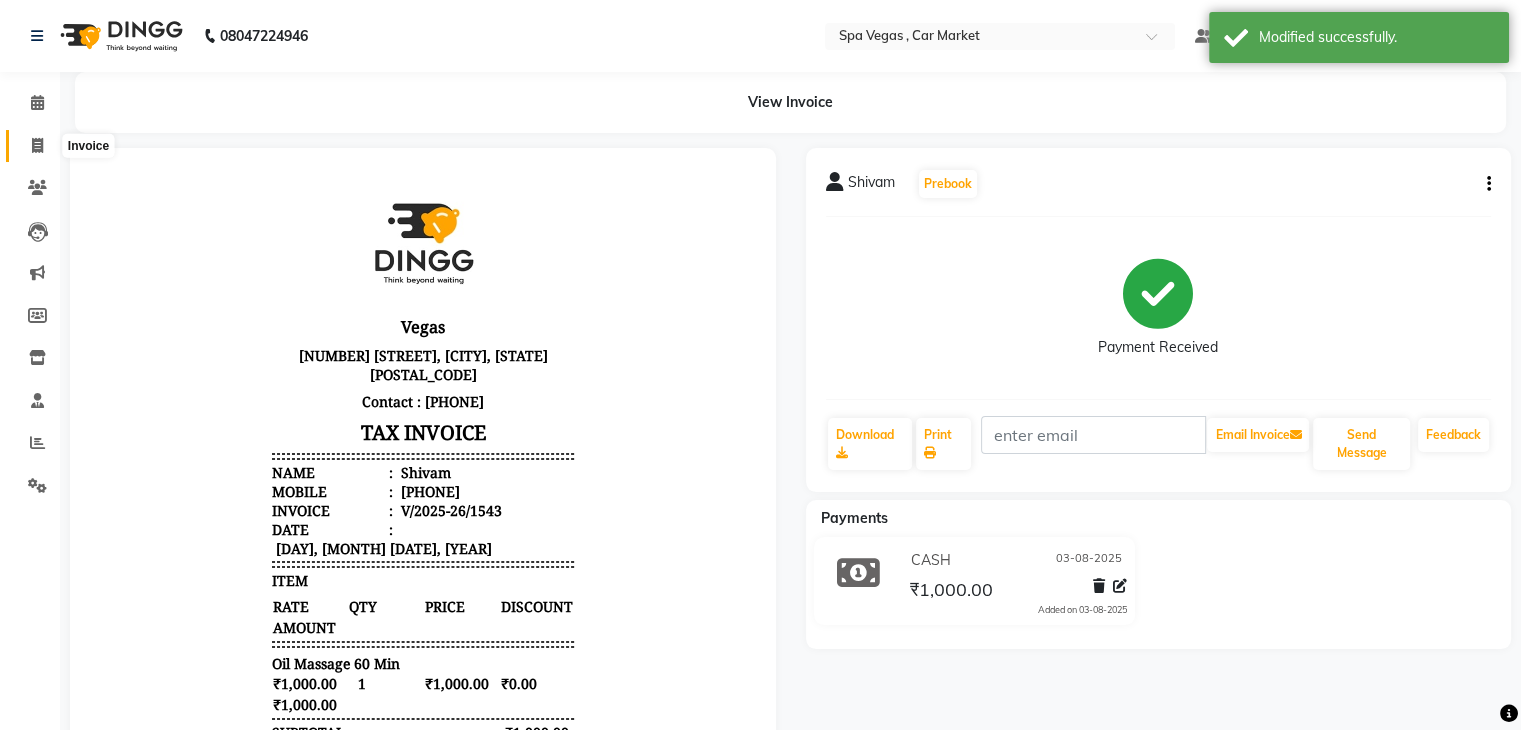 click 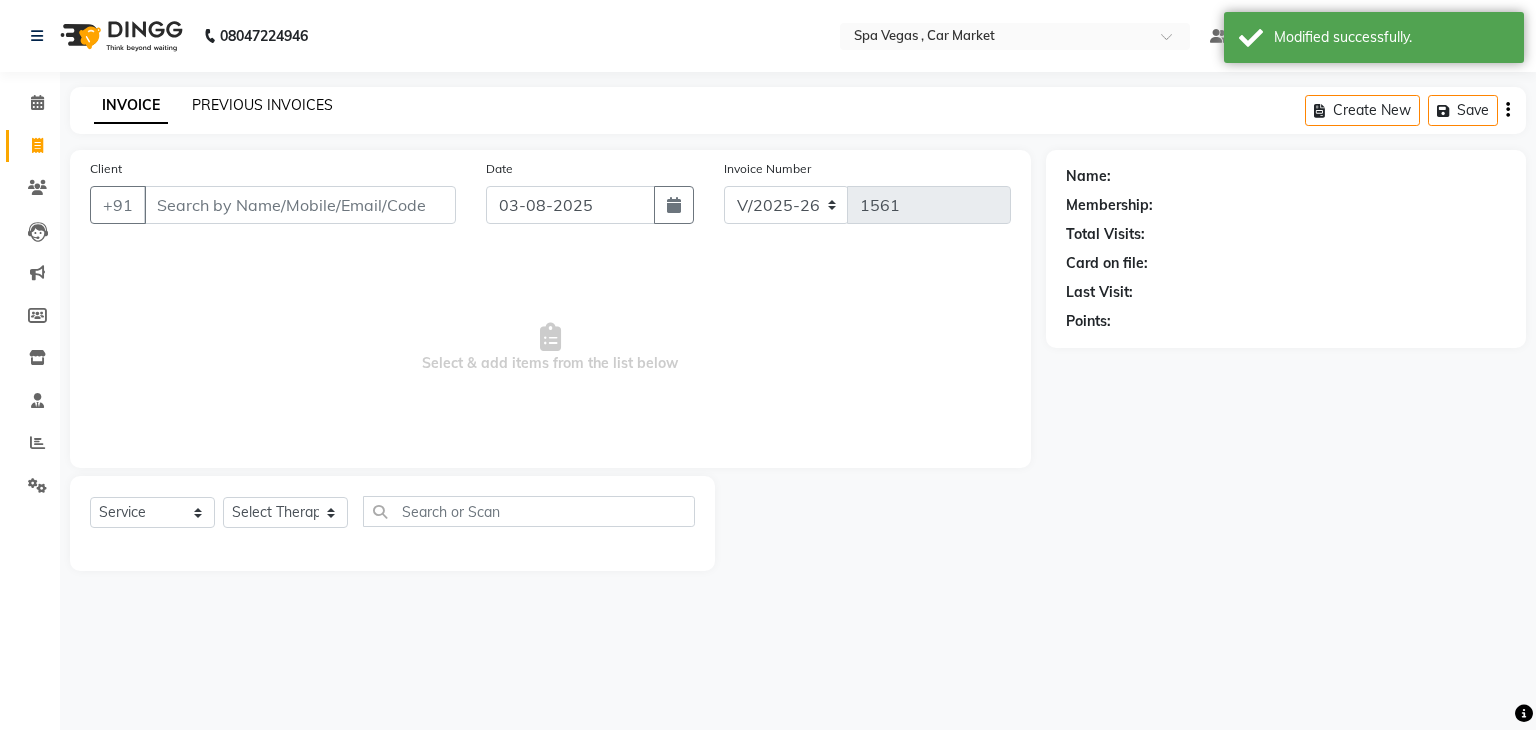 click on "PREVIOUS INVOICES" 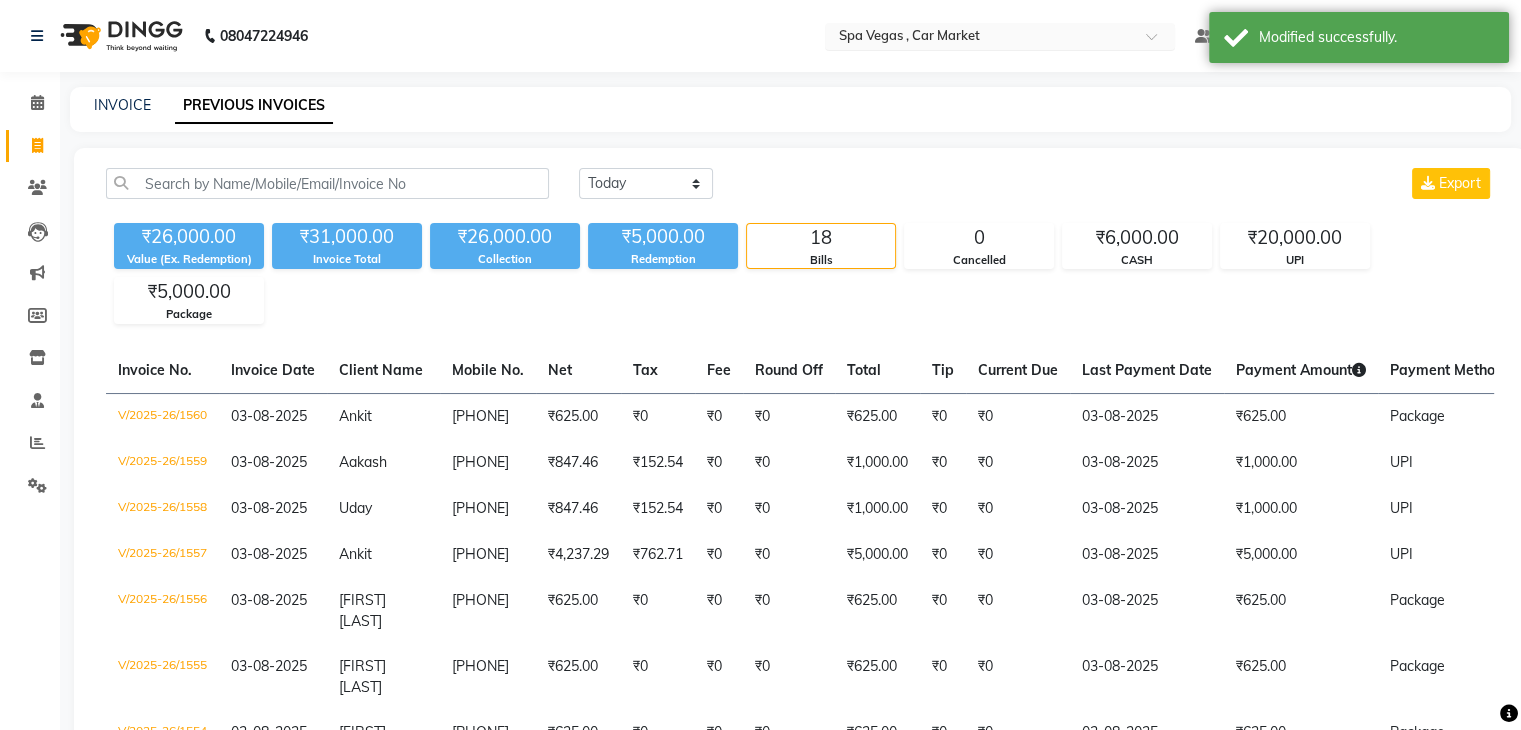click at bounding box center (980, 38) 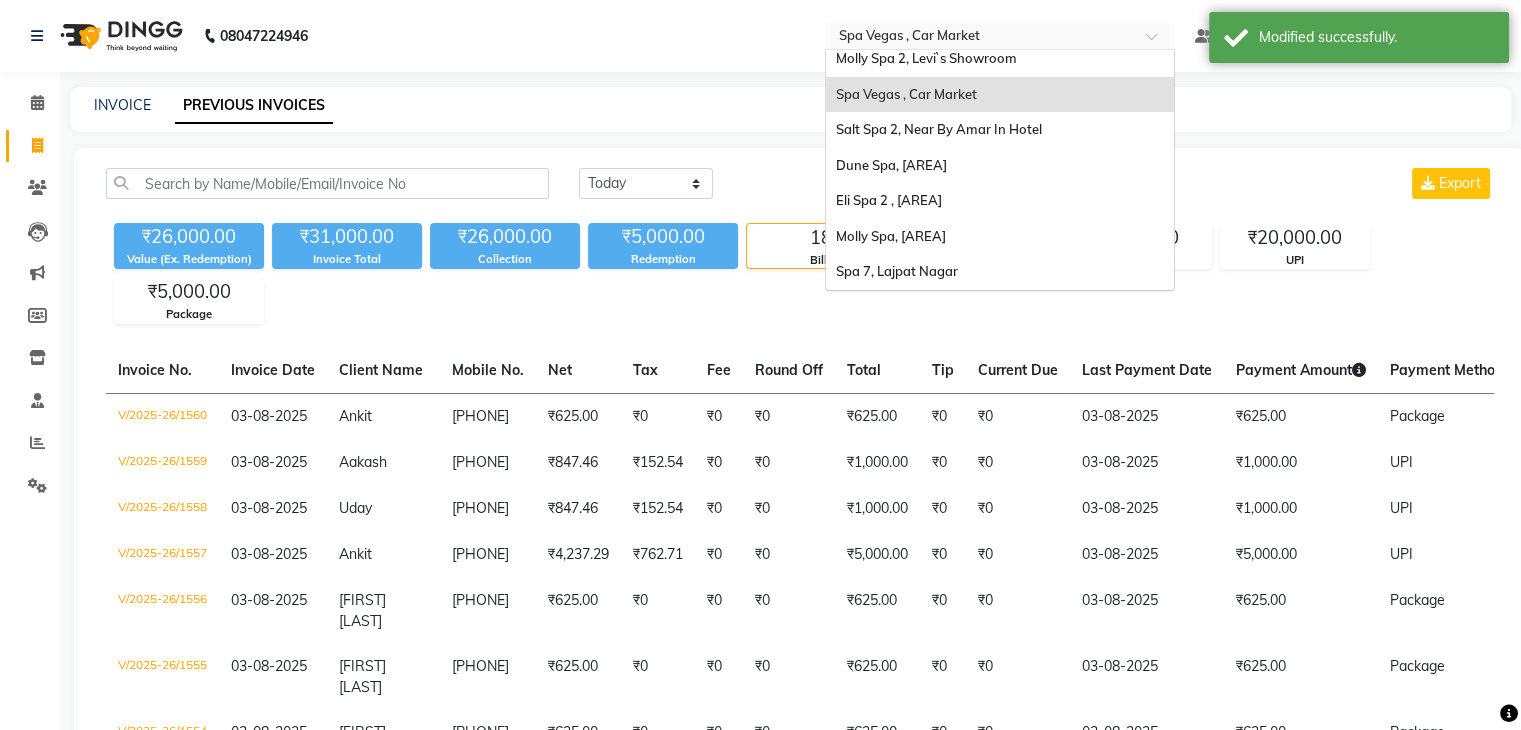 type on "s" 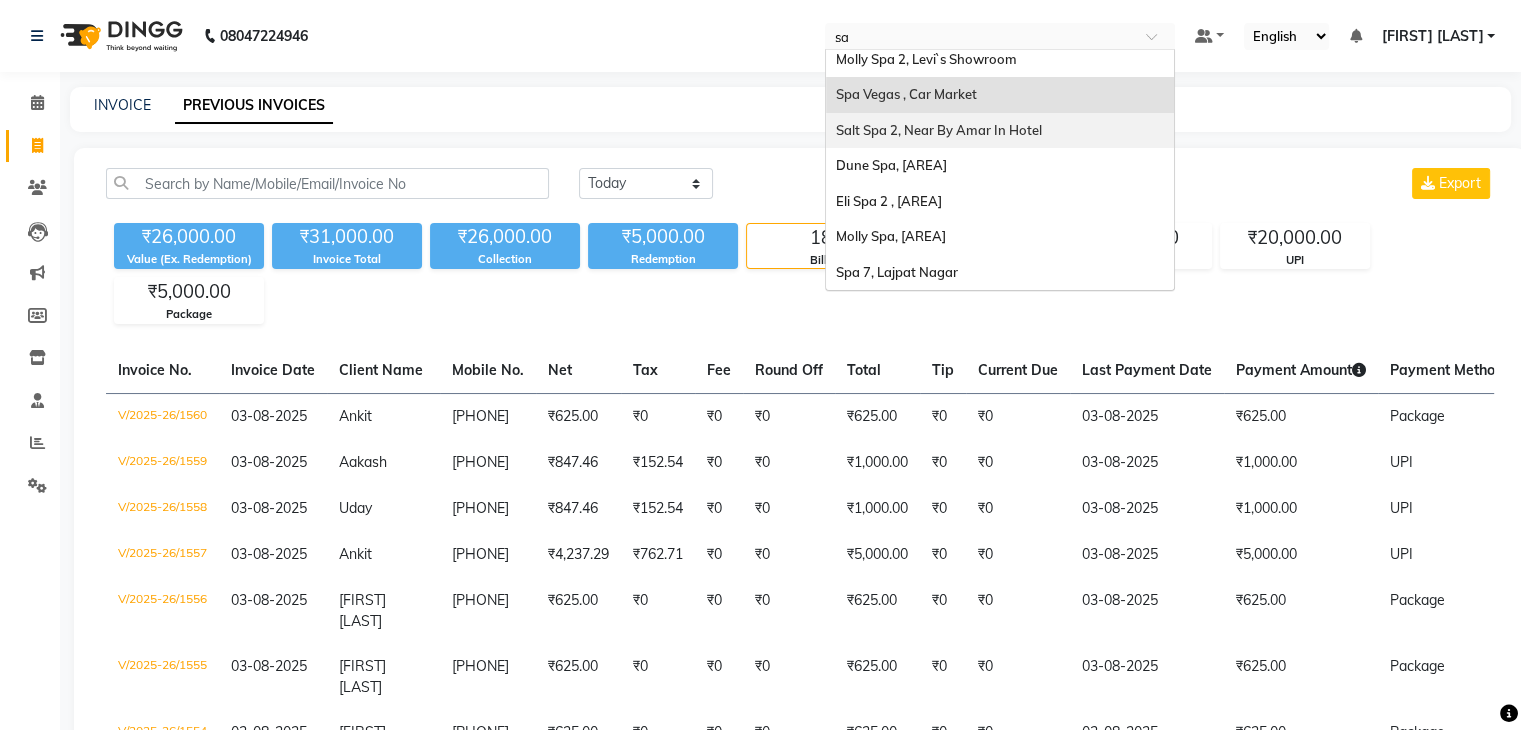 scroll, scrollTop: 0, scrollLeft: 0, axis: both 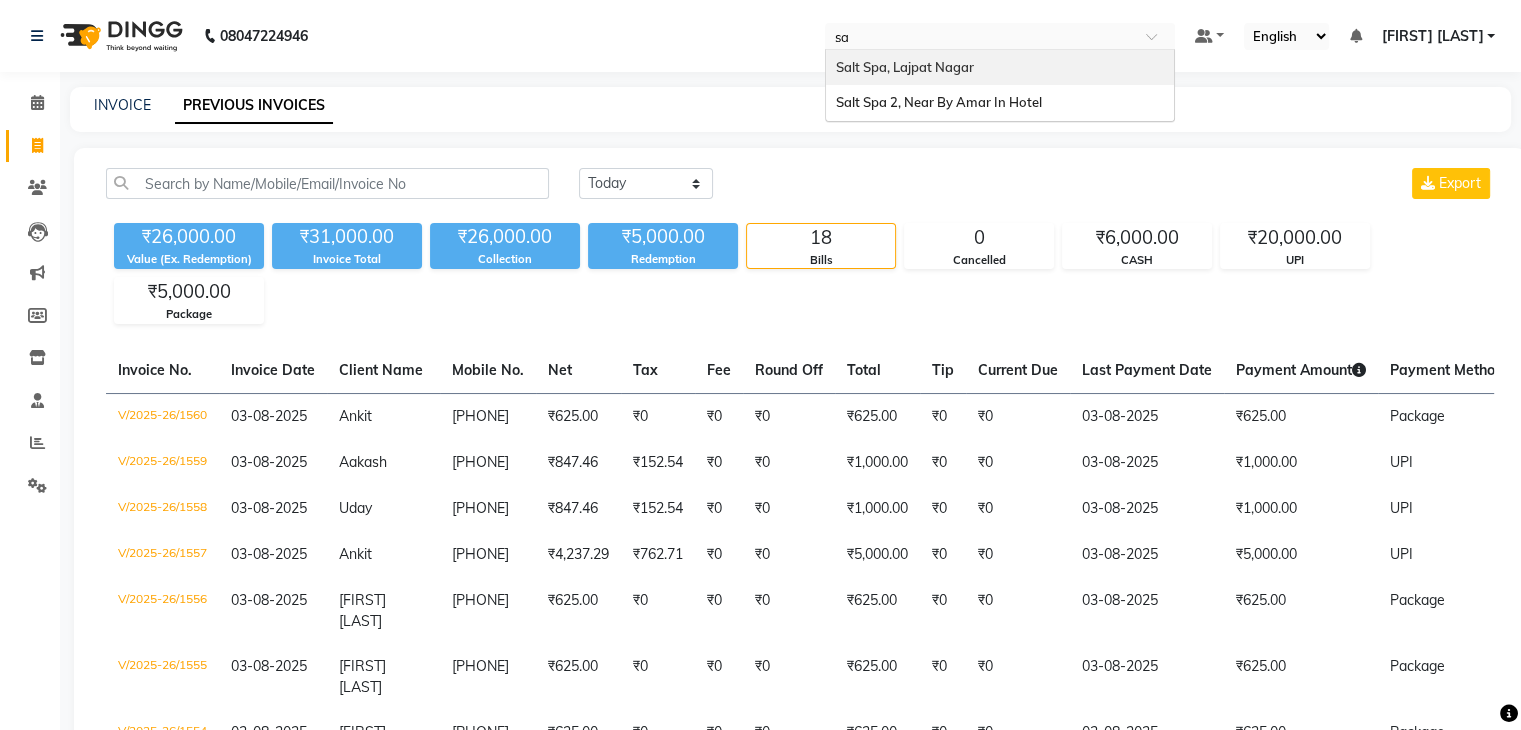 type on "sal" 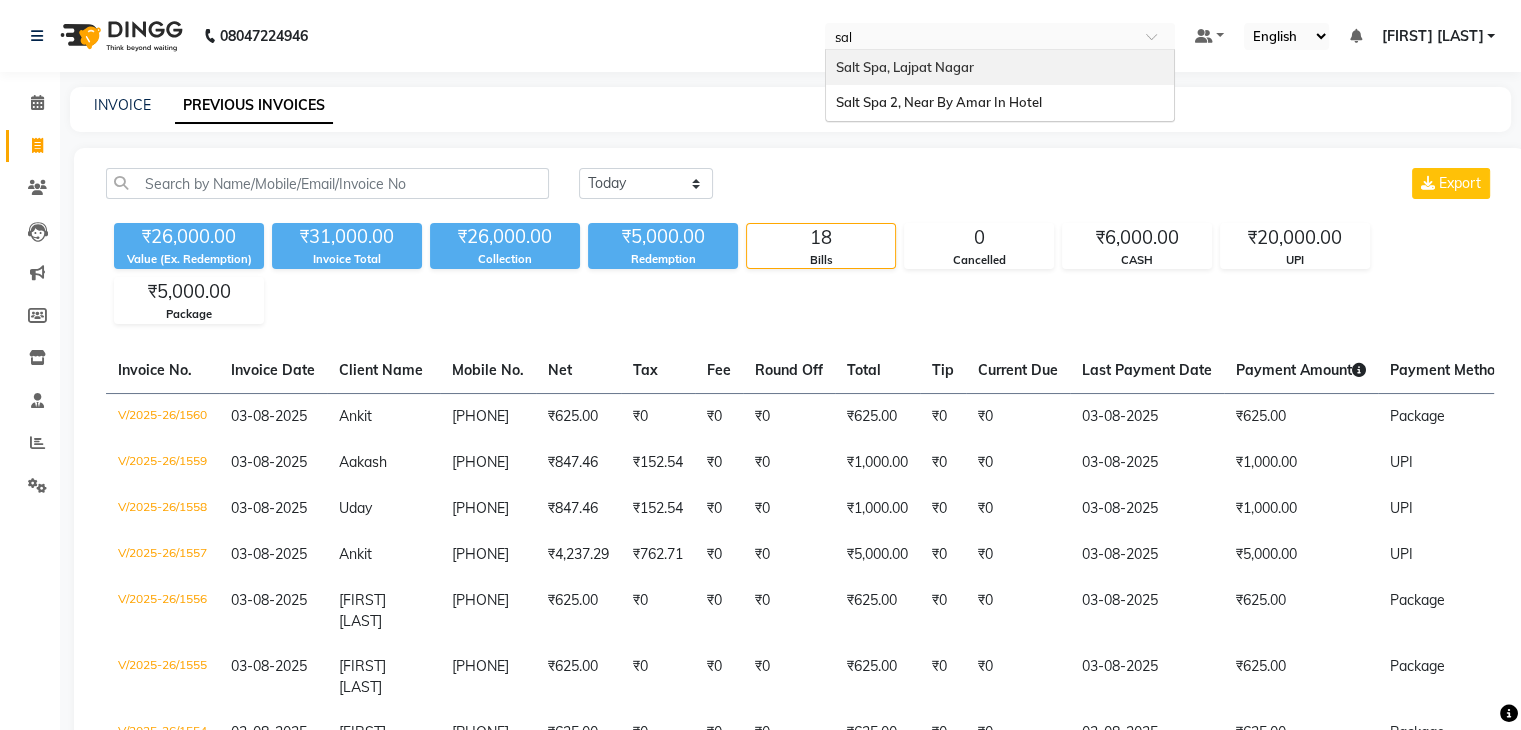 click on "Salt Spa, Lajpat Nagar" at bounding box center (1000, 68) 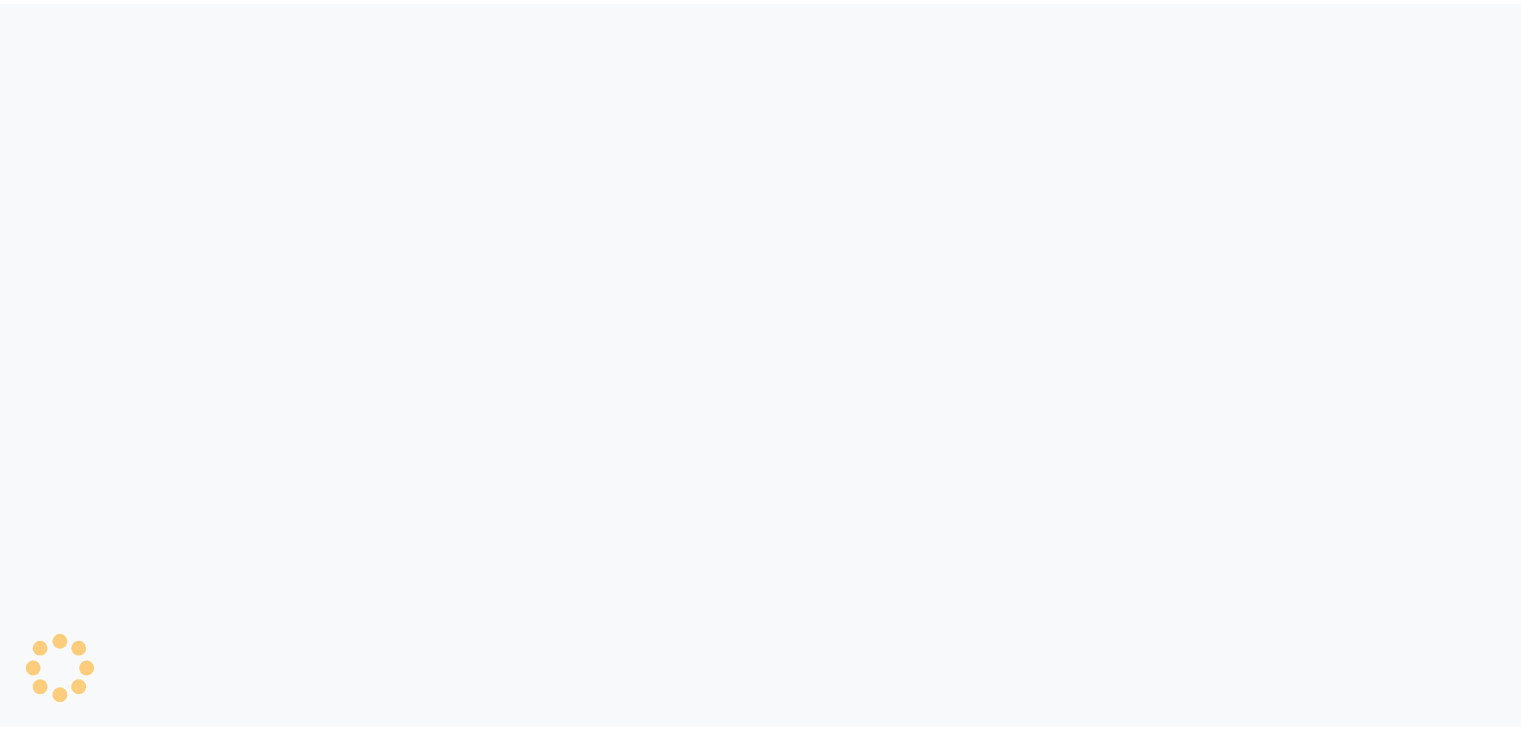 scroll, scrollTop: 0, scrollLeft: 0, axis: both 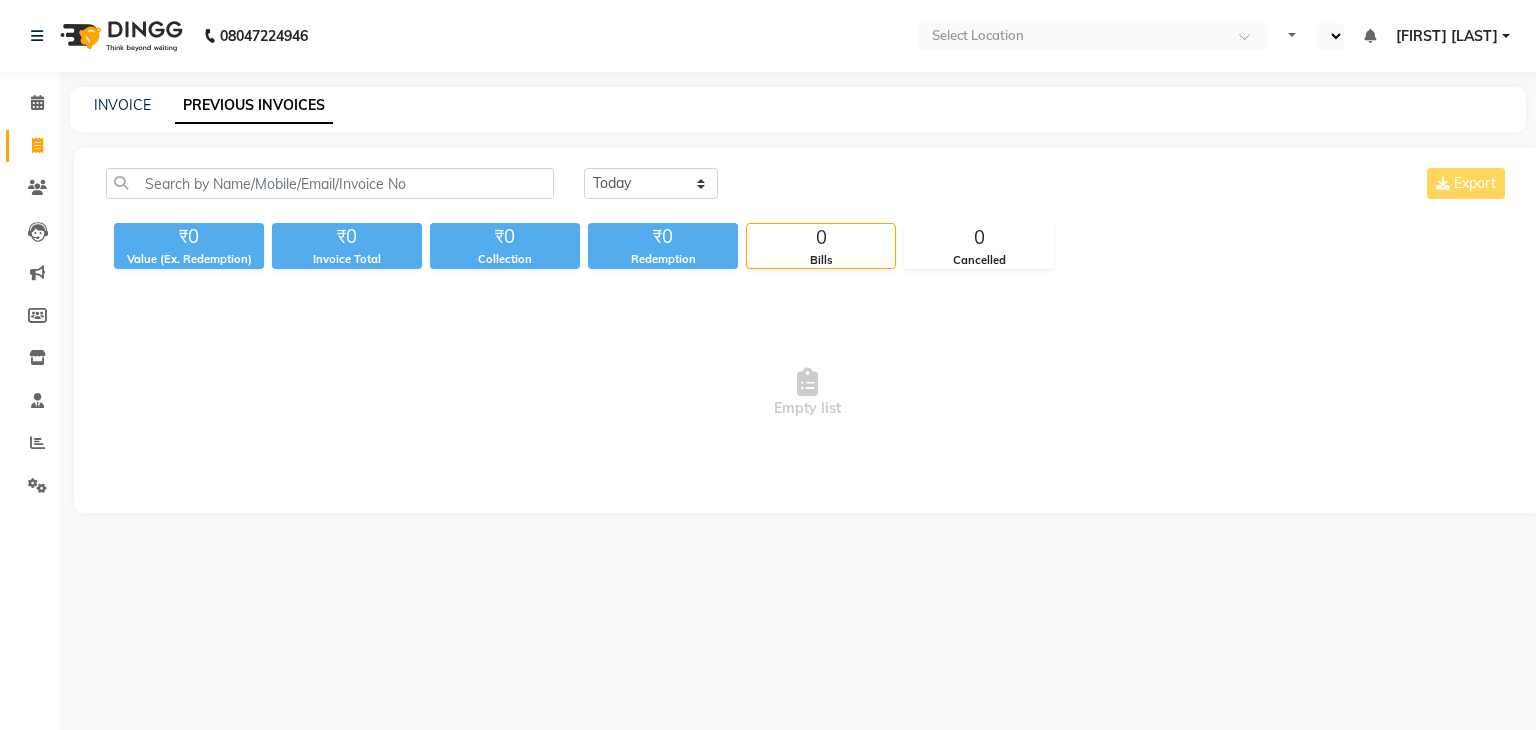 select on "en" 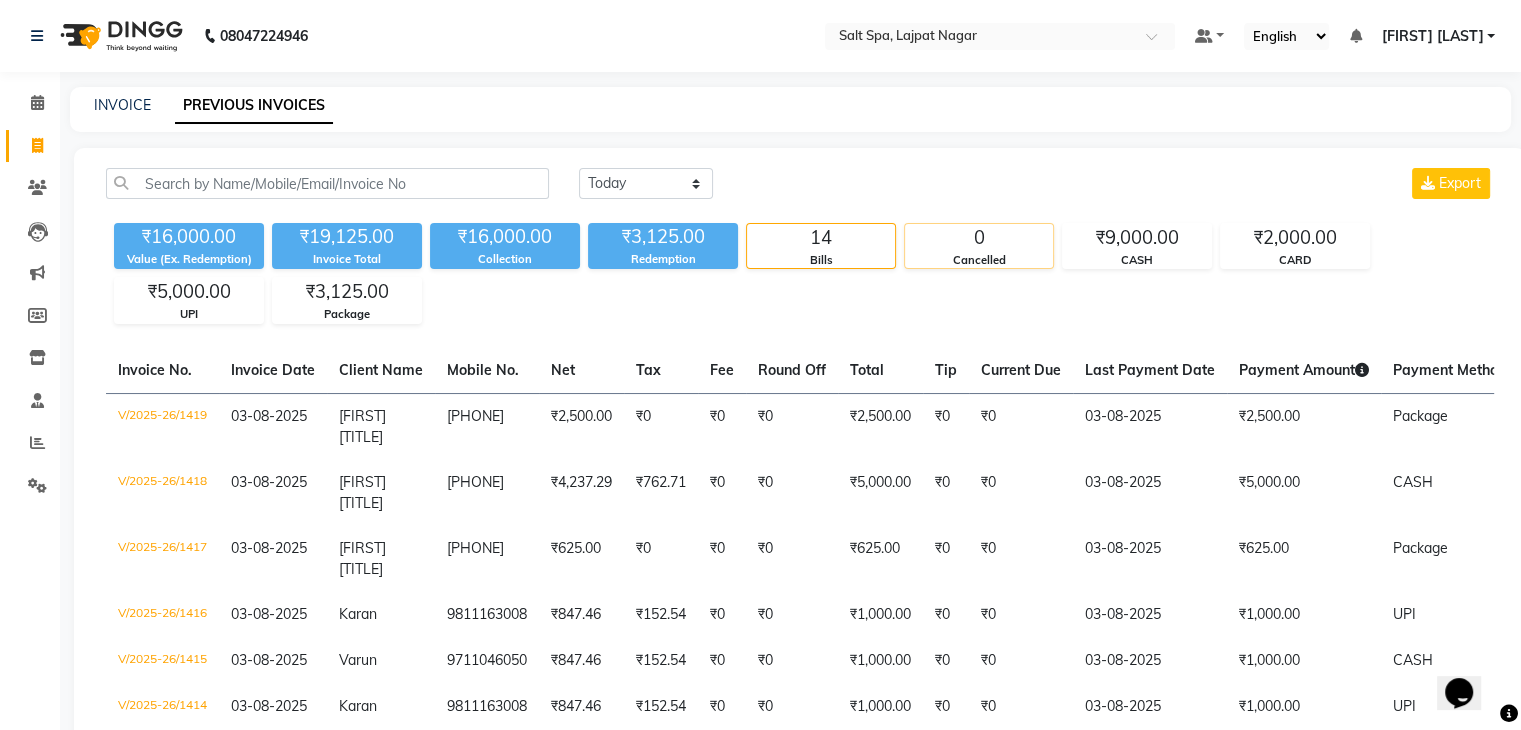 scroll, scrollTop: 0, scrollLeft: 0, axis: both 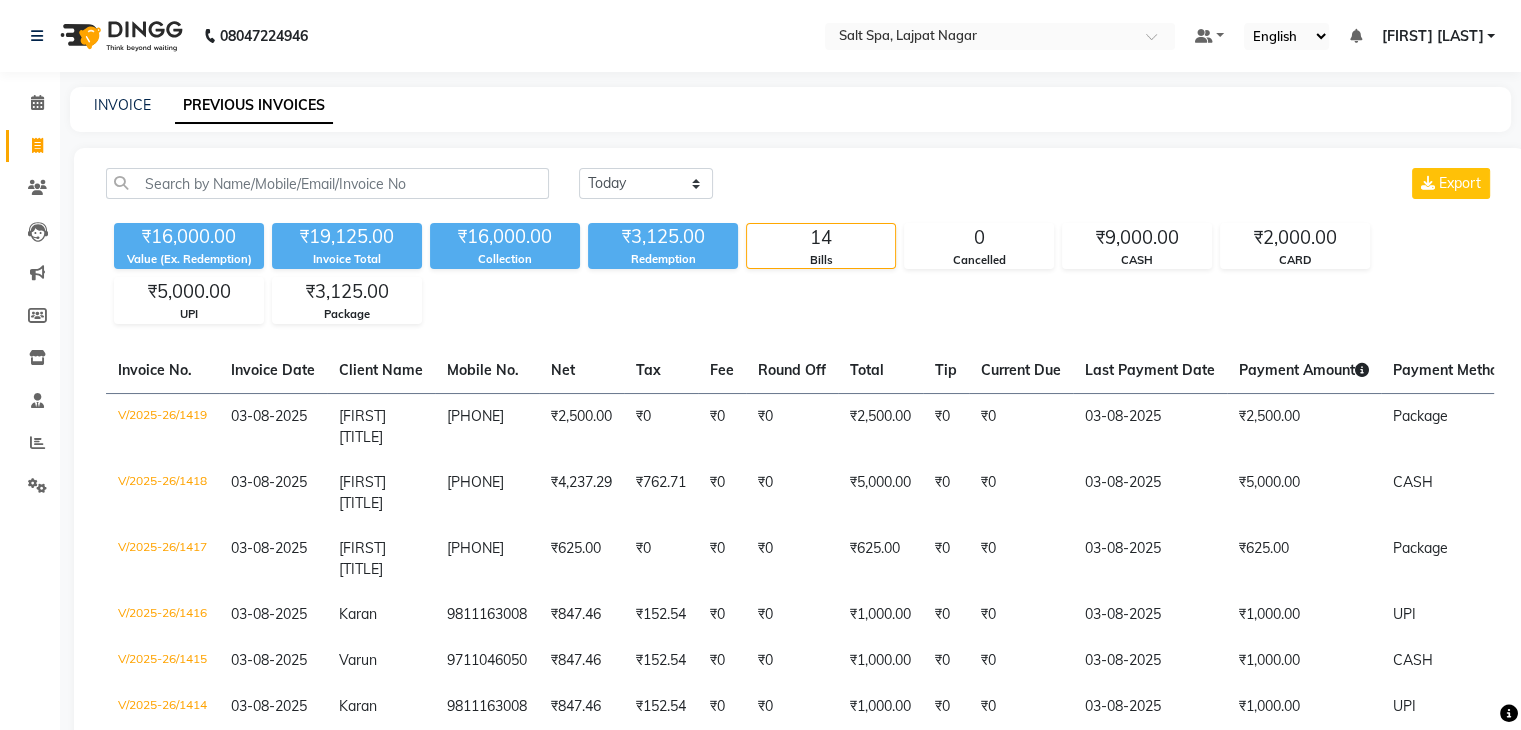 click on "Today Yesterday Custom Range Export ₹16,000.00 Value (Ex. Redemption) ₹19,125.00 Invoice Total  ₹16,000.00 Collection ₹3,125.00 Redemption 14 Bills 0 Cancelled ₹9,000.00 CASH ₹2,000.00 CARD ₹5,000.00 UPI ₹3,125.00 Package  Invoice No.   Invoice Date   Client Name   Mobile No.   Net   Tax   Fee   Round Off   Total   Tip   Current Due   Last Payment Date   Payment Amount   Payment Methods   Cancel Reason   Status   V/2025-26/1419  03-08-2025 [FIRST] [TITLE]   [PHONE] ₹2,500.00 ₹0  ₹0  ₹0 ₹2,500.00 ₹0 ₹0 03-08-2025 ₹2,500.00  Package - PAID  V/2025-26/1418  03-08-2025 [FIRST] [TITLE]   [PHONE] ₹4,237.29 ₹762.71  ₹0  ₹0 ₹5,000.00 ₹0 ₹0 03-08-2025 ₹5,000.00  CASH - PAID  V/2025-26/1417  03-08-2025 [FIRST] [TITLE]   [PHONE] ₹625.00 ₹0  ₹0  ₹0 ₹625.00 ₹0 ₹0 03-08-2025 ₹625.00  Package - PAID  V/2025-26/1416  03-08-2025 [FIRST]   [PHONE] ₹847.46 ₹152.54  ₹0  ₹0 ₹1,000.00 ₹0 ₹0 03-08-2025 ₹1,000.00  UPI - PAID  V/2025-26/1415  03-08-2025 [FIRST]    ₹0" 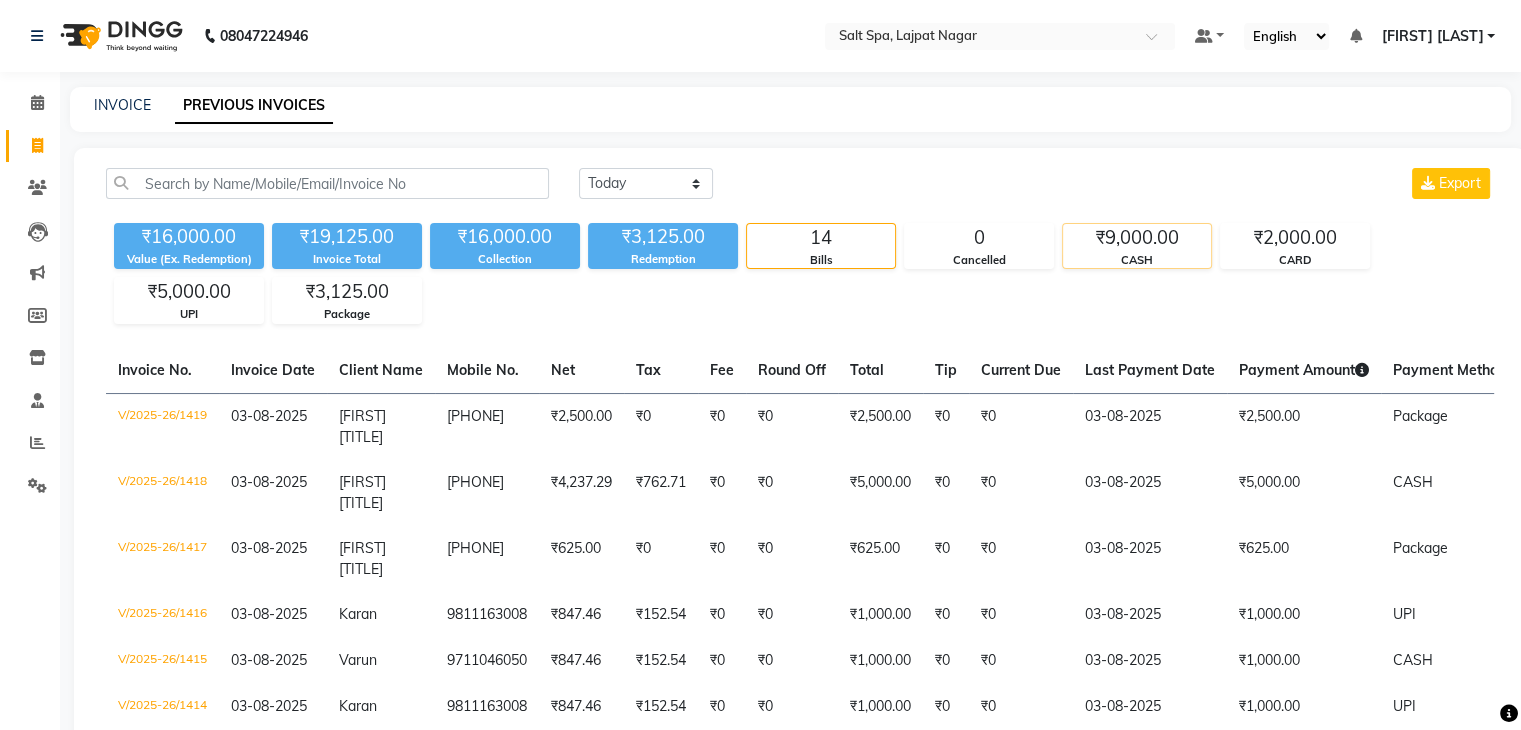 click on "₹9,000.00" 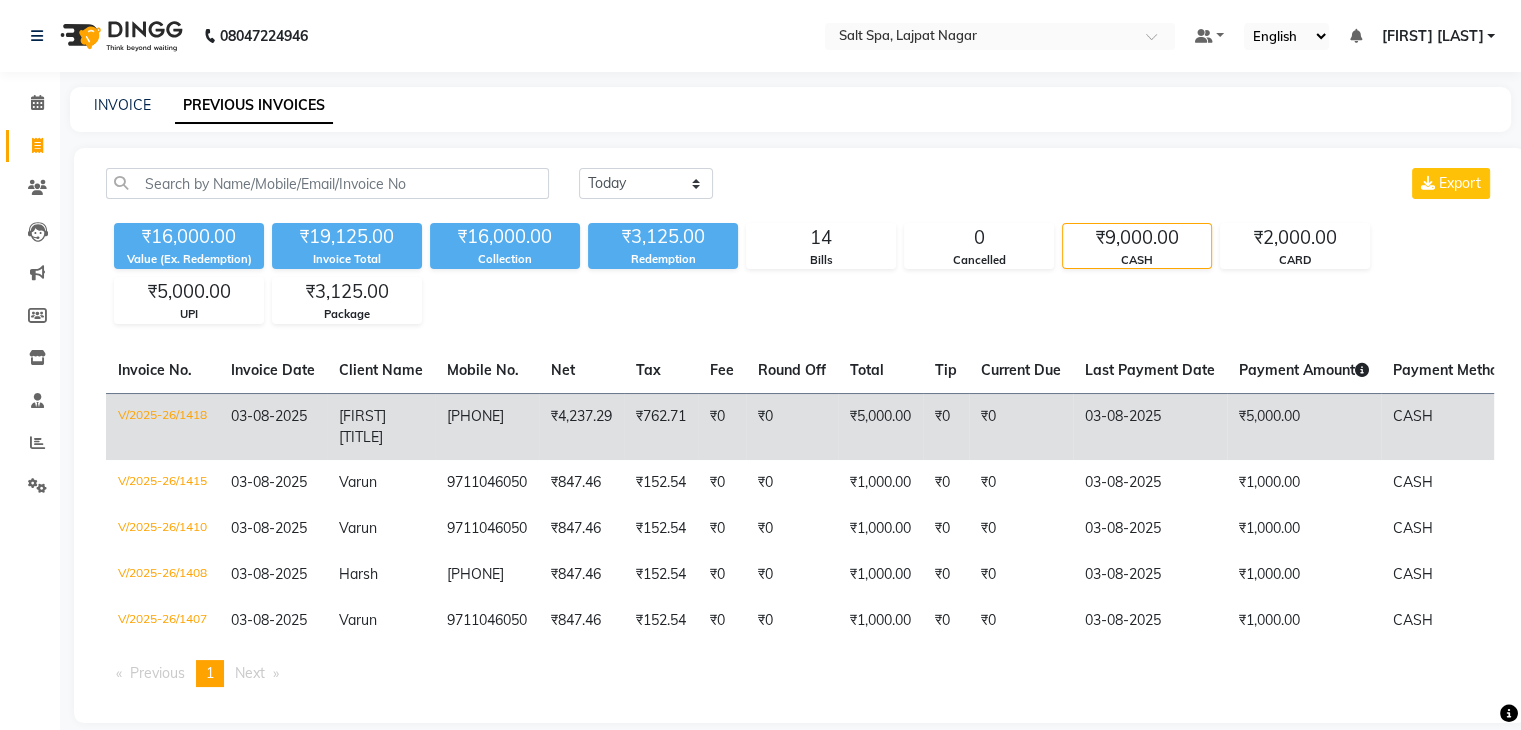 click on "03-08-2025" 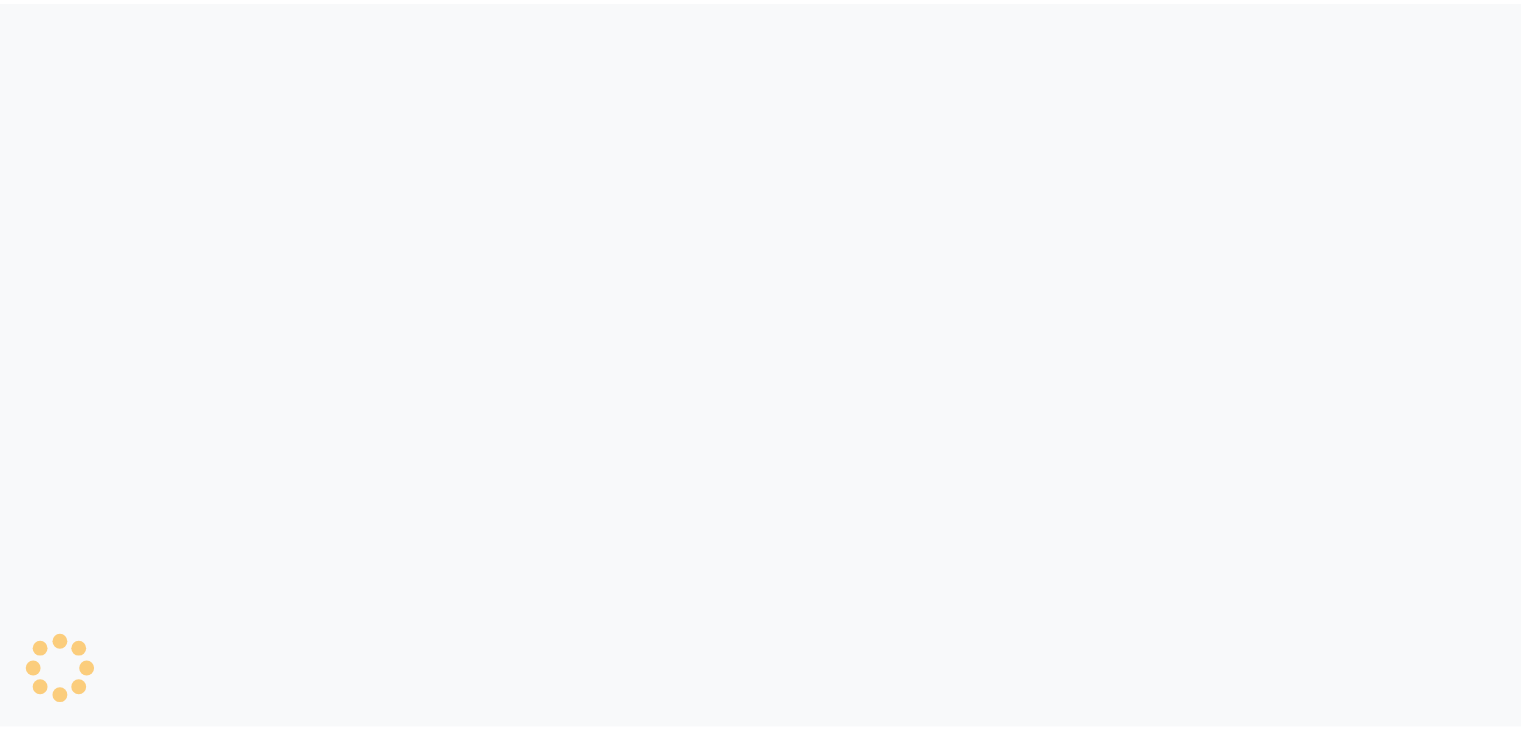 scroll, scrollTop: 0, scrollLeft: 0, axis: both 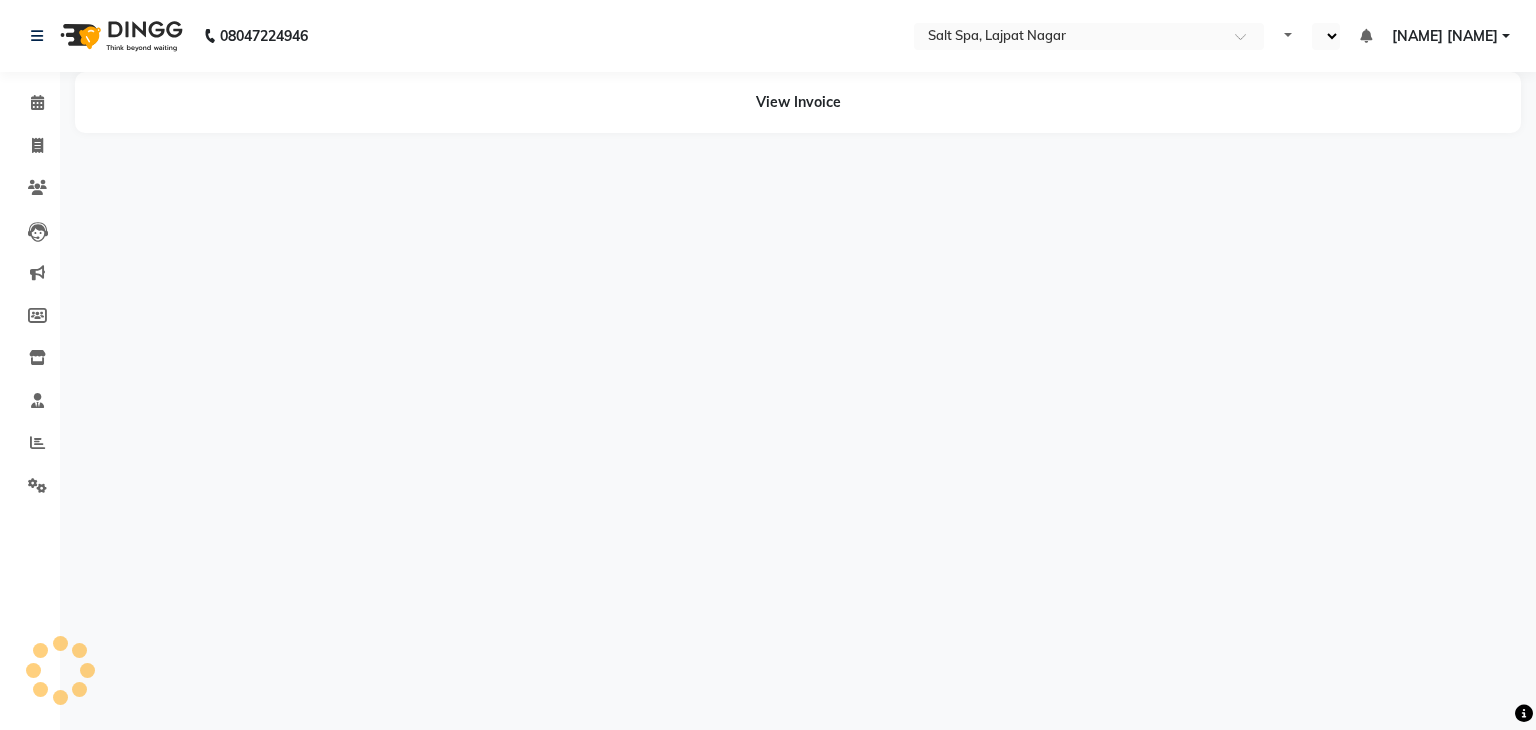select on "en" 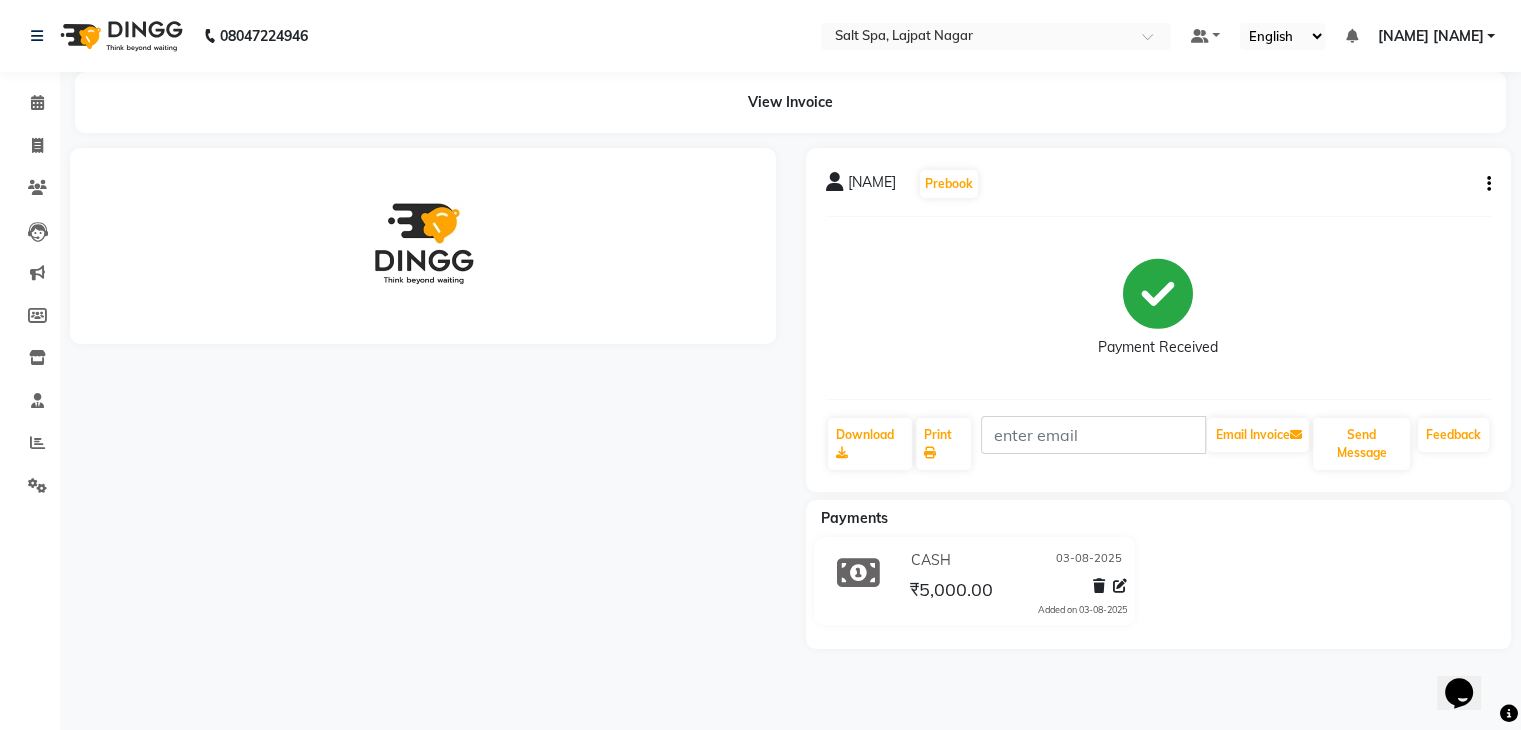 scroll, scrollTop: 0, scrollLeft: 0, axis: both 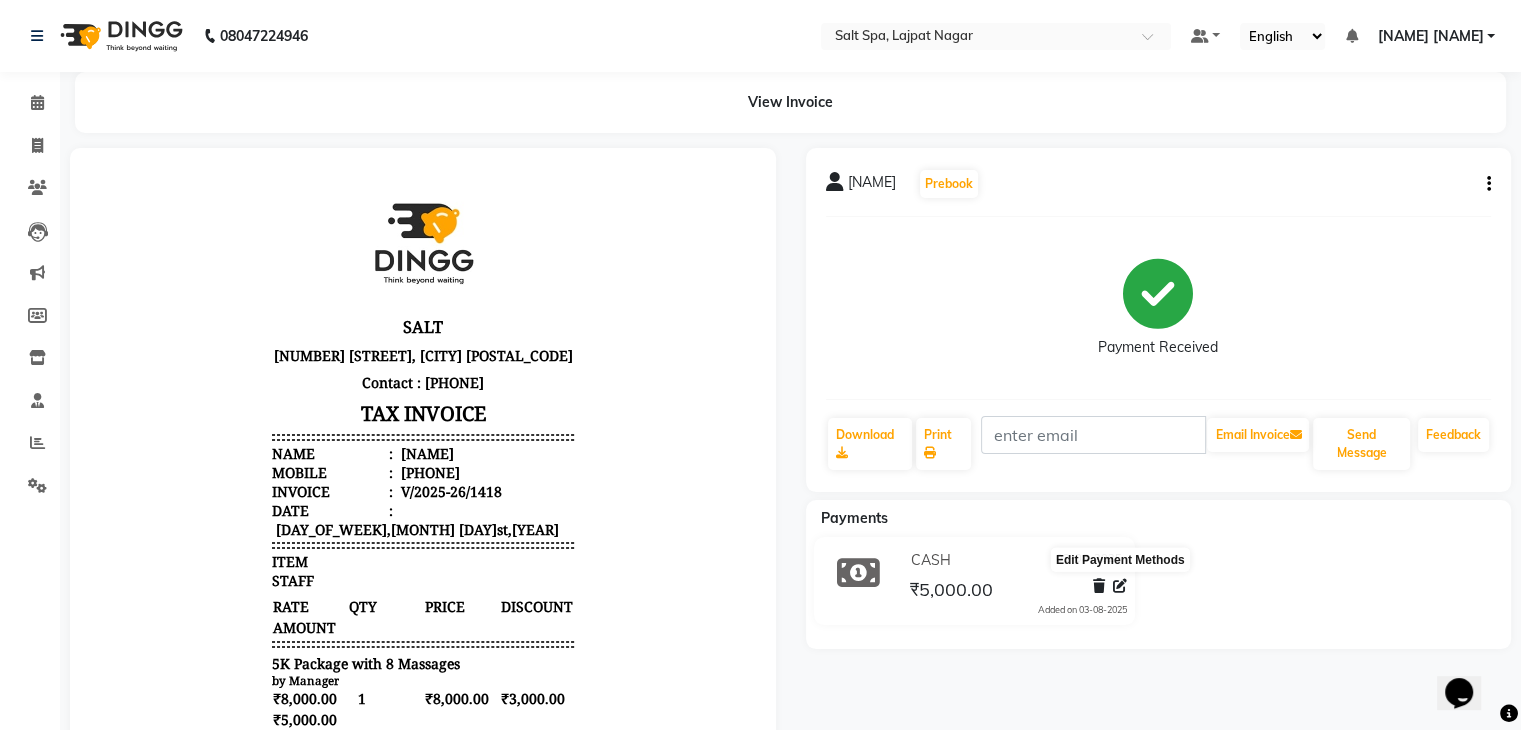 click 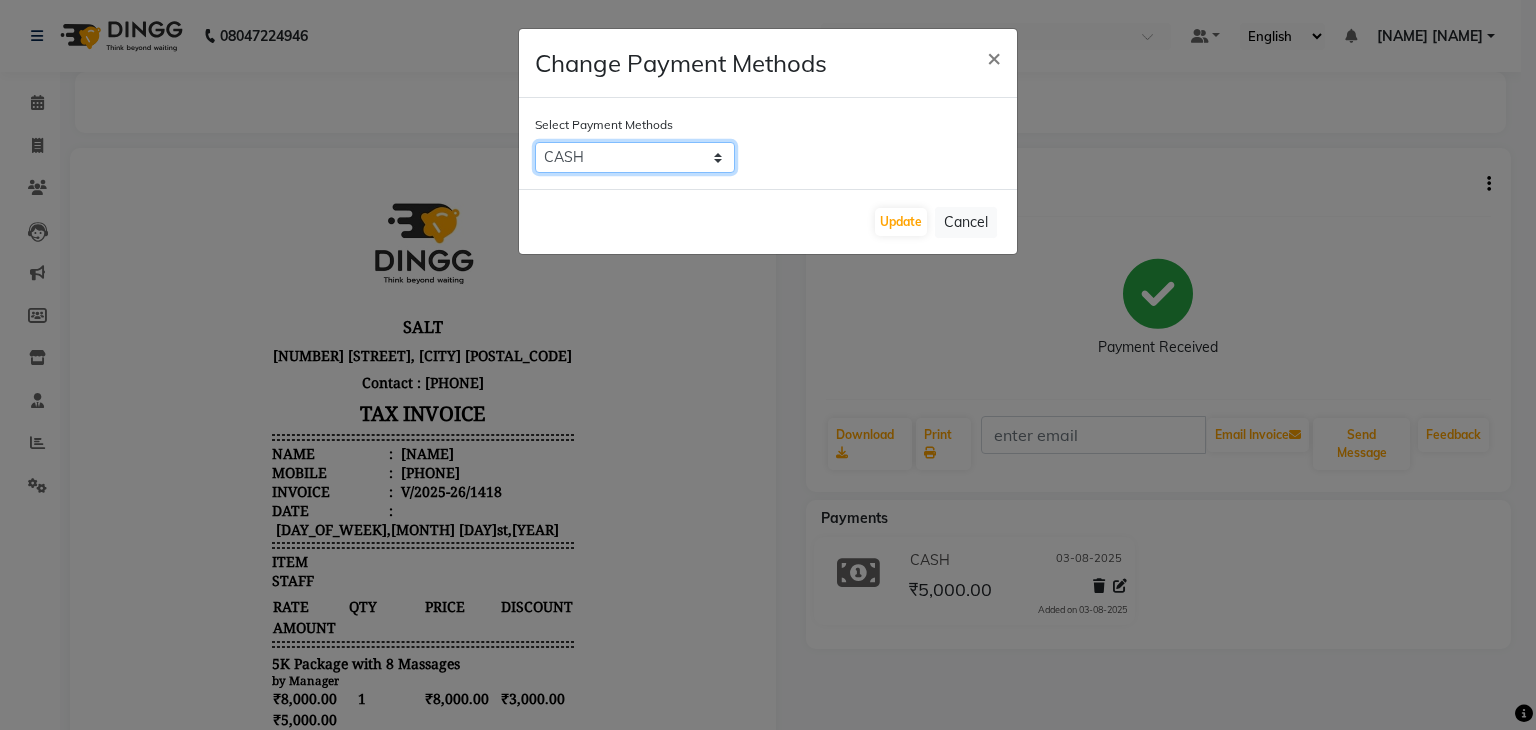 click on "CARD   UPI   CASH   Bank" 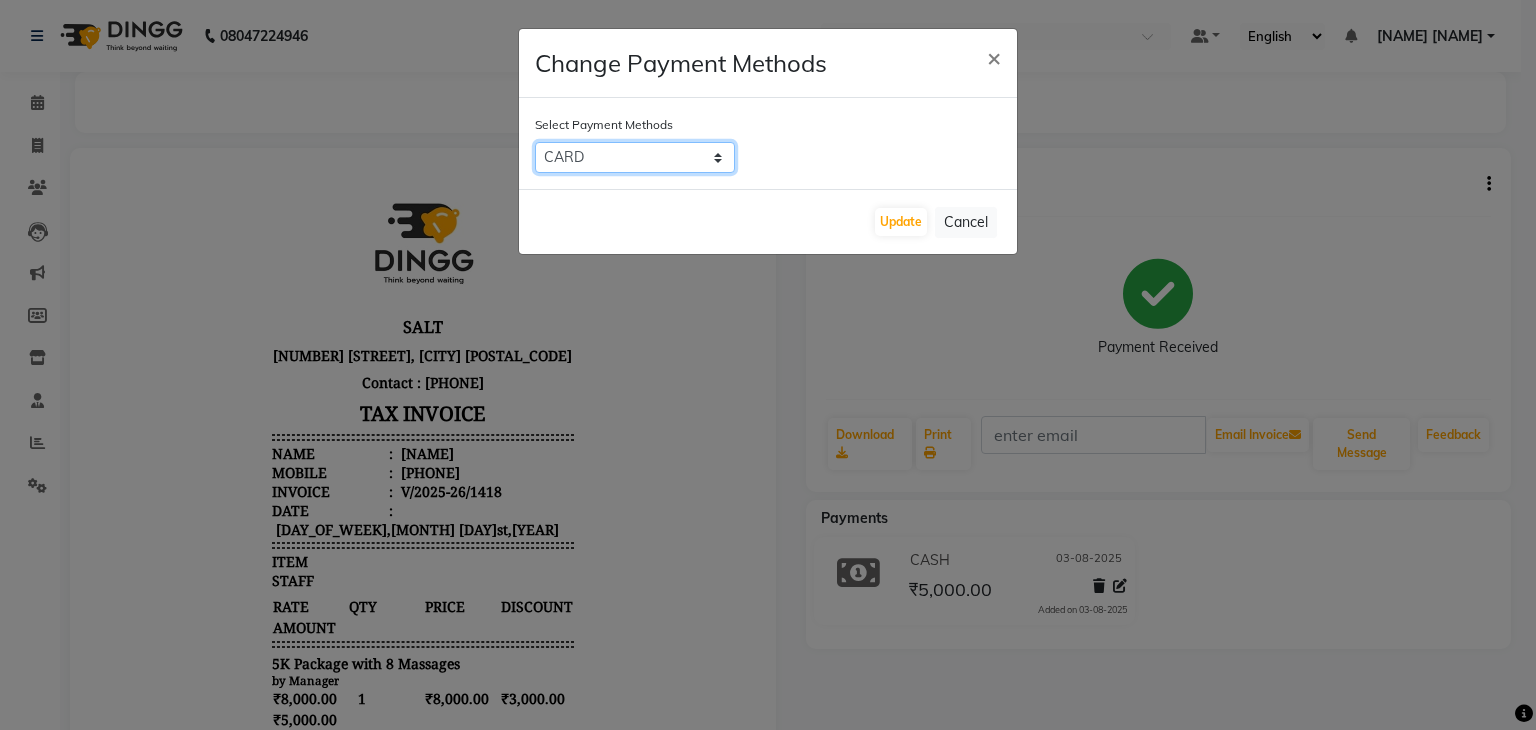 click on "CARD   UPI   CASH   Bank" 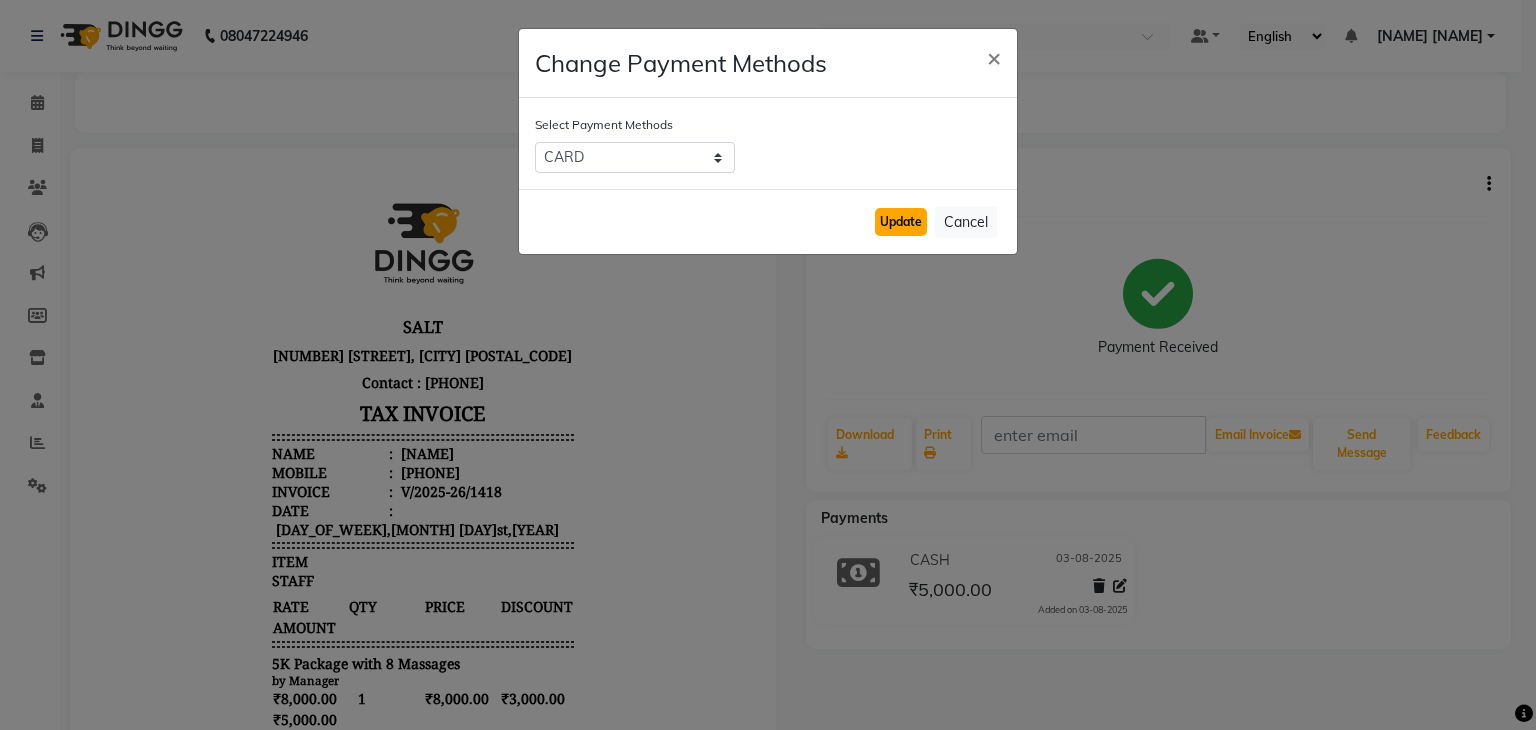 click on "Update" 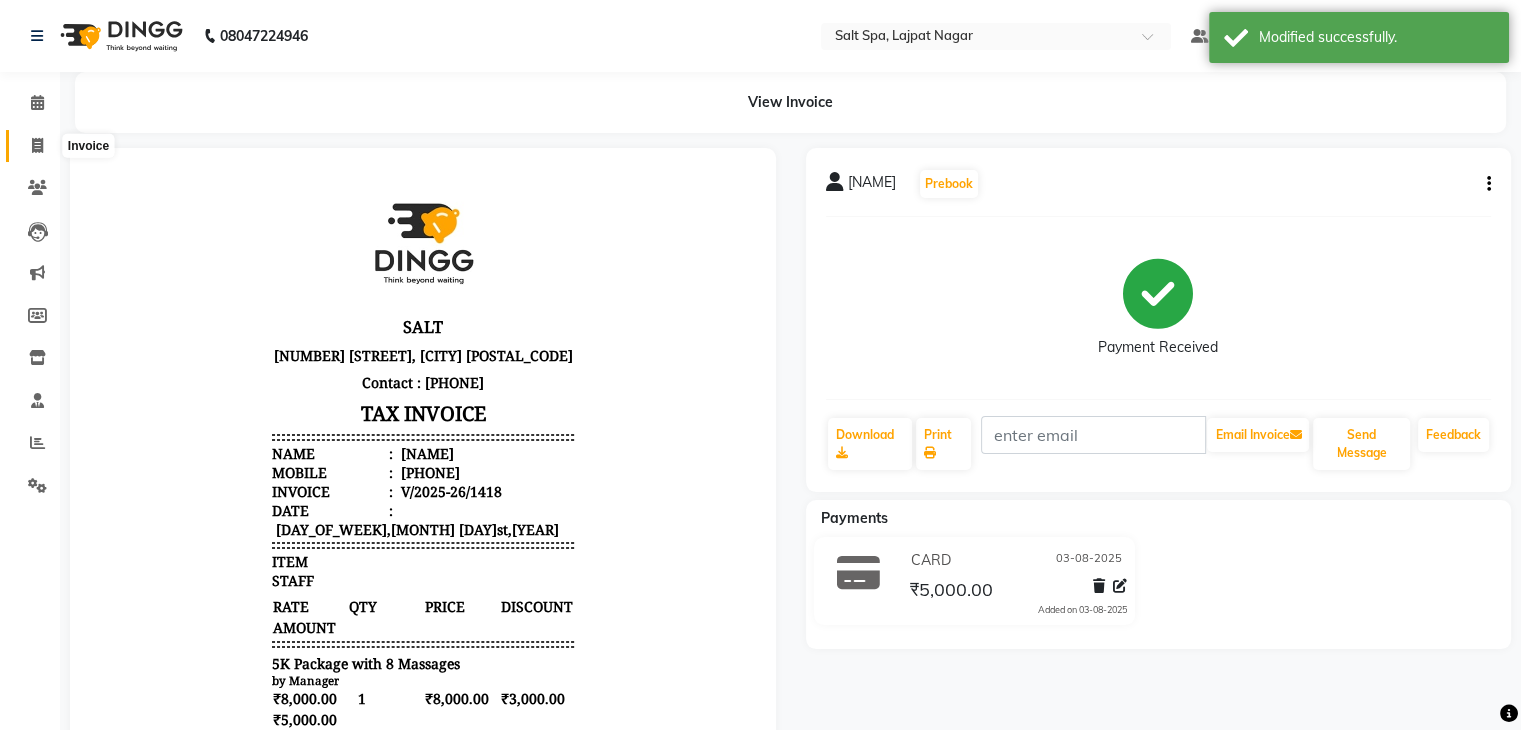 click 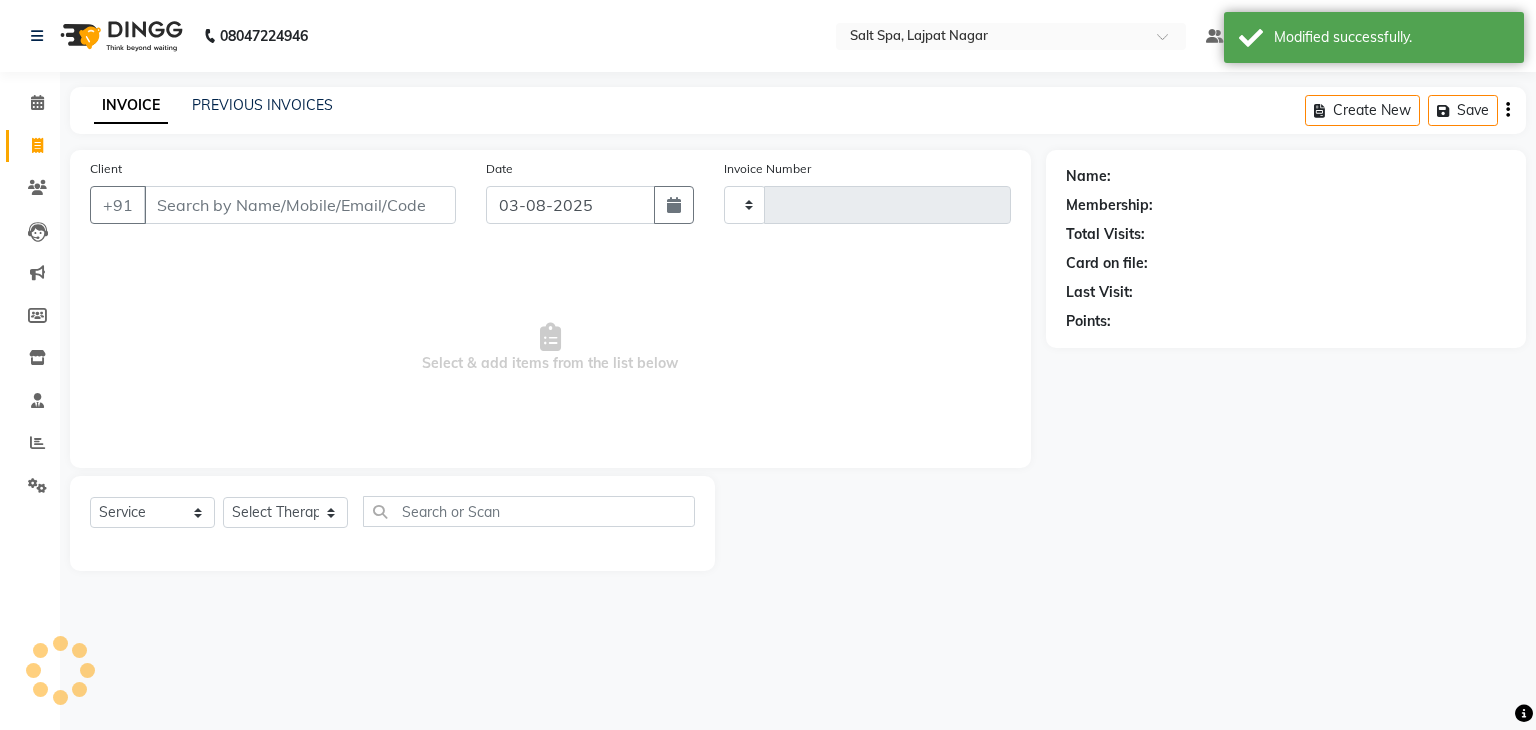 type on "1420" 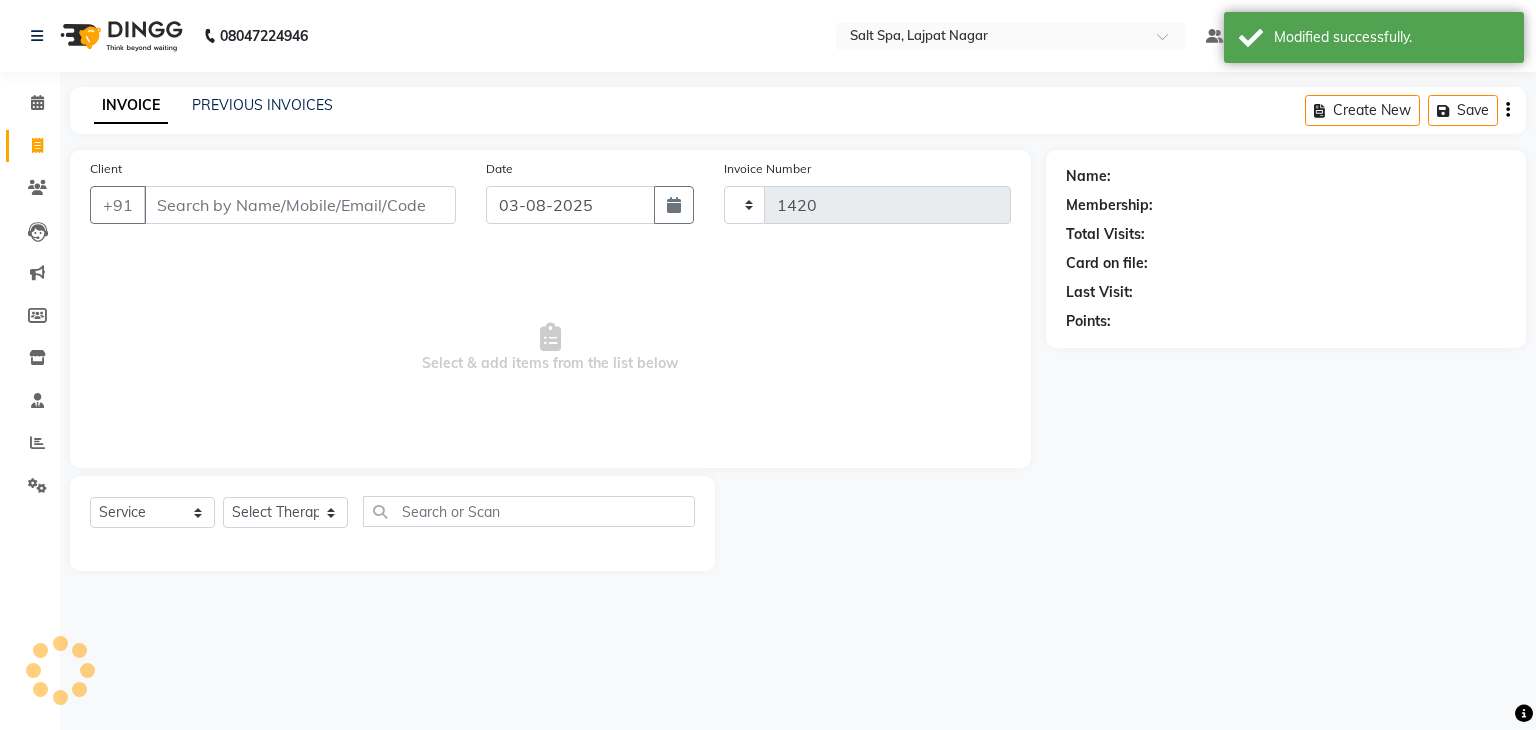 select on "7593" 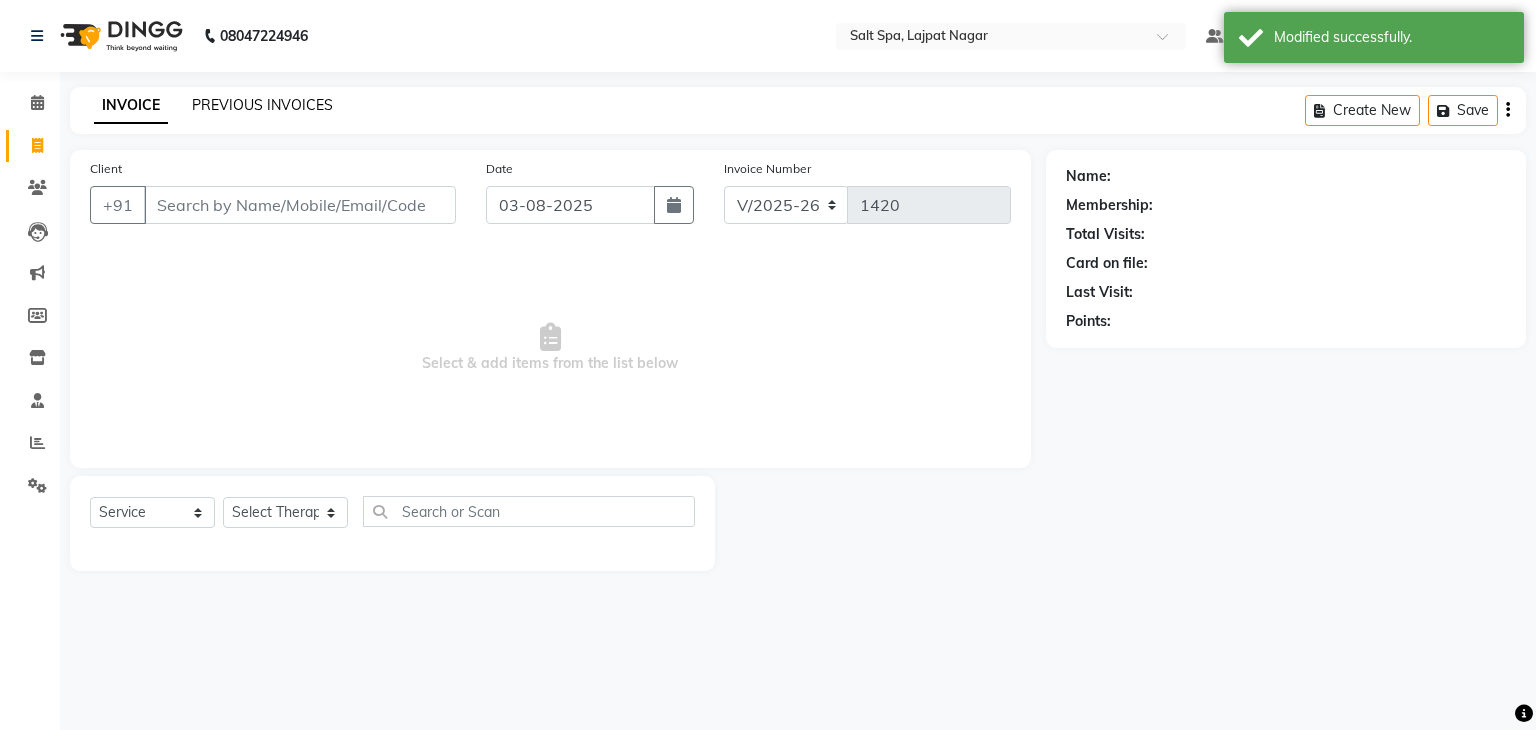 click on "PREVIOUS INVOICES" 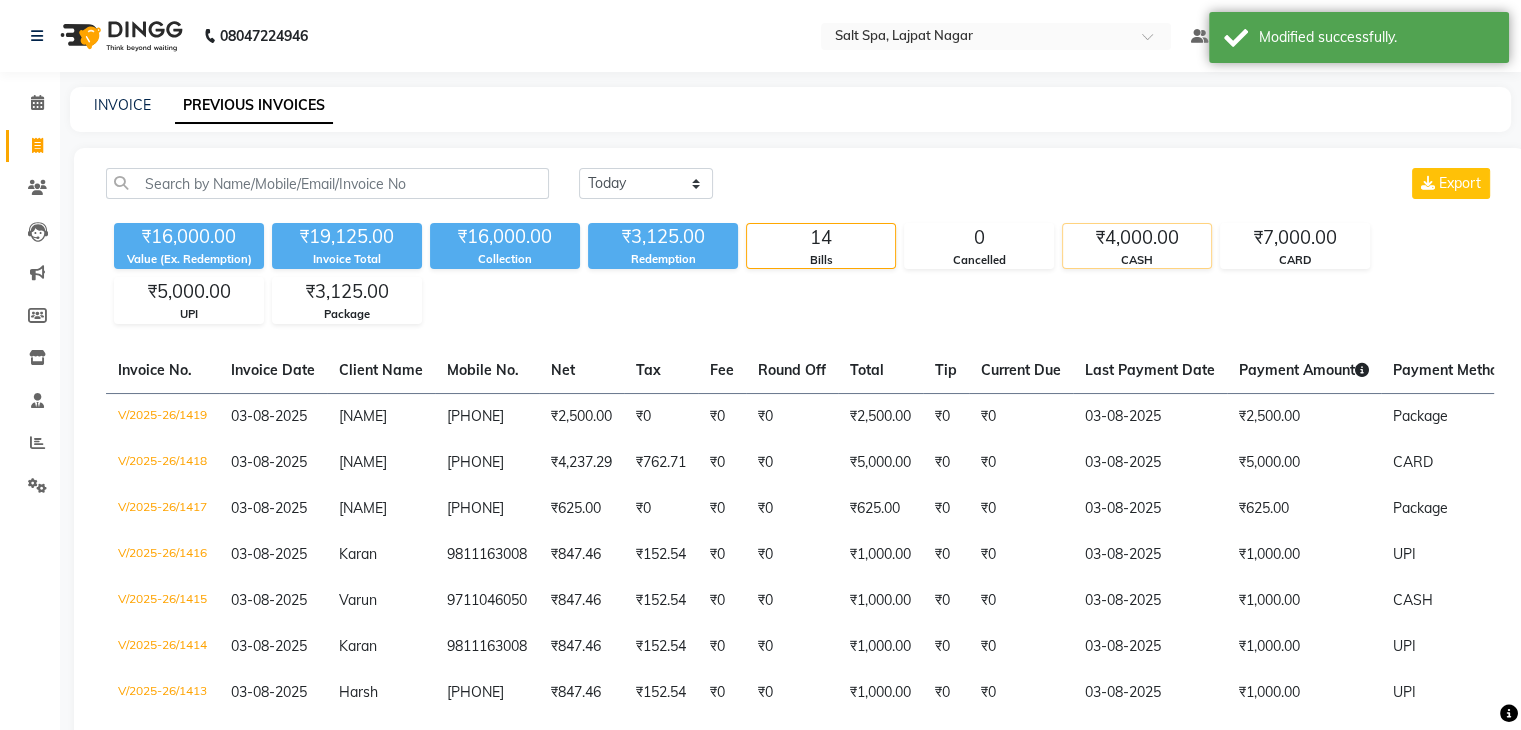 click on "₹4,000.00" 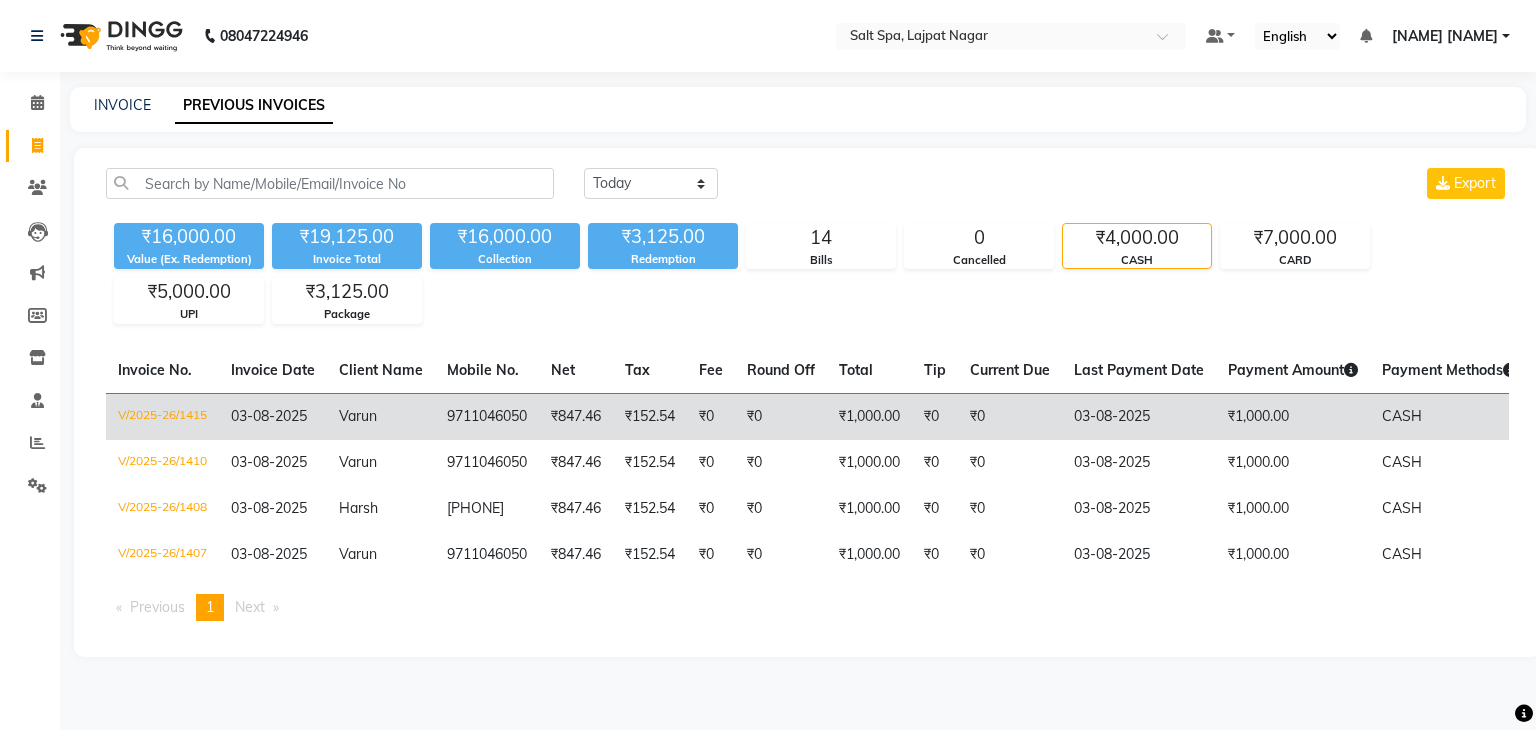 click on "03-08-2025" 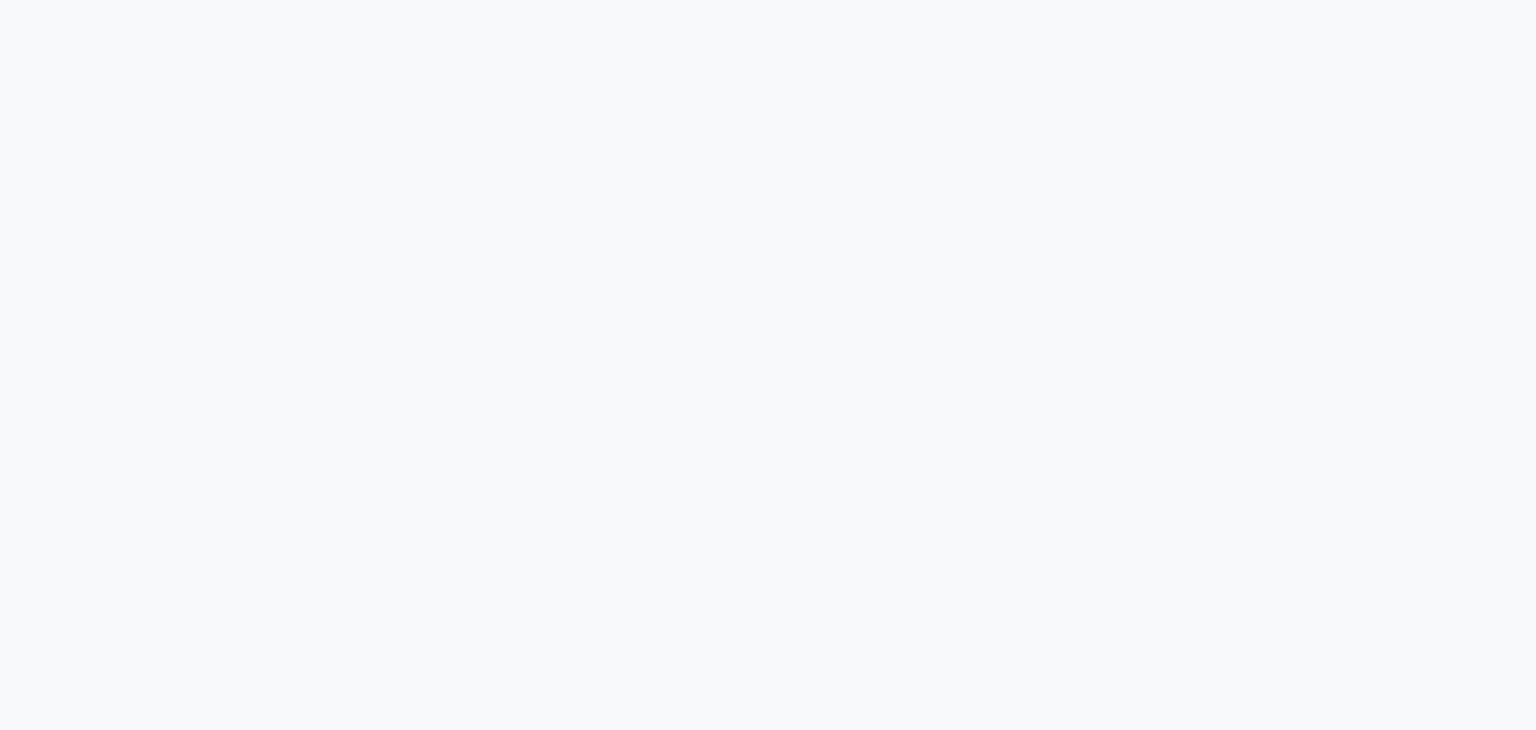 scroll, scrollTop: 0, scrollLeft: 0, axis: both 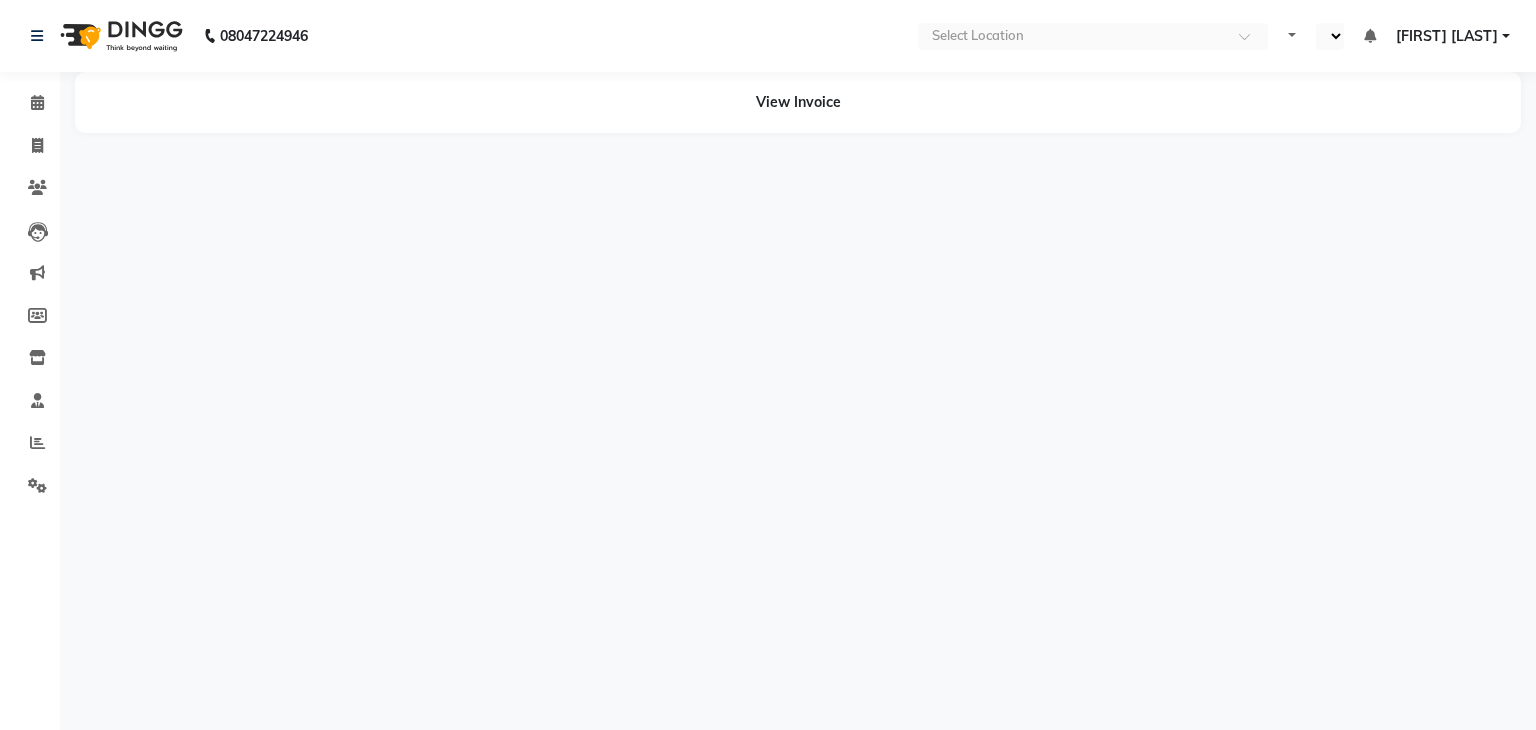 select on "en" 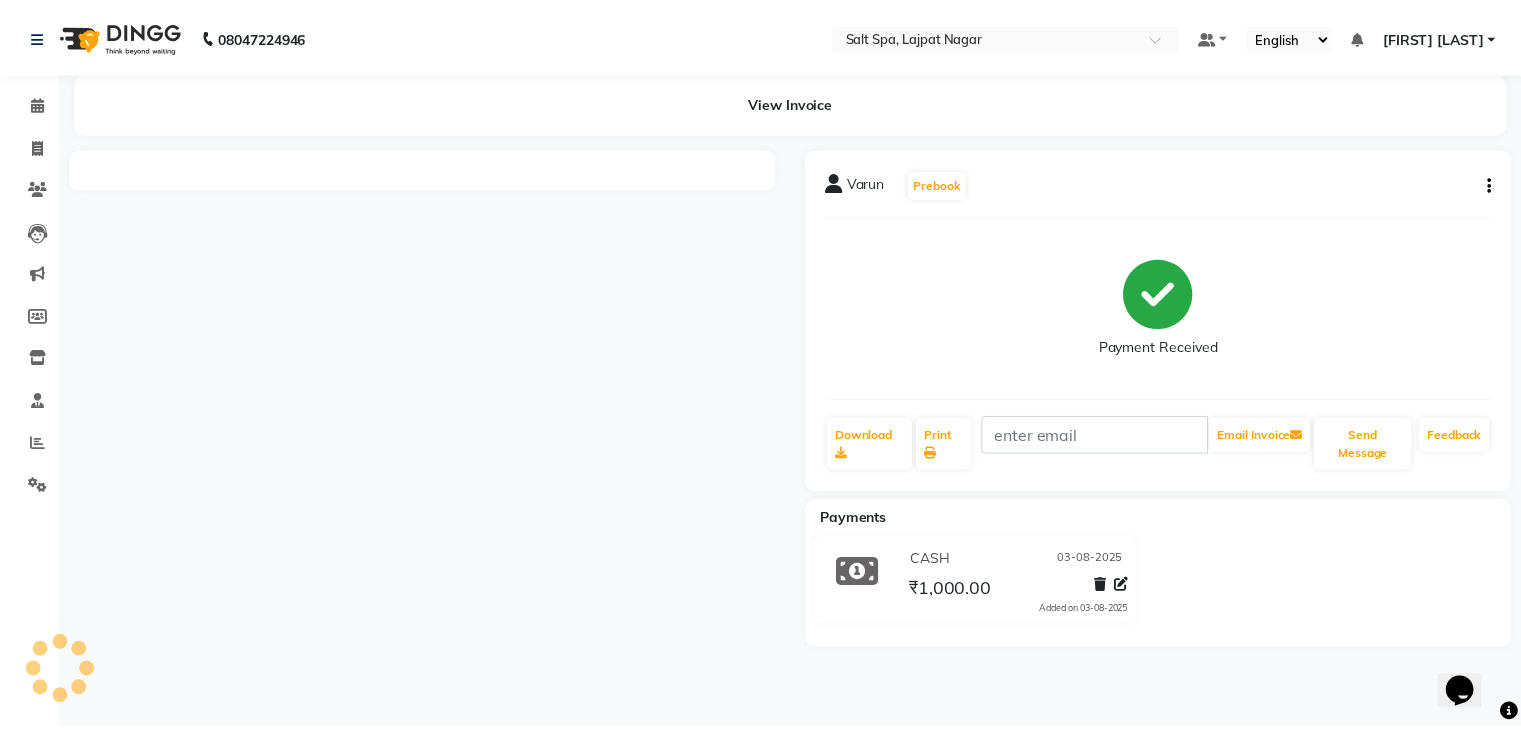 scroll, scrollTop: 0, scrollLeft: 0, axis: both 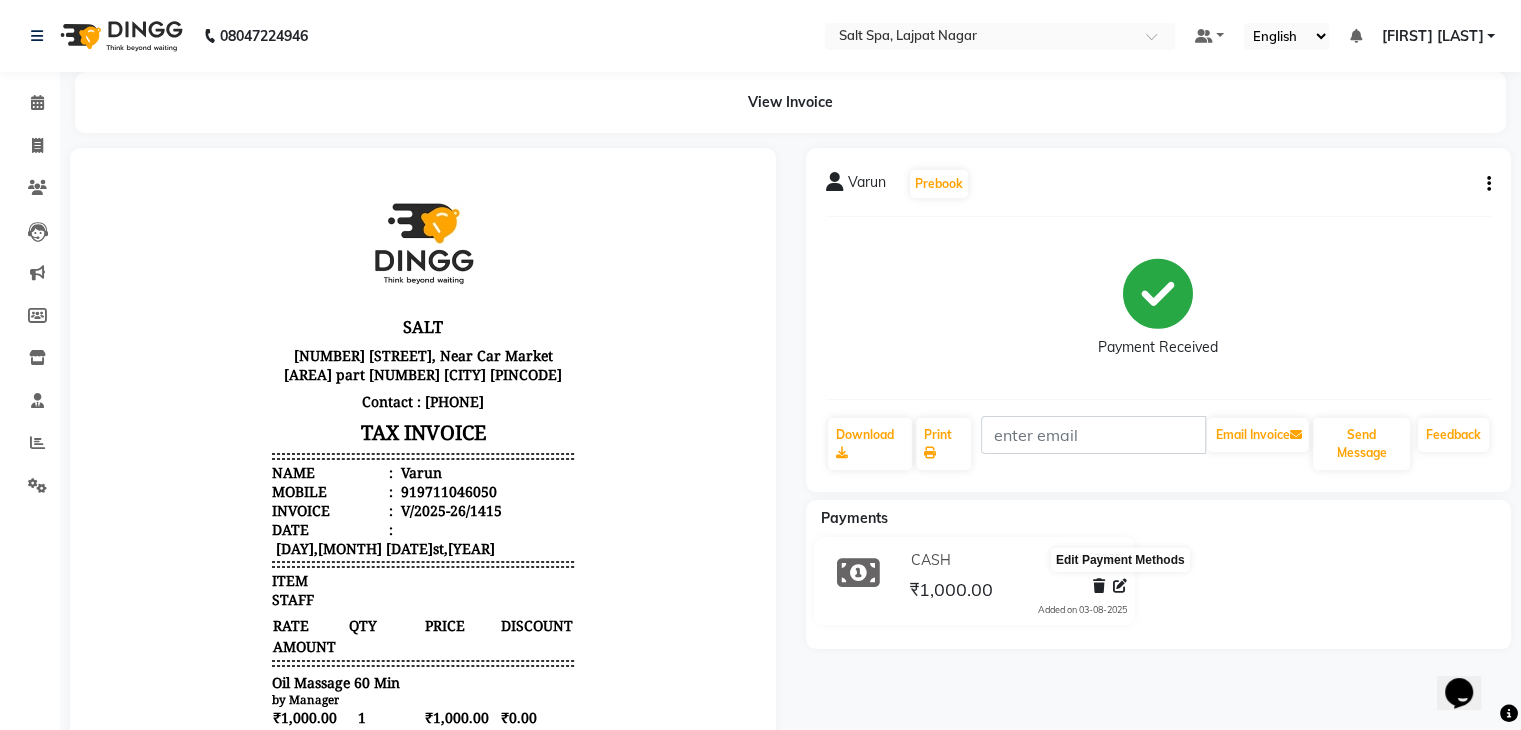 click 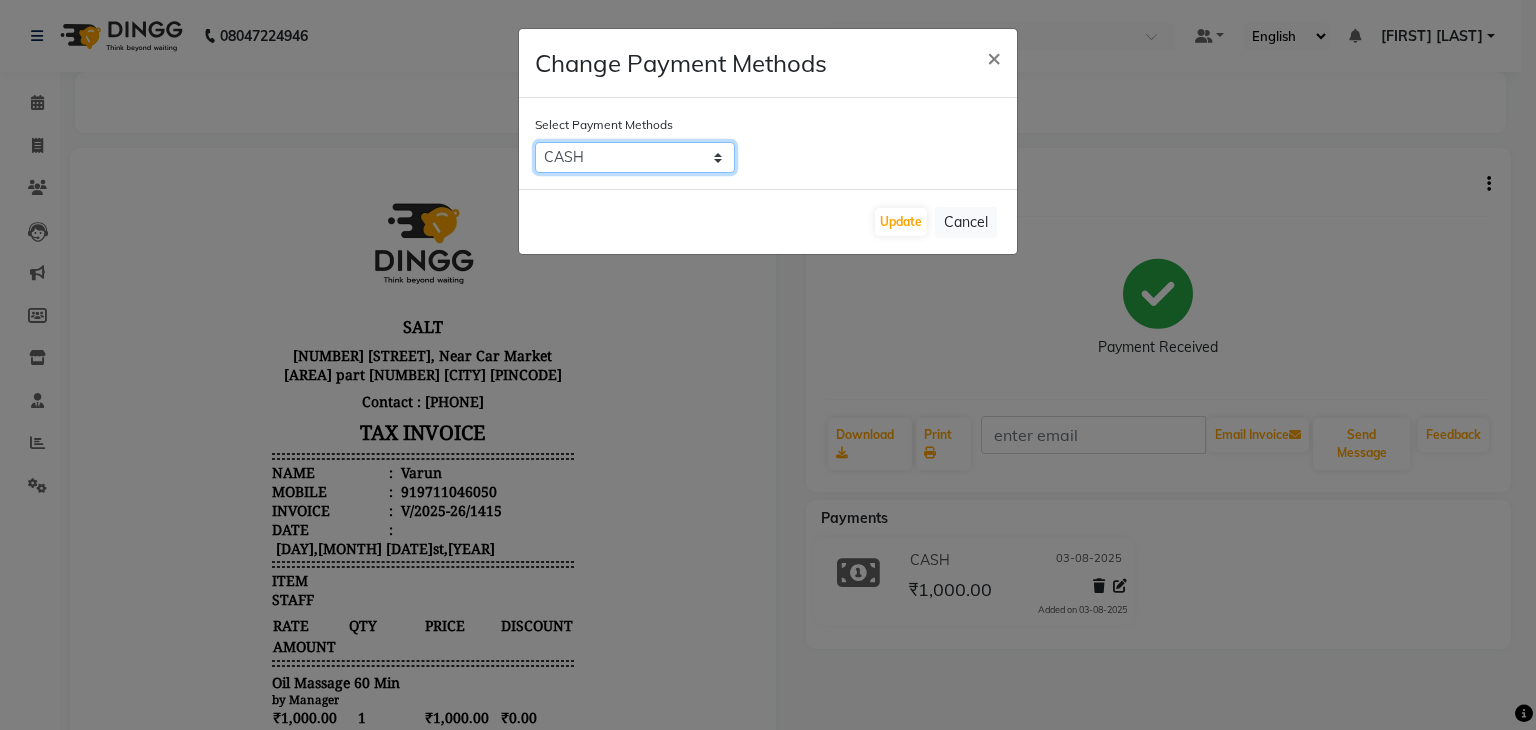 click on "CARD   UPI   CASH   Bank" 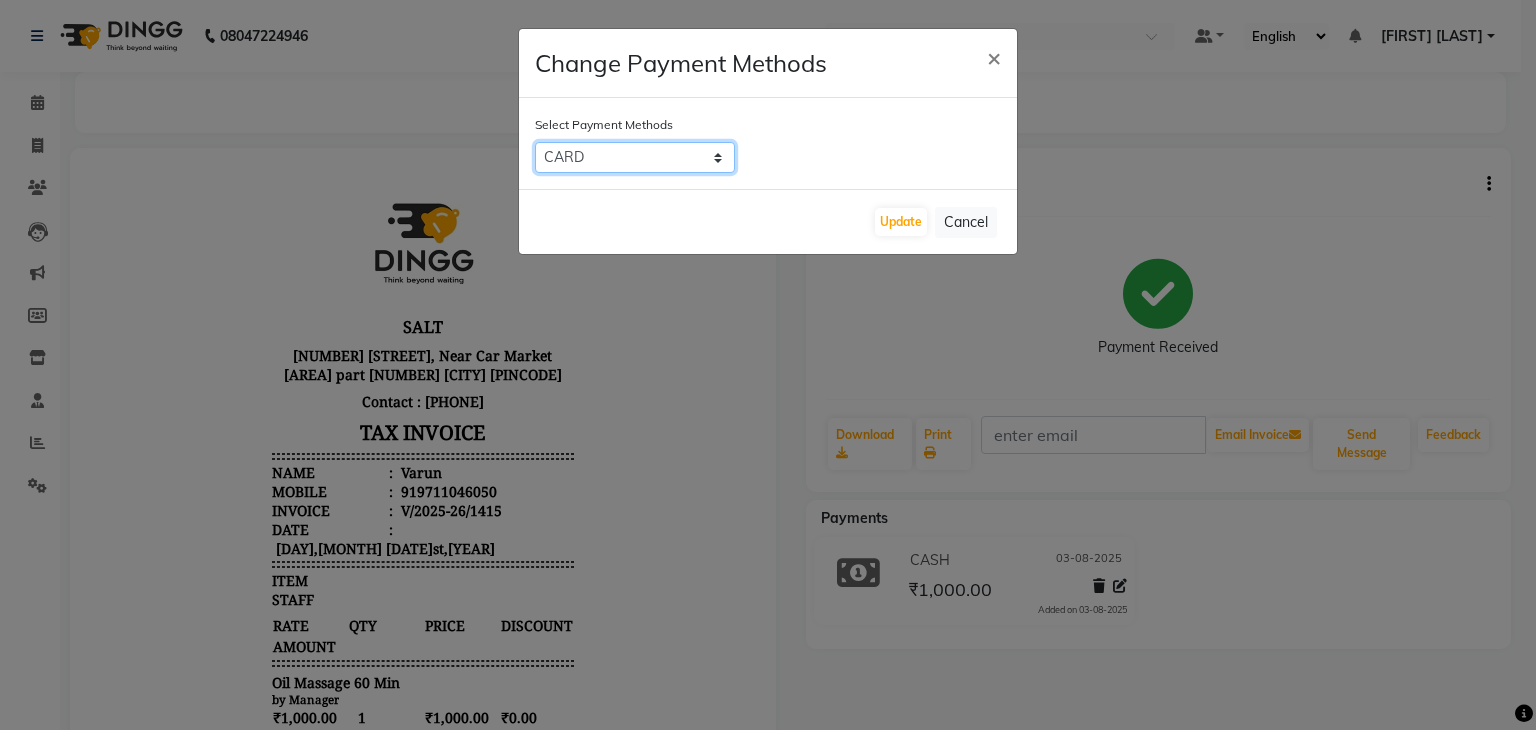 click on "CARD   UPI   CASH   Bank" 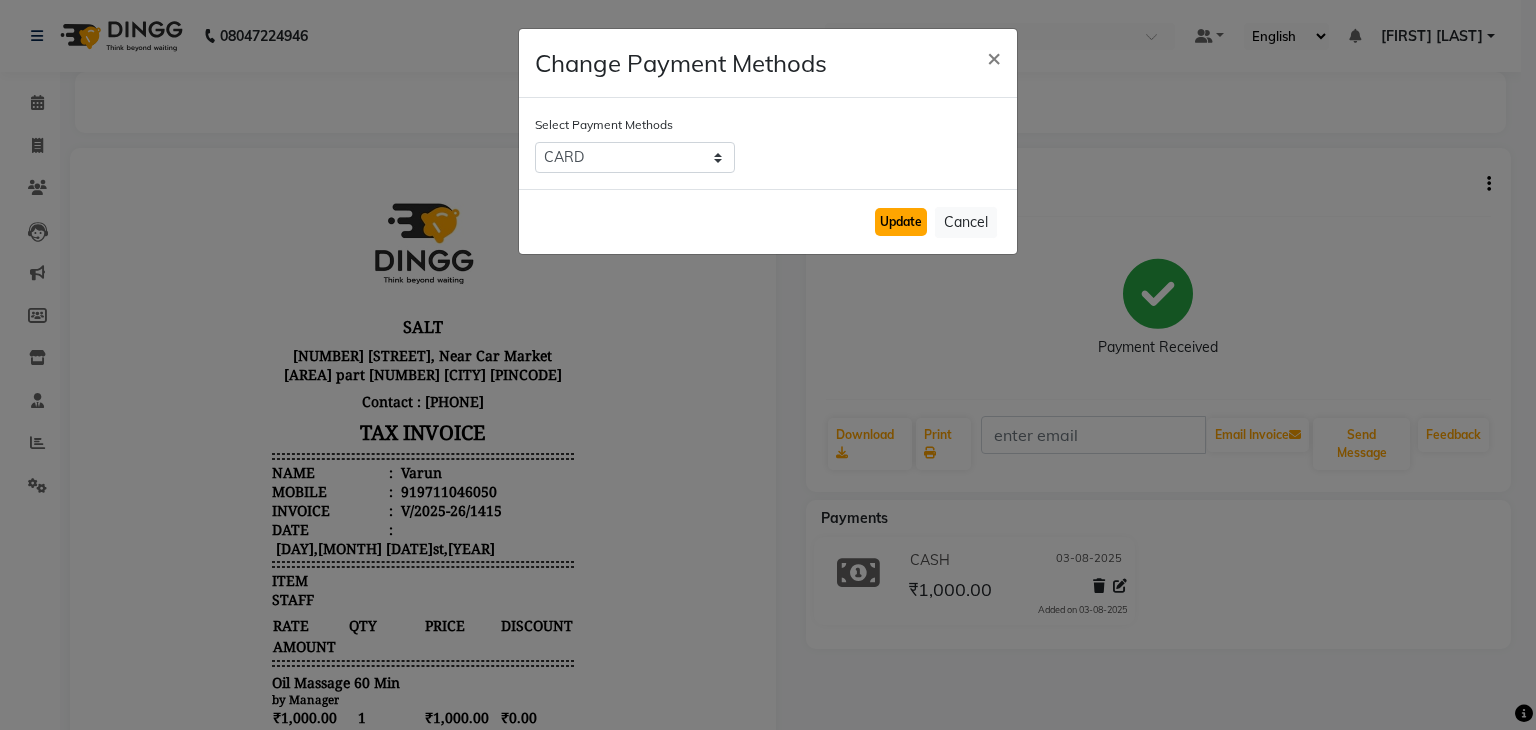 click on "Update" 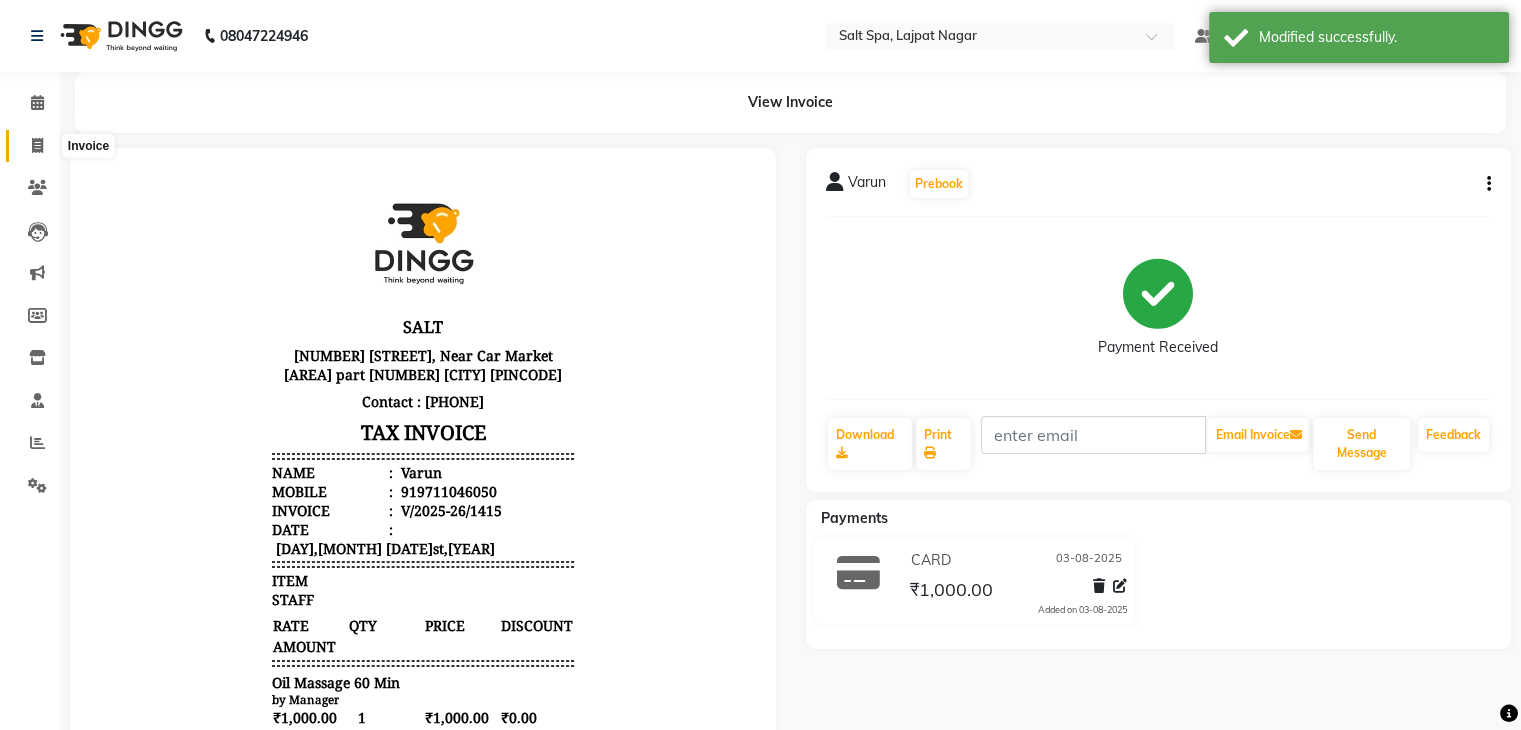 click 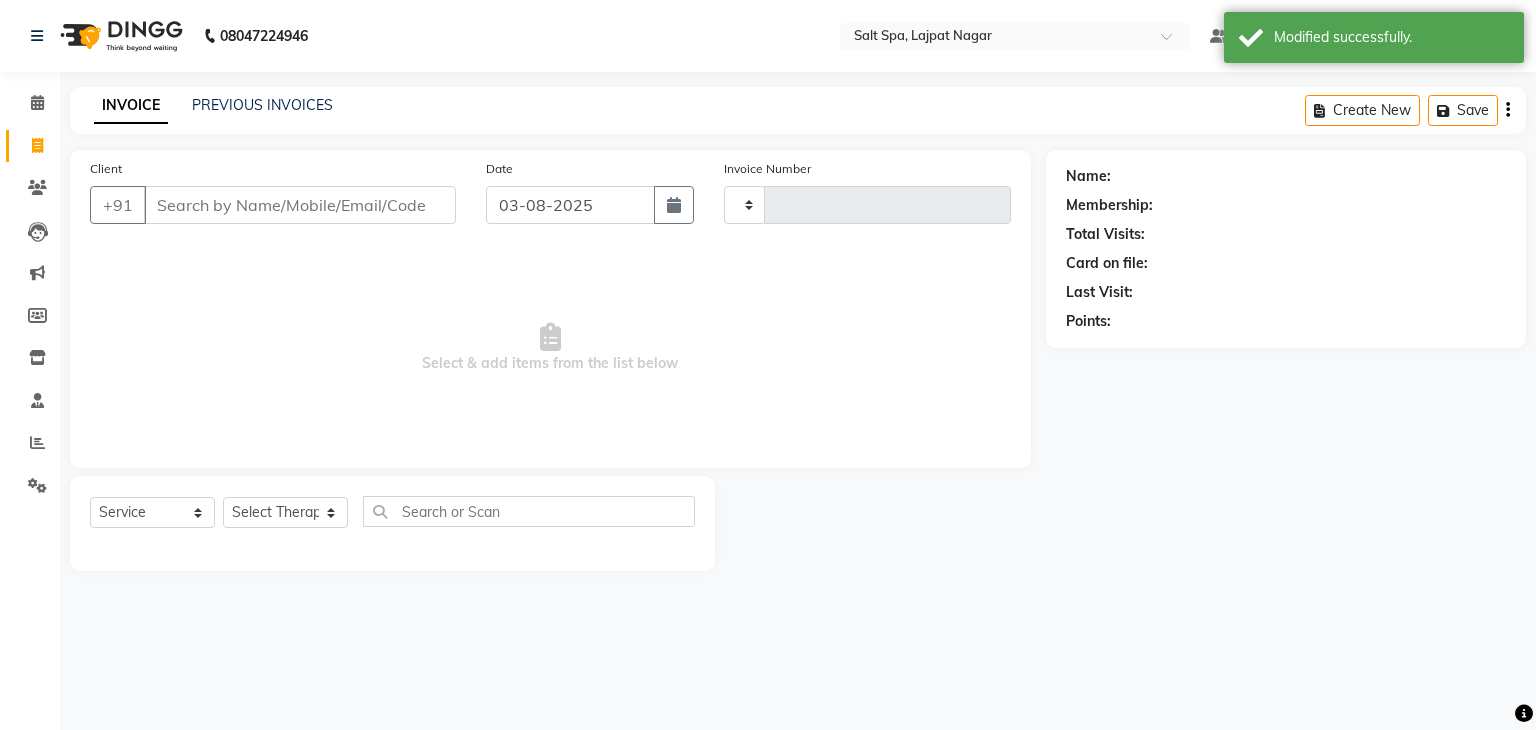 type on "1420" 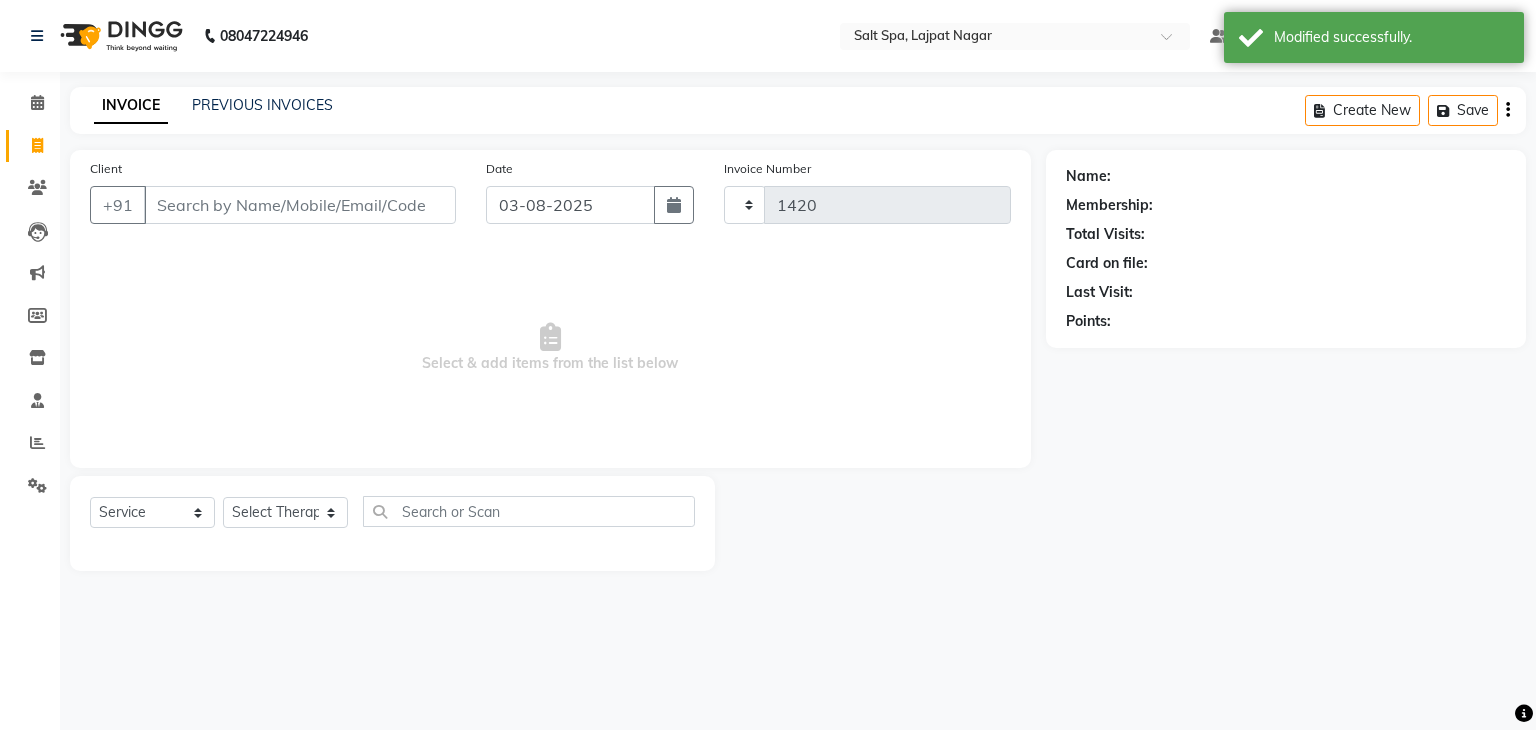 select on "7593" 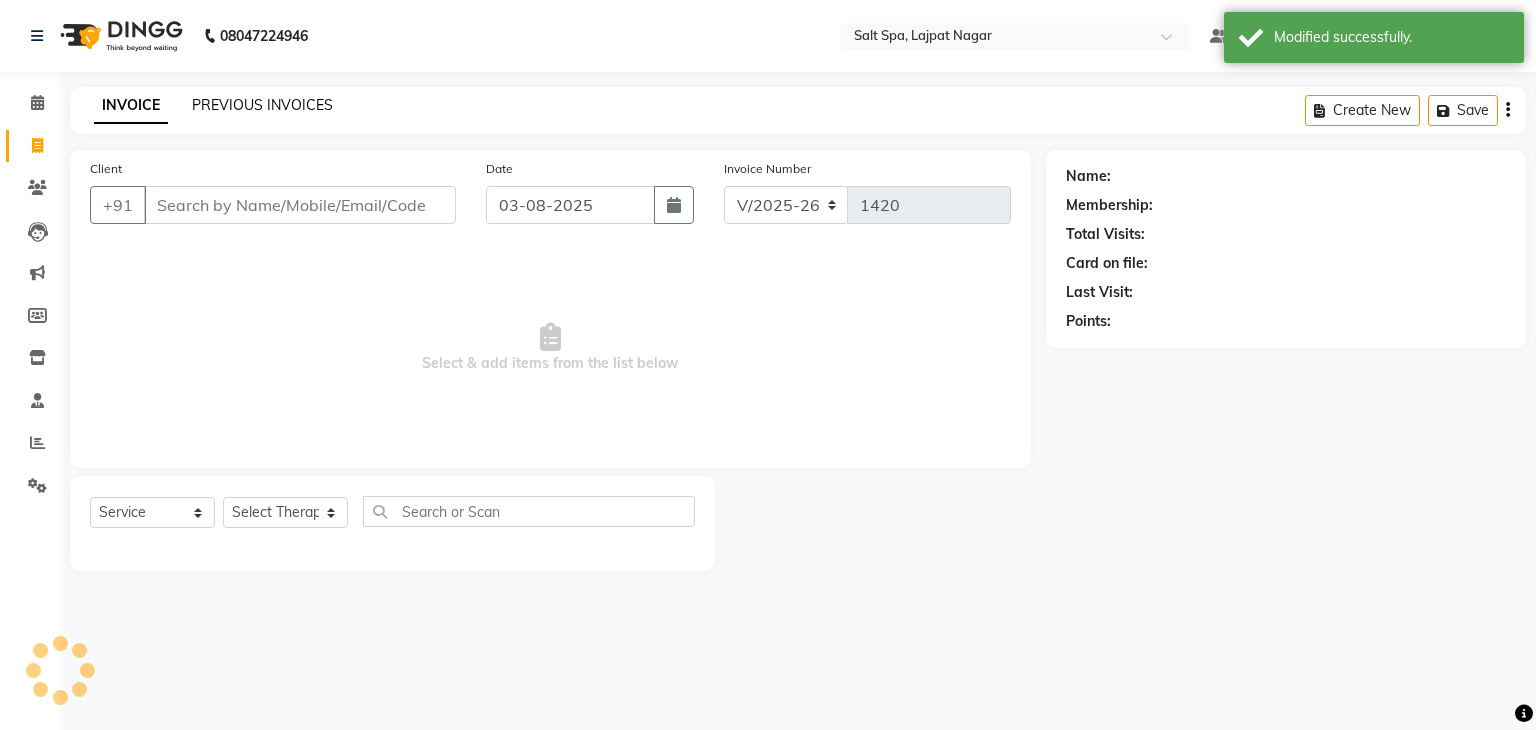 click on "PREVIOUS INVOICES" 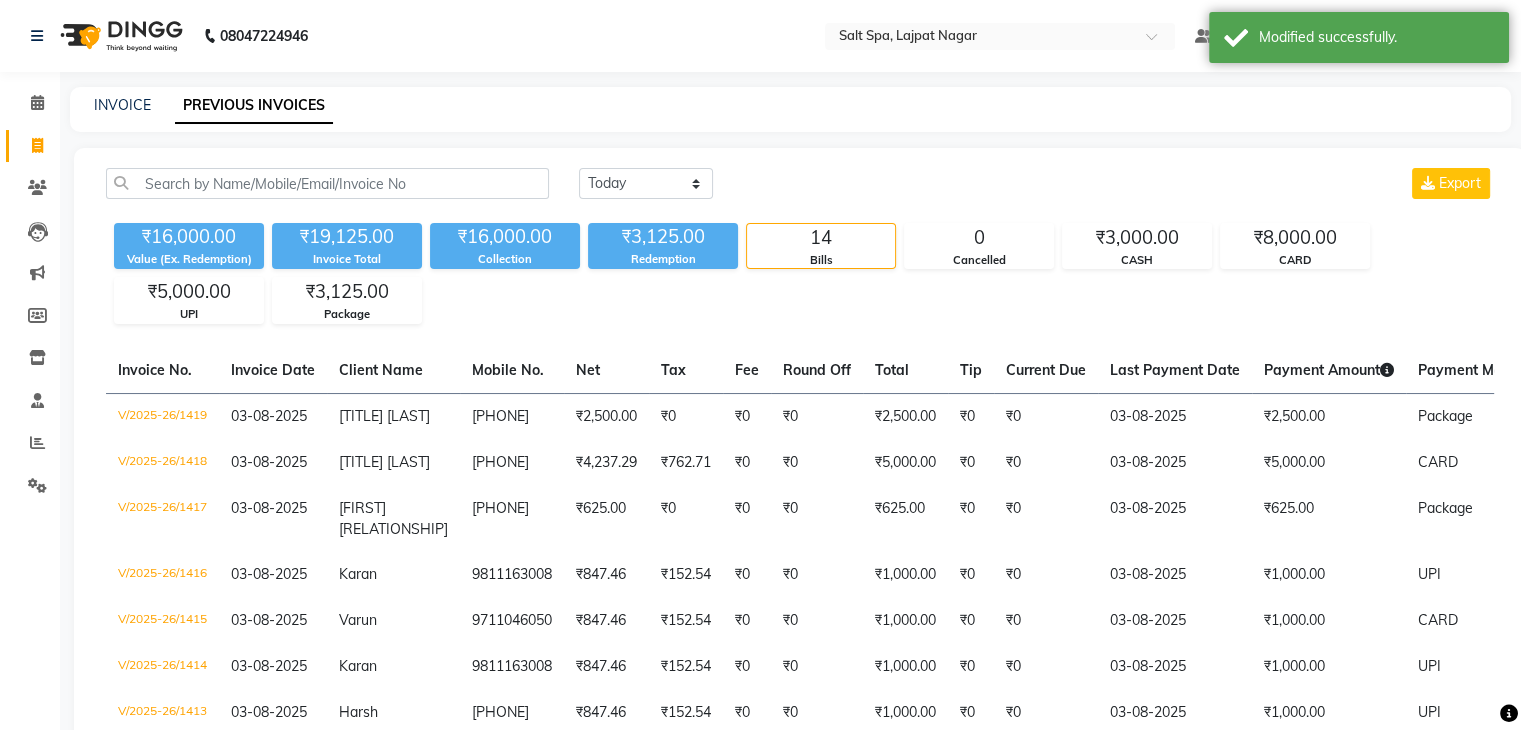 click on "PREVIOUS INVOICES" 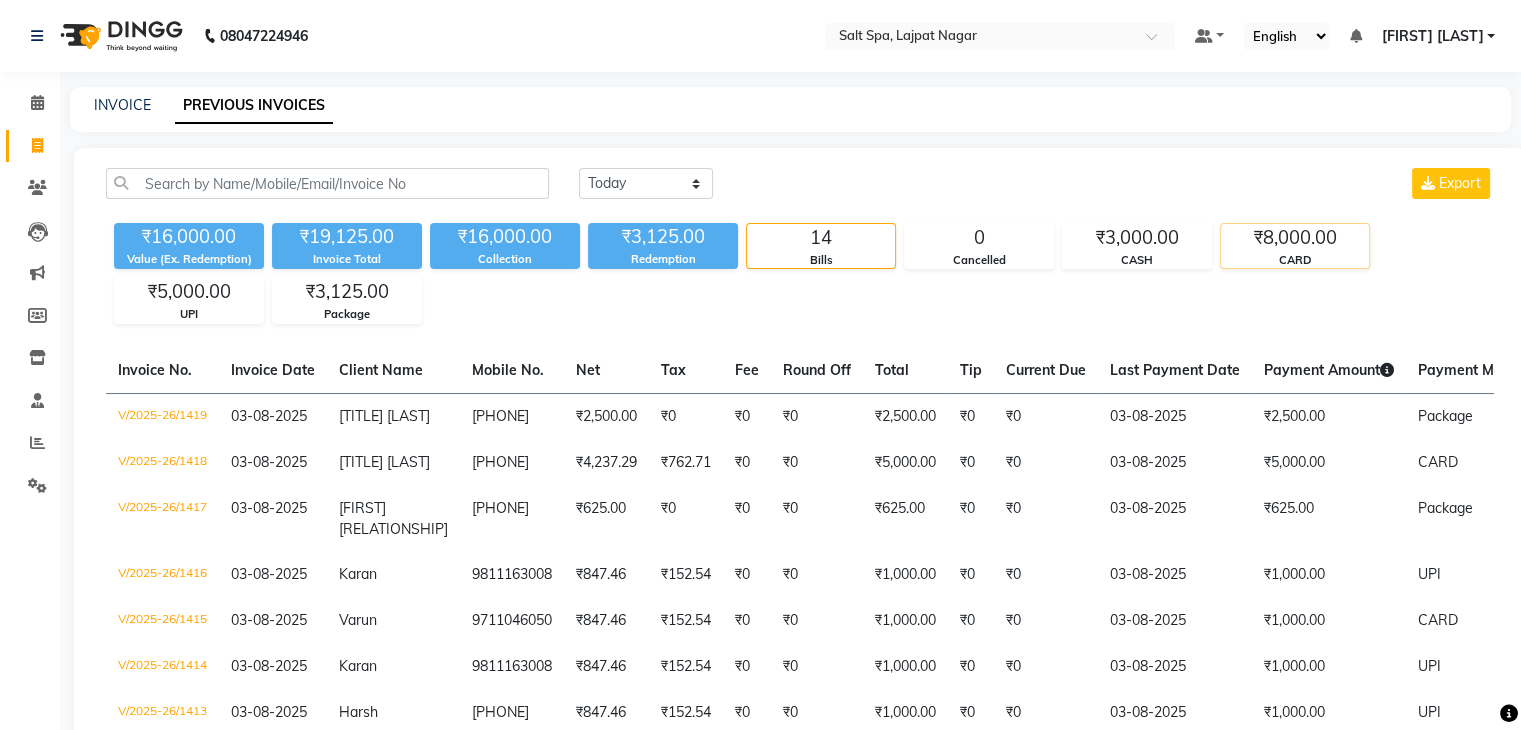 click on "₹8,000.00" 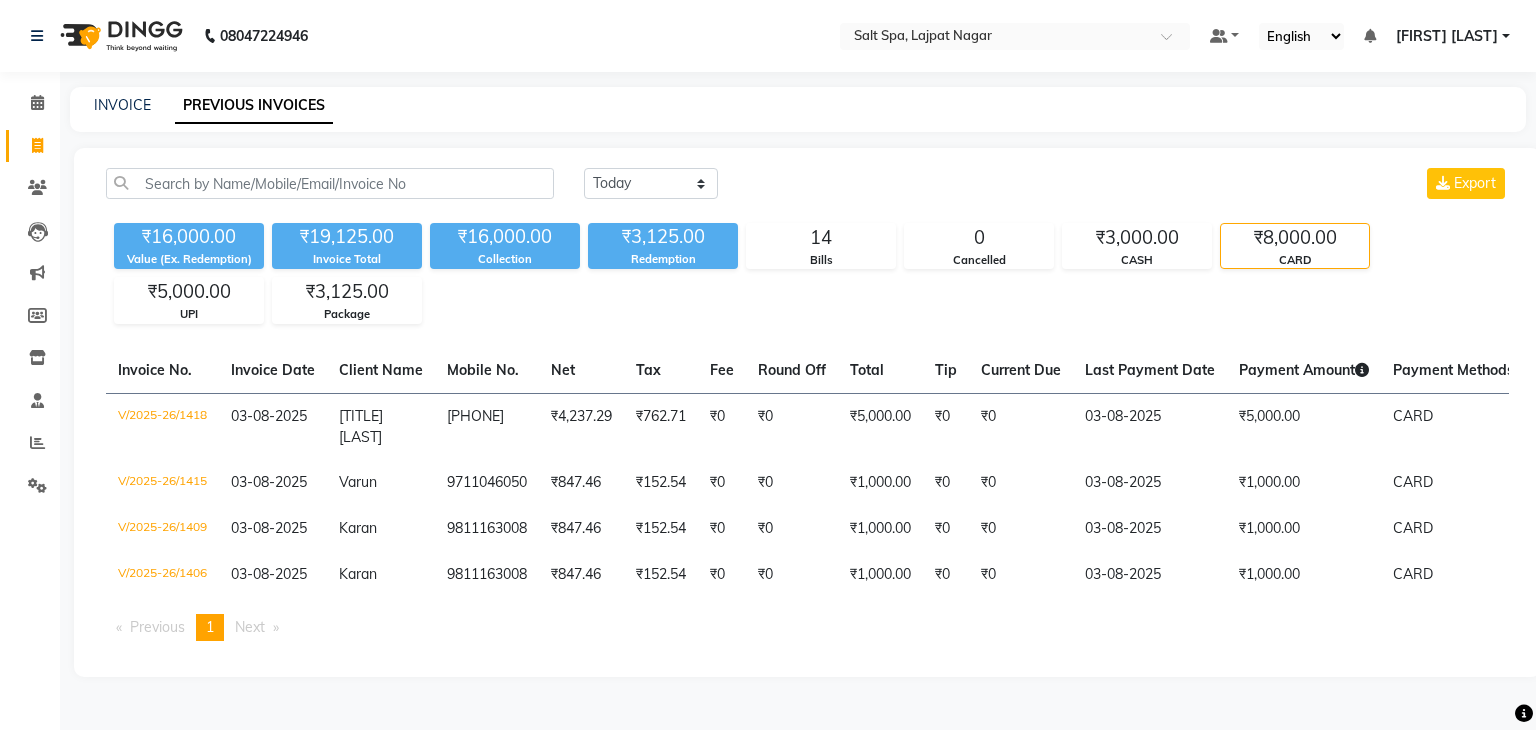 click on "Today Yesterday Custom Range Export ₹16,000.00 Value (Ex. Redemption) ₹19,125.00 Invoice Total  ₹16,000.00 Collection ₹3,125.00 Redemption 14 Bills 0 Cancelled ₹3,000.00 CASH ₹8,000.00 CARD ₹5,000.00 UPI ₹3,125.00 Package  Invoice No.   Invoice Date   Client Name   Mobile No.   Net   Tax   Fee   Round Off   Total   Tip   Current Due   Last Payment Date   Payment Amount   Payment Methods   Cancel Reason   Status   V/2025-26/1418  03-08-2025 Raj sir   7013931940 ₹4,237.29 ₹762.71  ₹0  ₹0 ₹5,000.00 ₹0 ₹0 03-08-2025 ₹5,000.00  CARD - PAID  V/2025-26/1415  03-08-2025 Varun   9711046050 ₹847.46 ₹152.54  ₹0  ₹0 ₹1,000.00 ₹0 ₹0 03-08-2025 ₹1,000.00  CARD - PAID  V/2025-26/1409  03-08-2025 Karan   9811163008 ₹847.46 ₹152.54  ₹0  ₹0 ₹1,000.00 ₹0 ₹0 03-08-2025 ₹1,000.00  CARD - PAID  V/2025-26/1406  03-08-2025 Karan   9811163008 ₹847.46 ₹152.54  ₹0  ₹0 ₹1,000.00 ₹0 ₹0 03-08-2025 ₹1,000.00  CARD - PAID  Previous  page  1 / 1  You're on page" 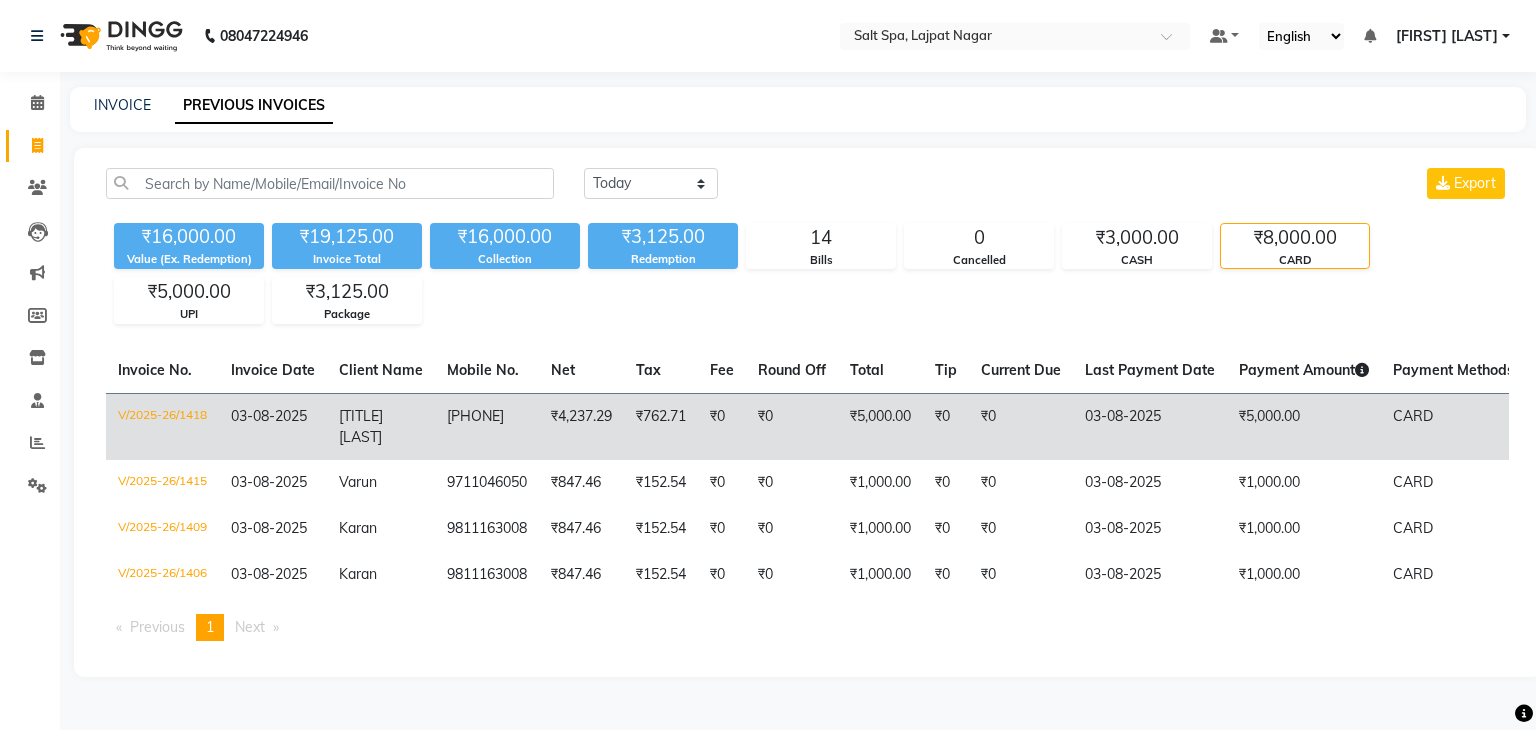 click on "₹0" 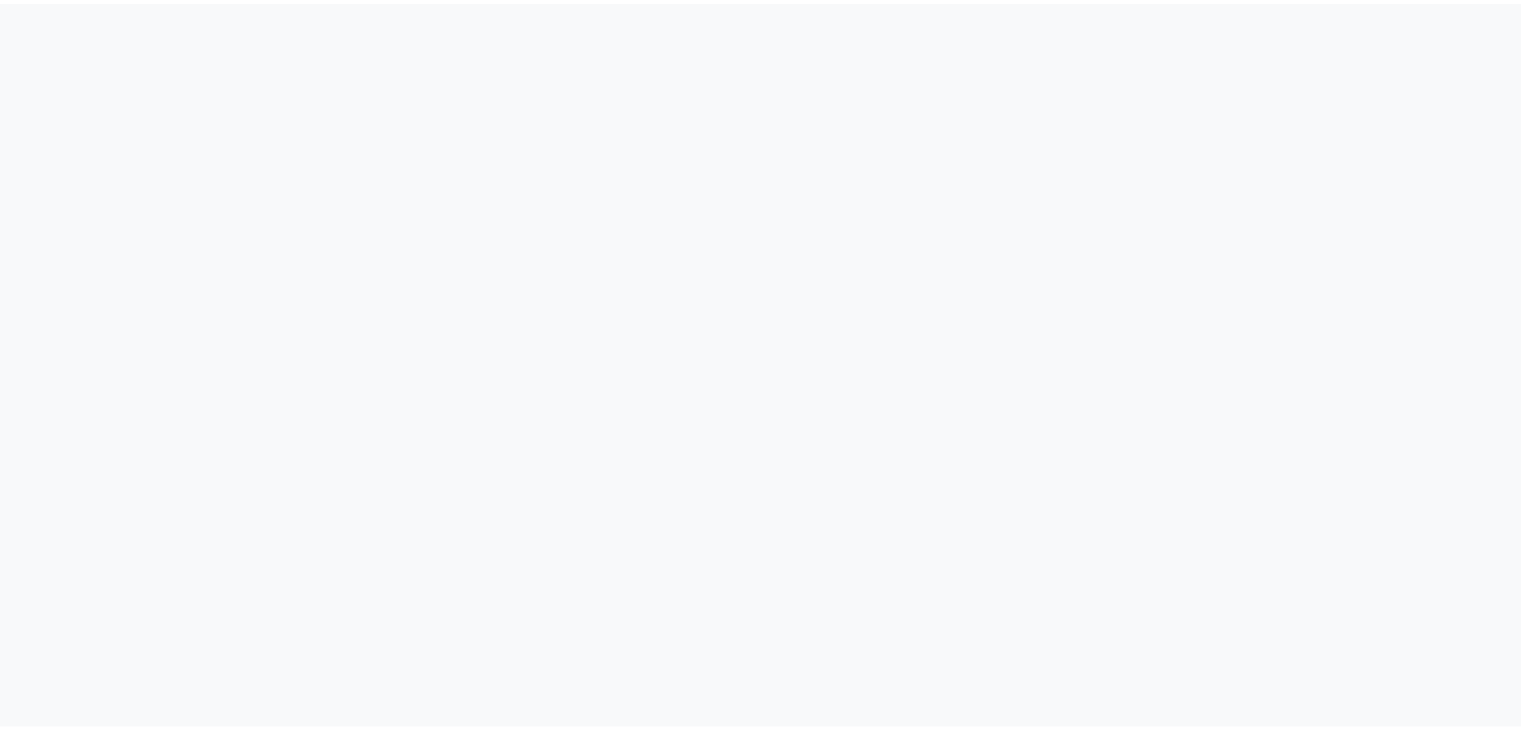 scroll, scrollTop: 0, scrollLeft: 0, axis: both 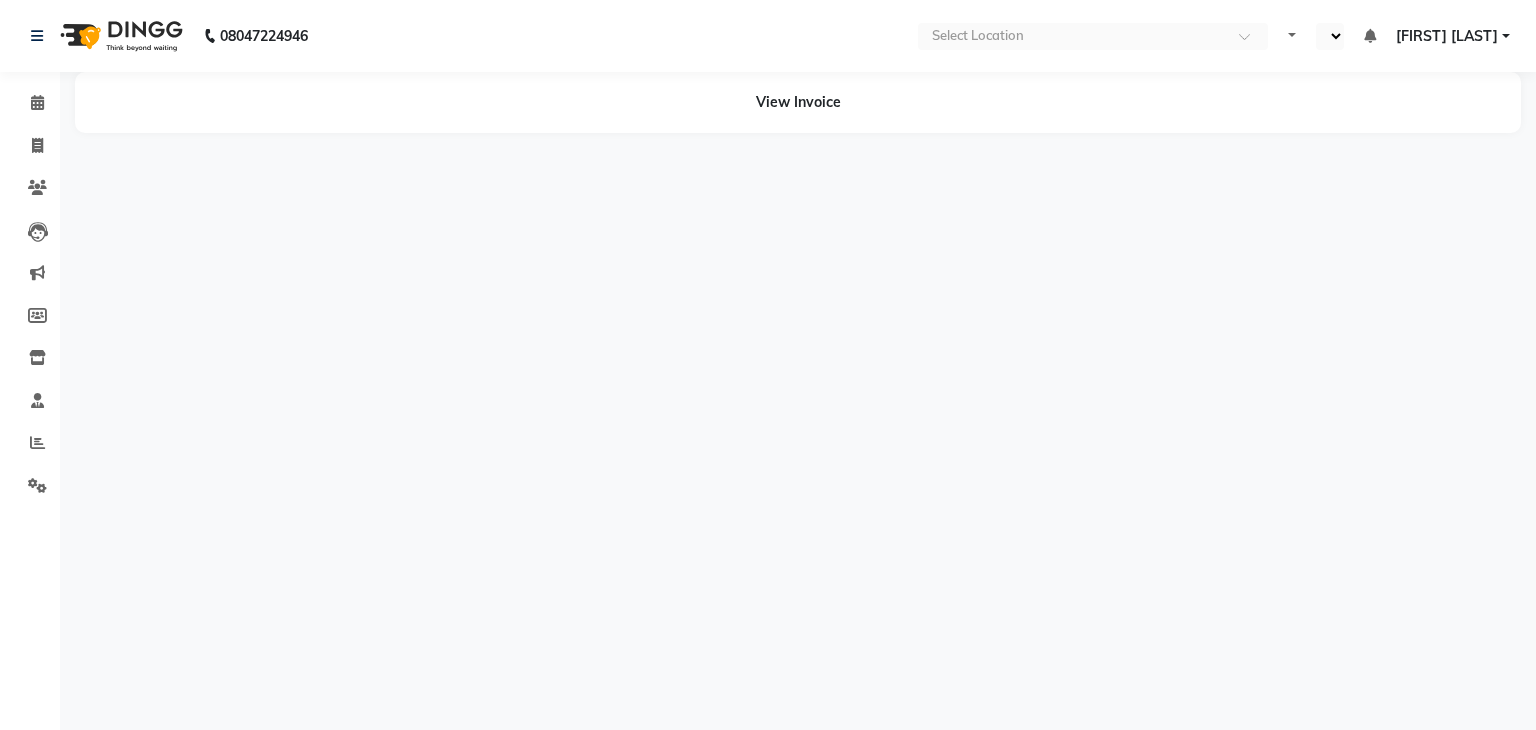 select on "en" 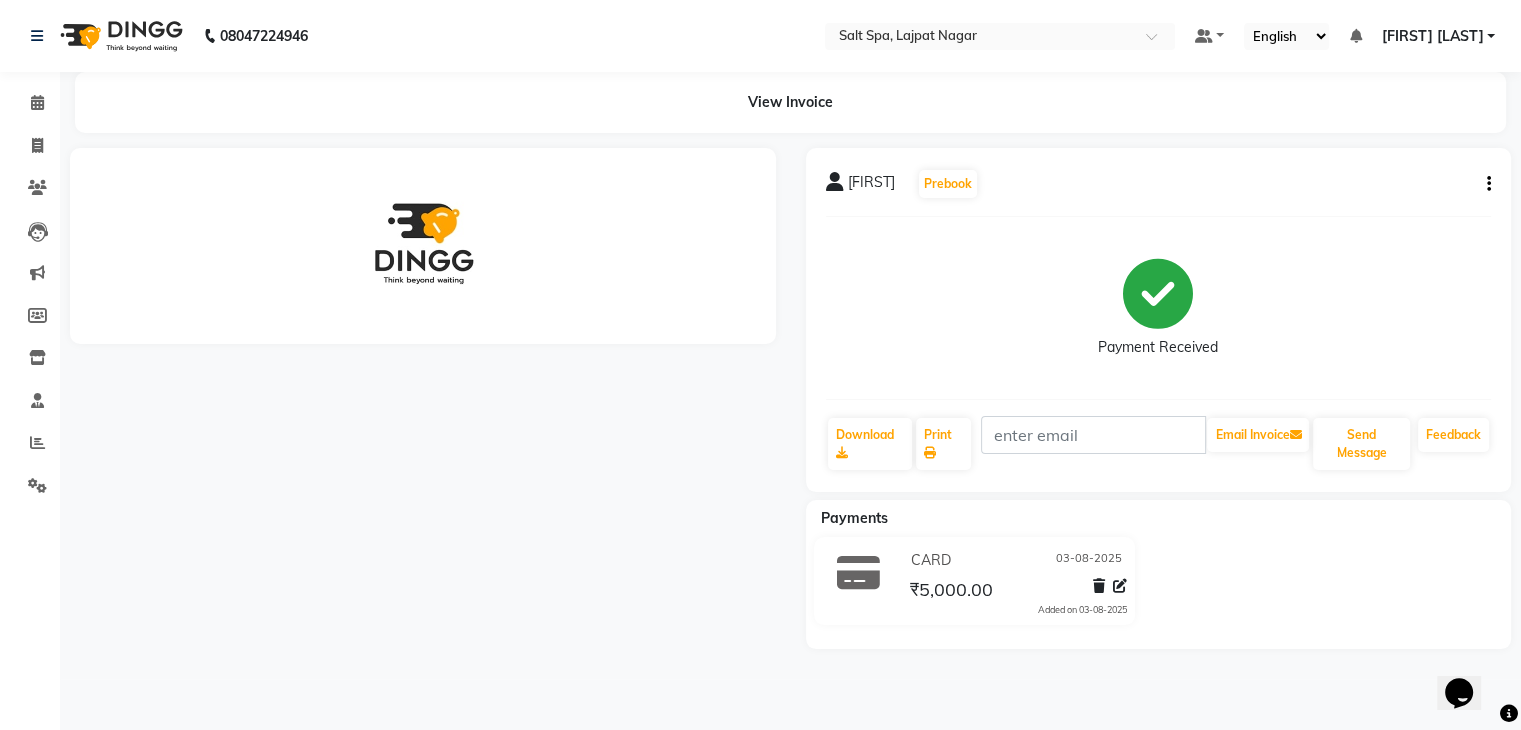 scroll, scrollTop: 0, scrollLeft: 0, axis: both 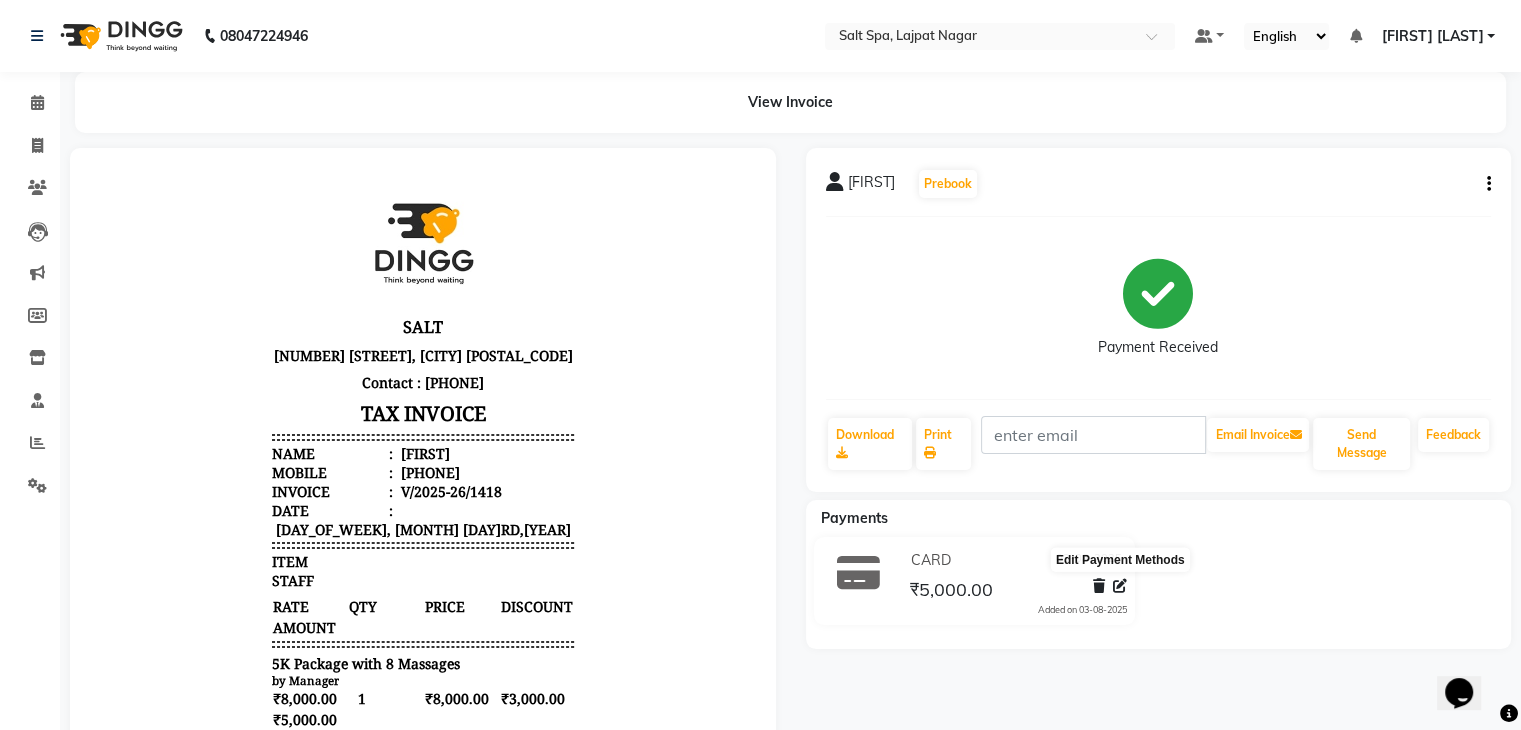 click 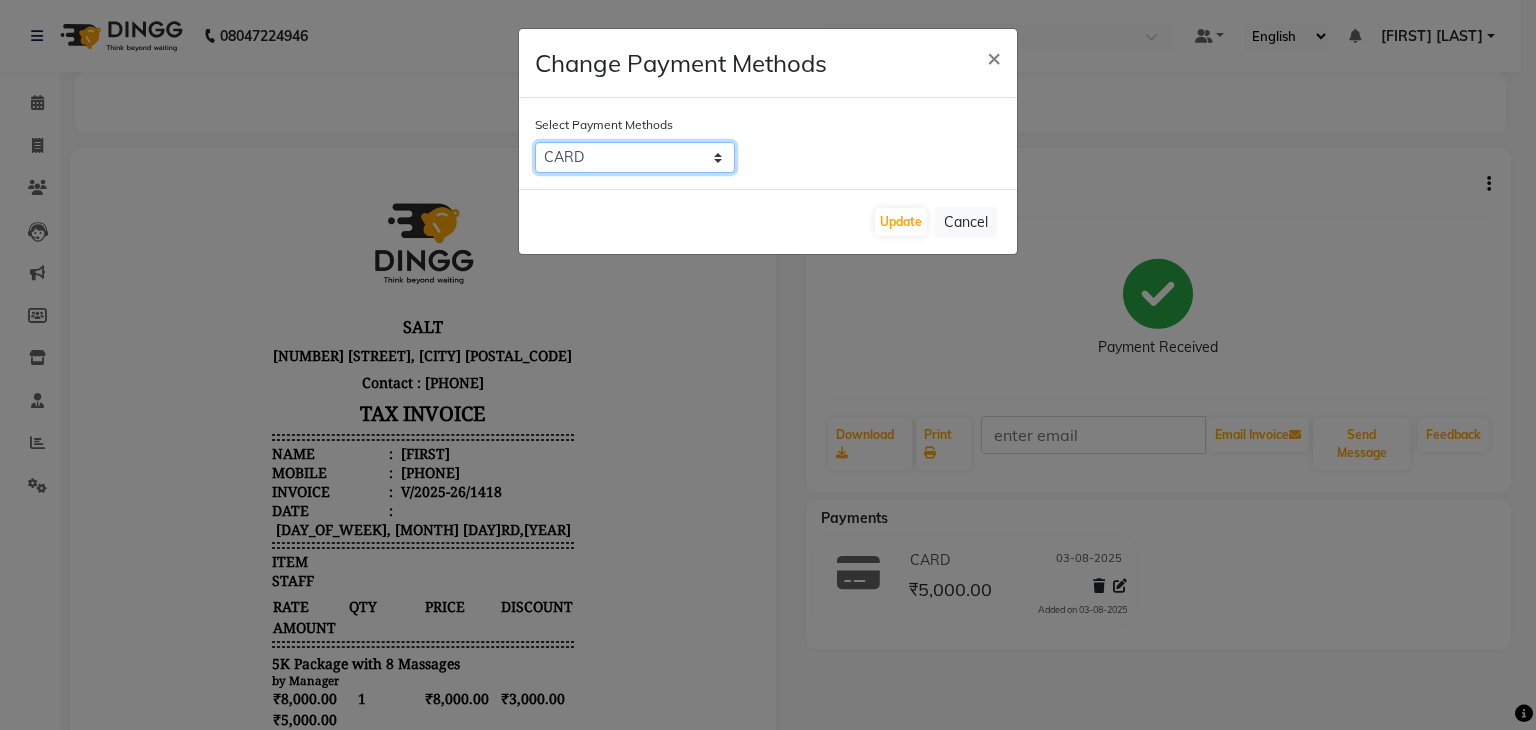 click on "CARD   UPI   CASH   Bank" 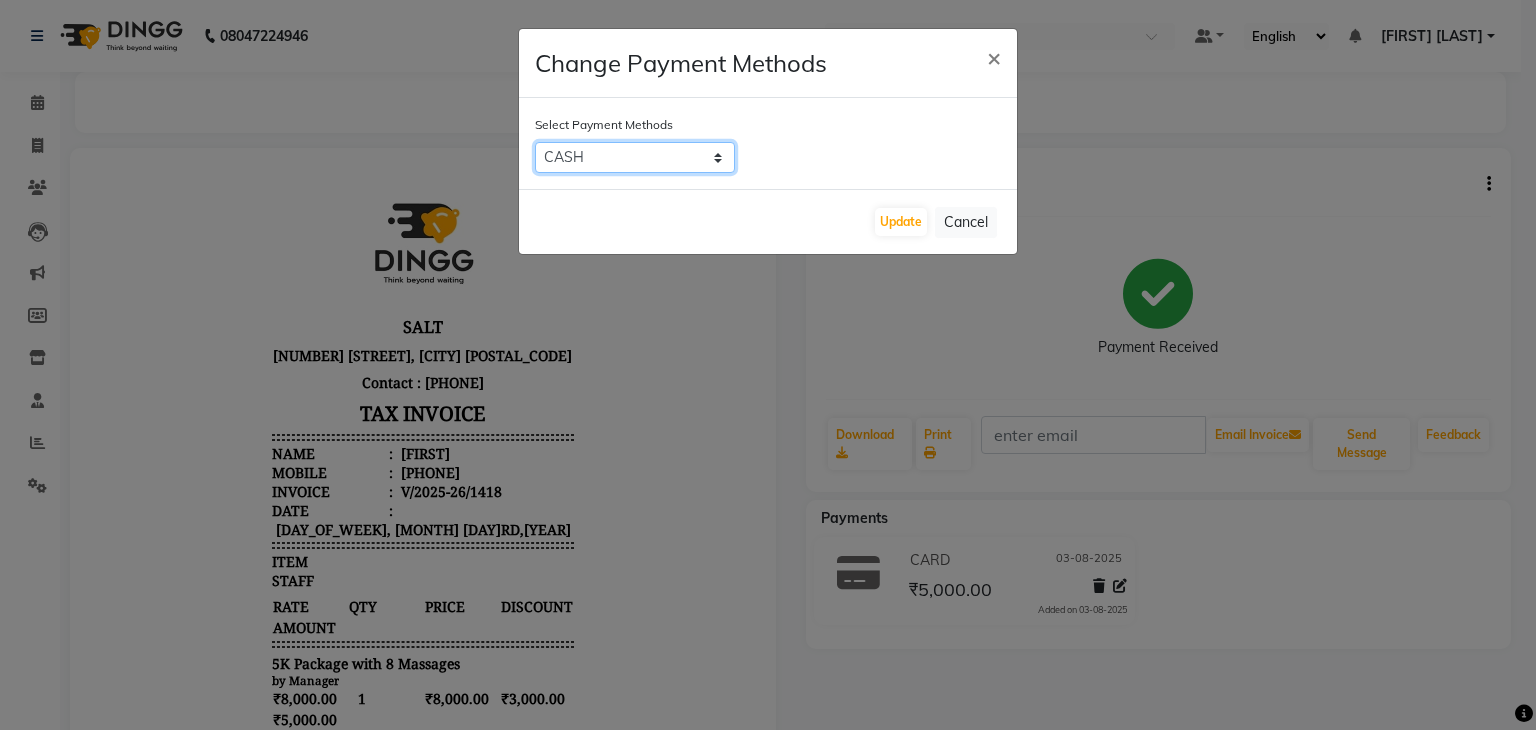 click on "CARD   UPI   CASH   Bank" 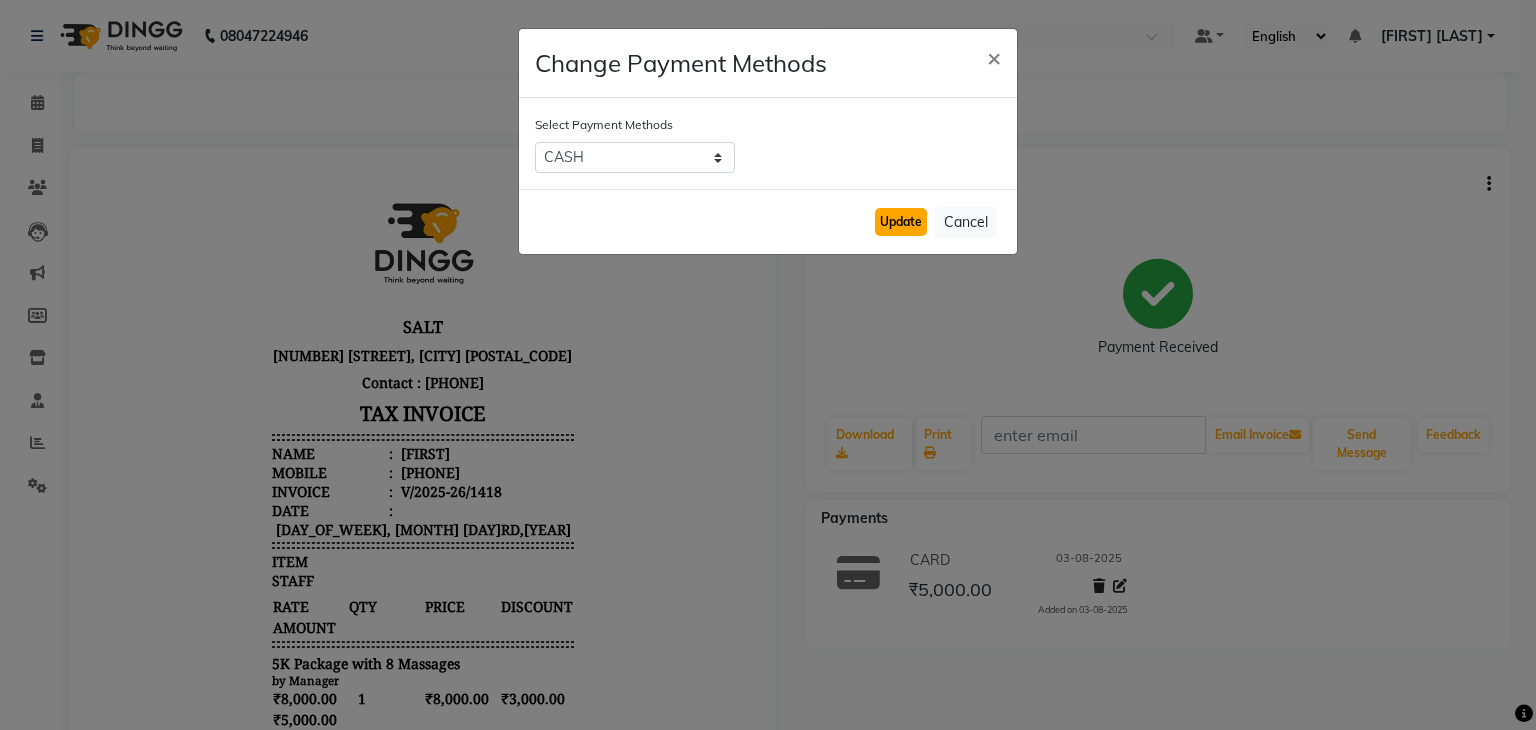 click on "Update" 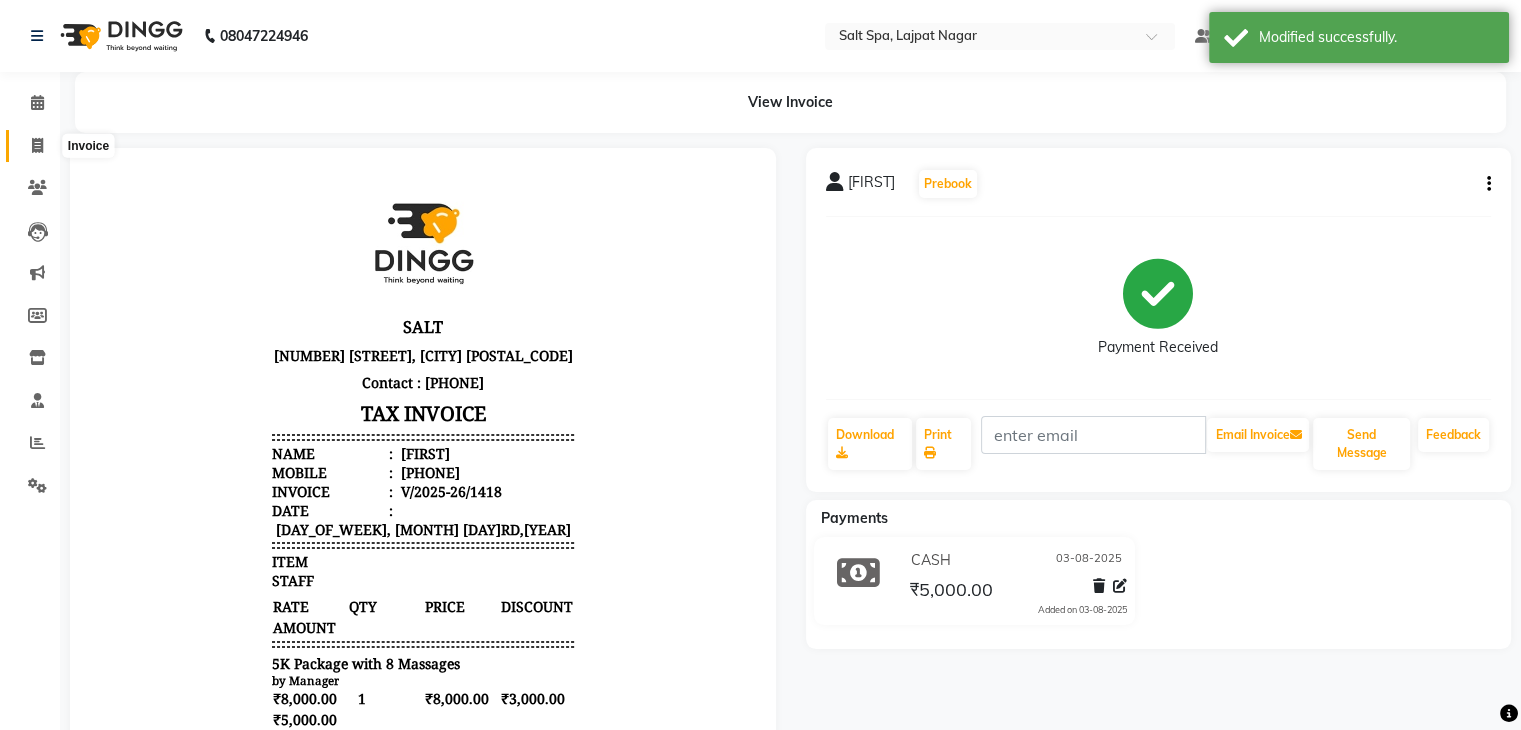 click 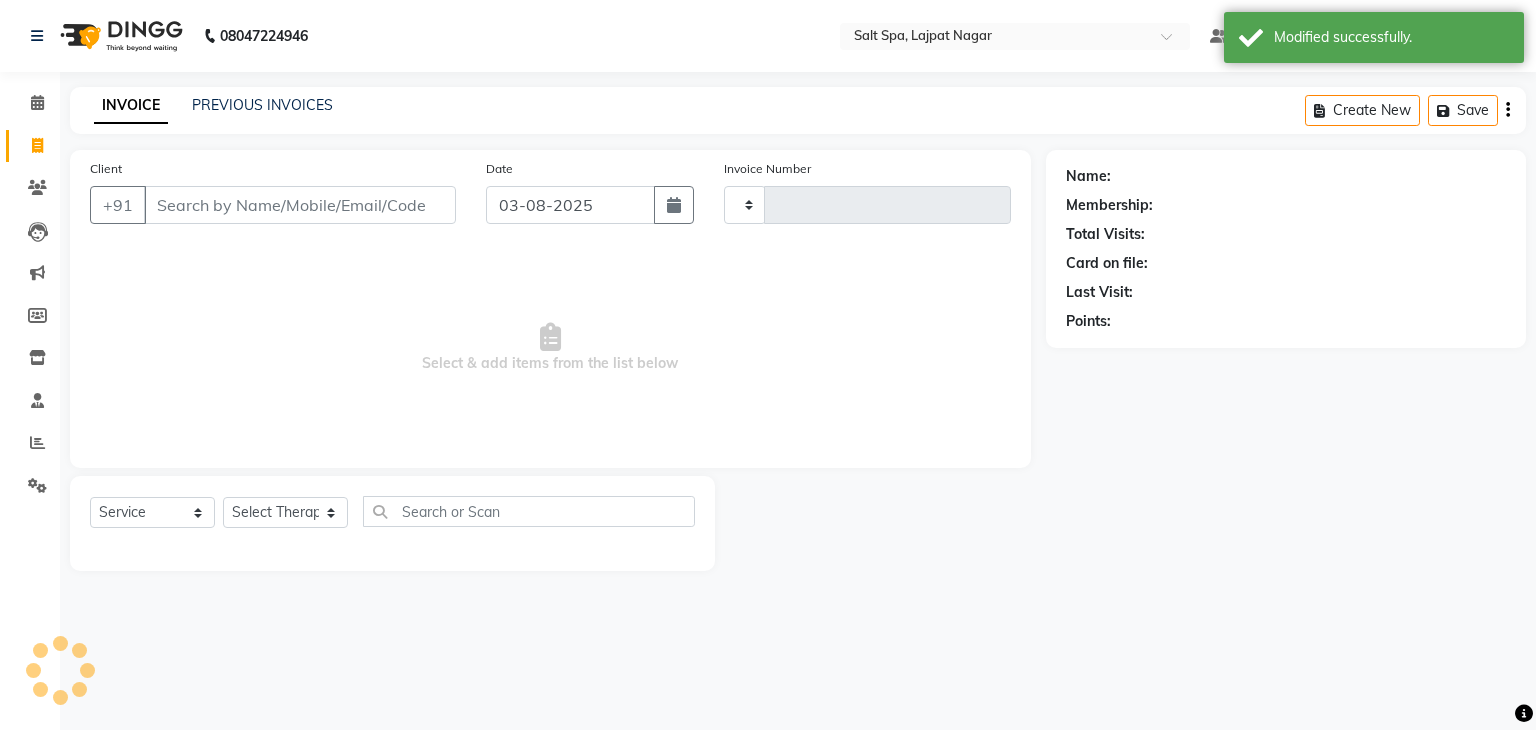 type on "1420" 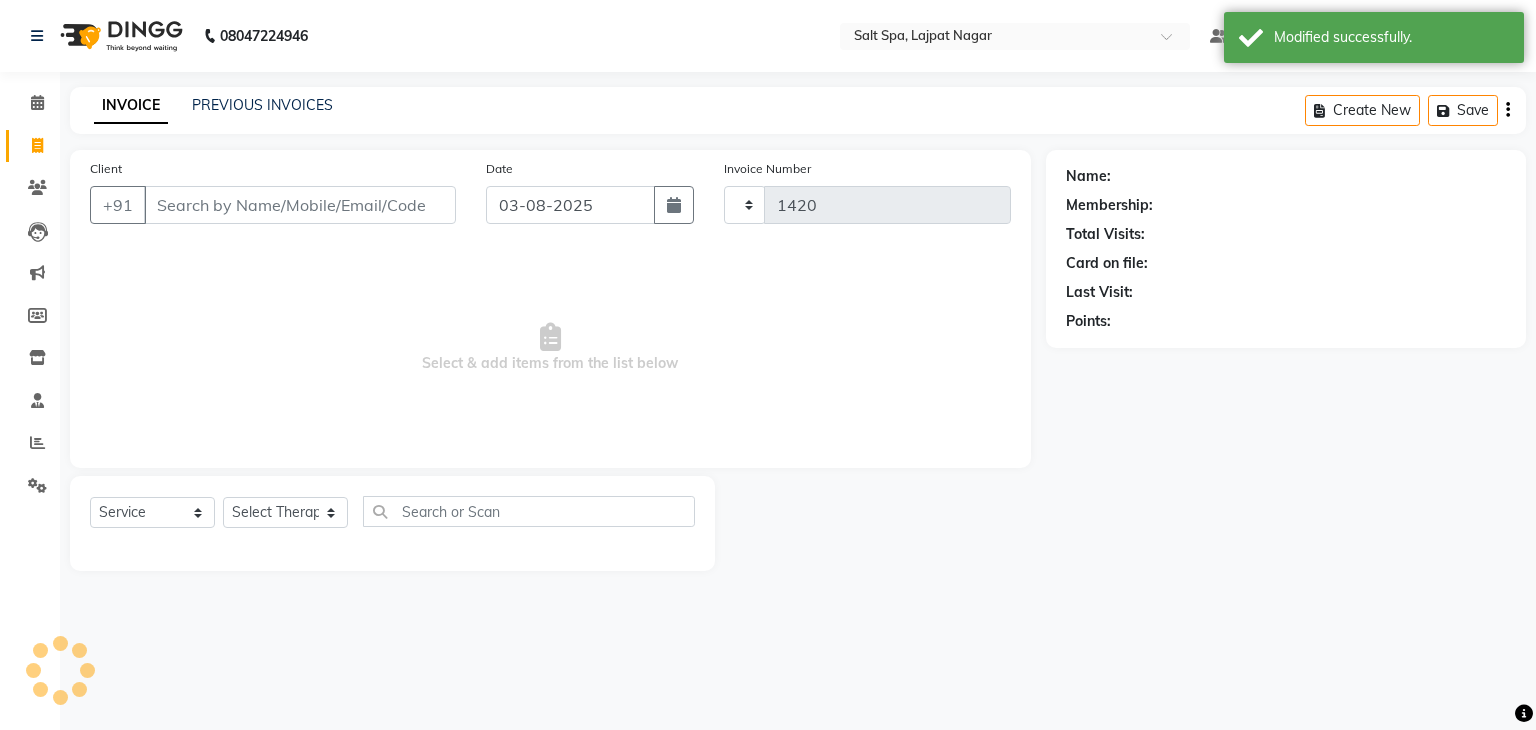 select on "7593" 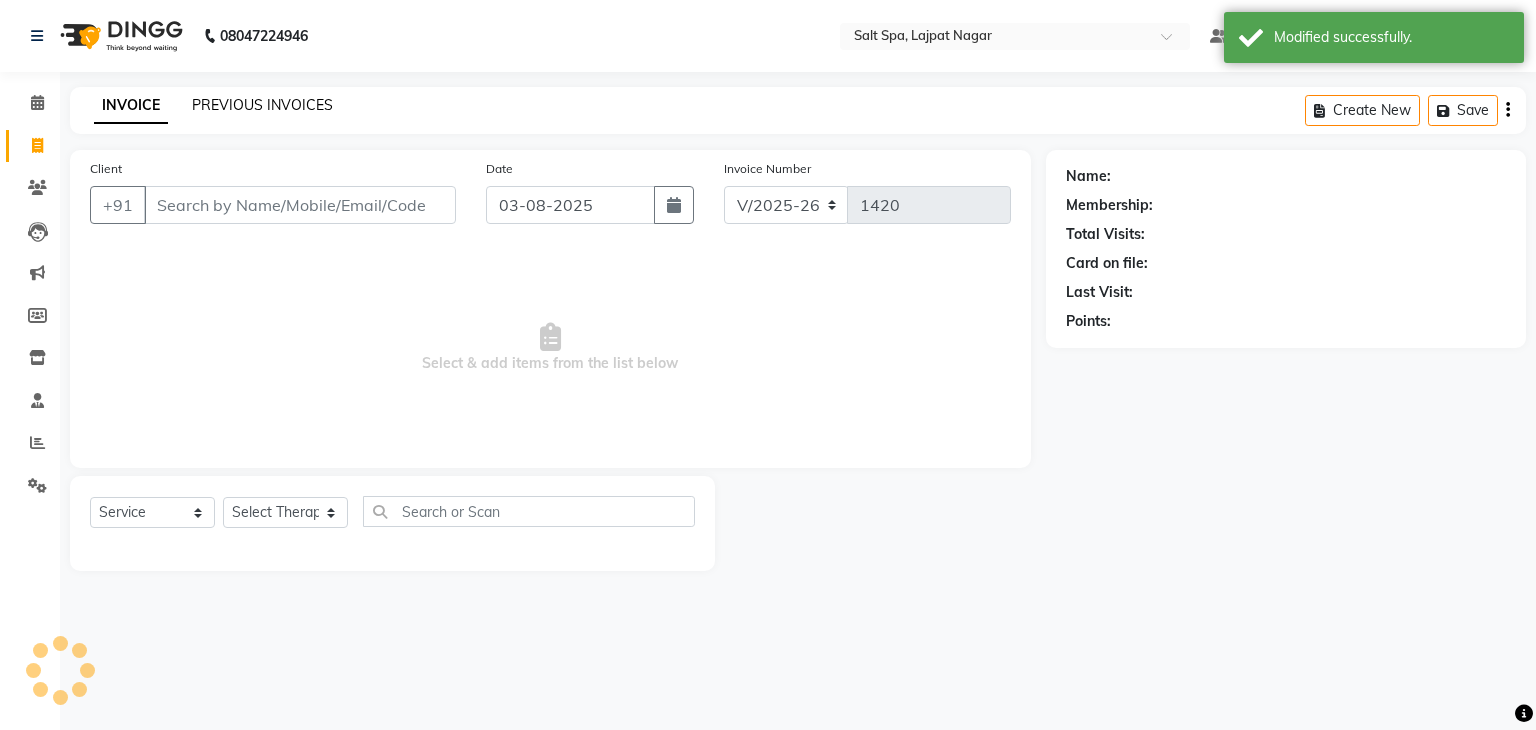 click on "PREVIOUS INVOICES" 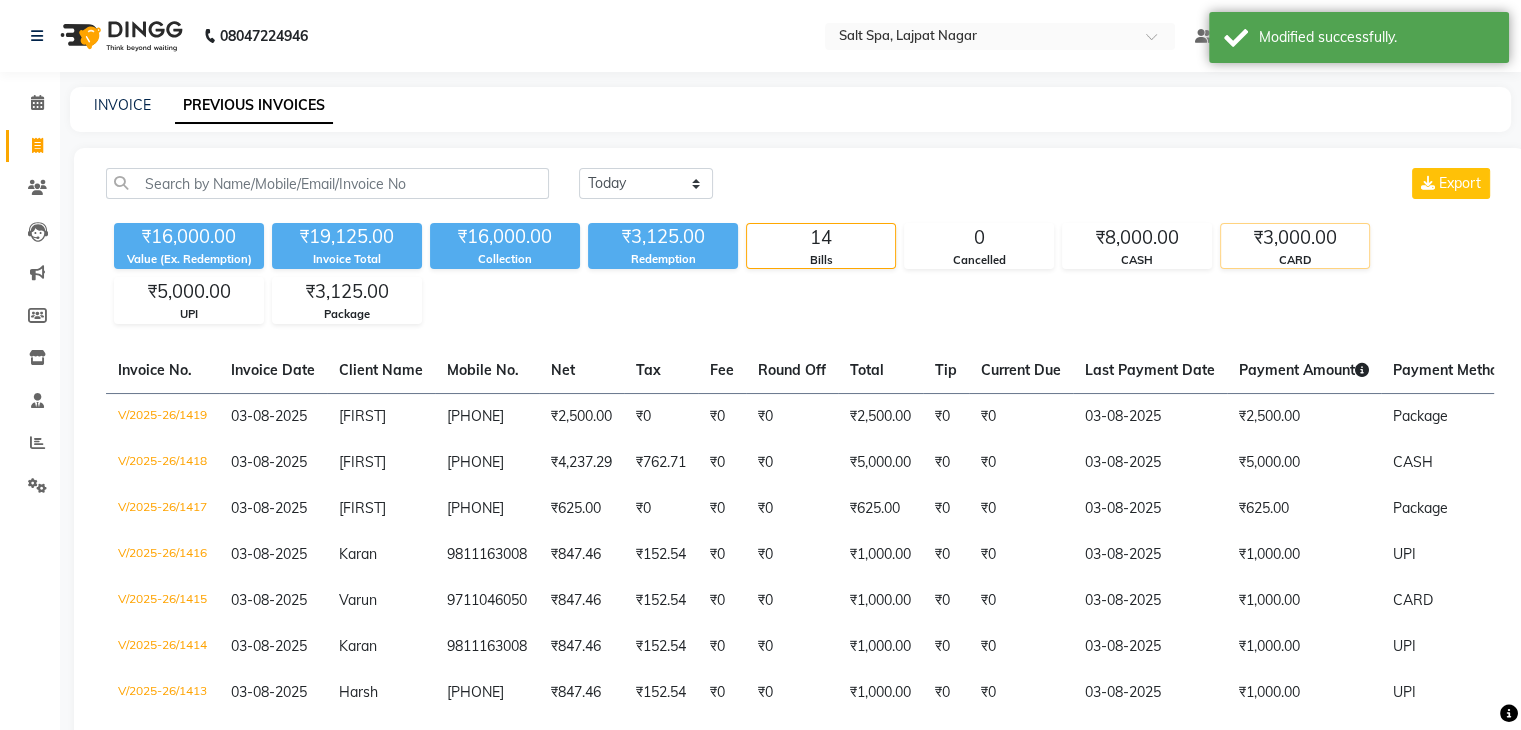 click on "CARD" 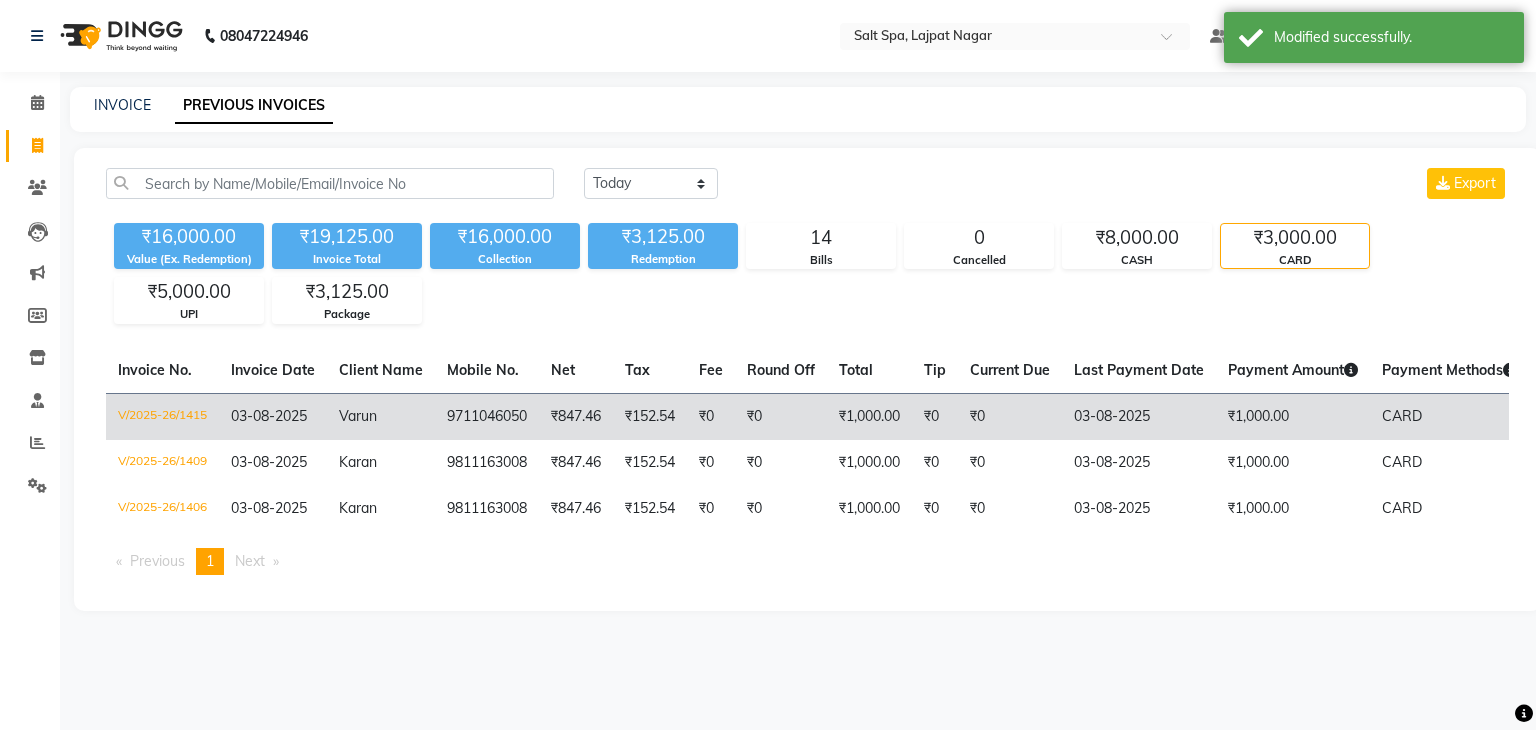 click on "9711046050" 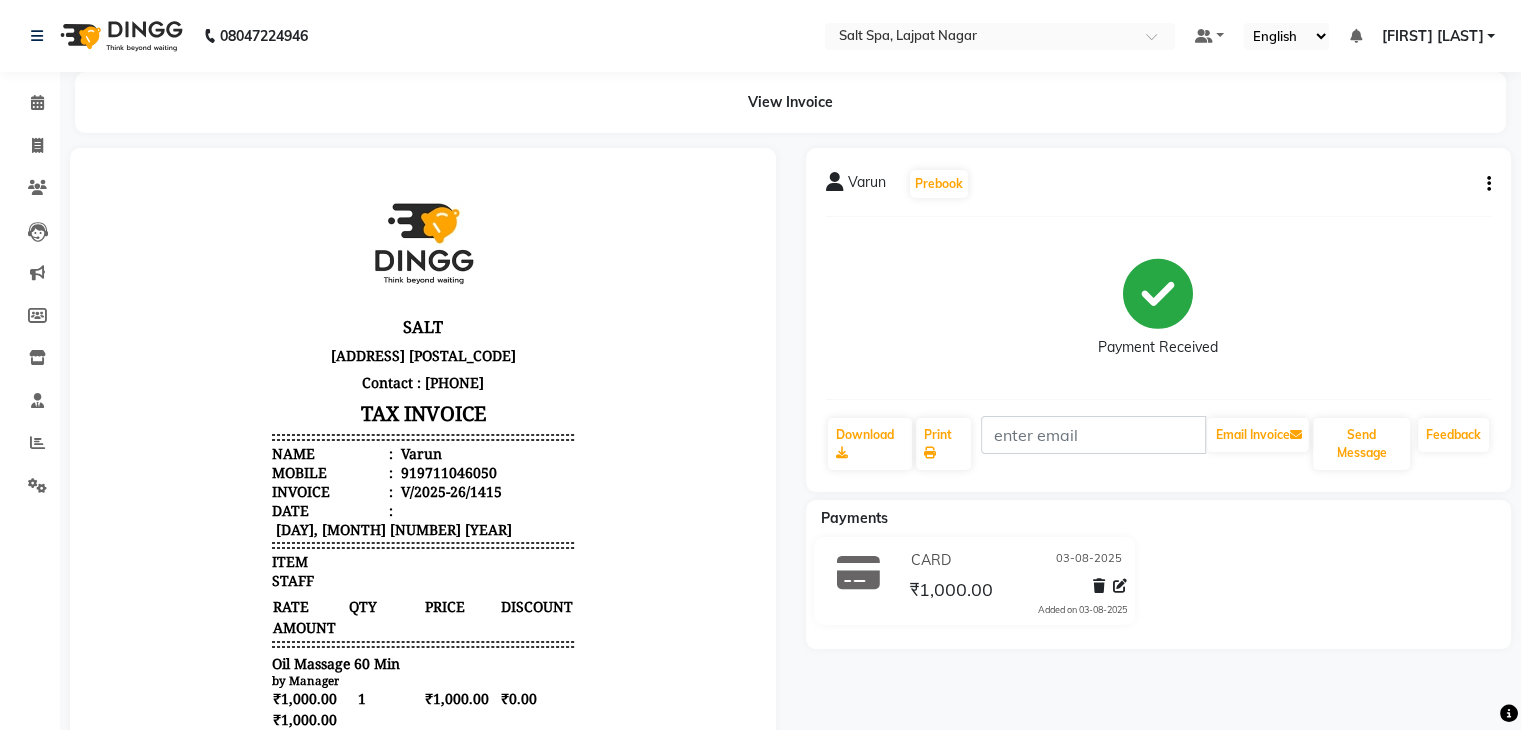 scroll, scrollTop: 0, scrollLeft: 0, axis: both 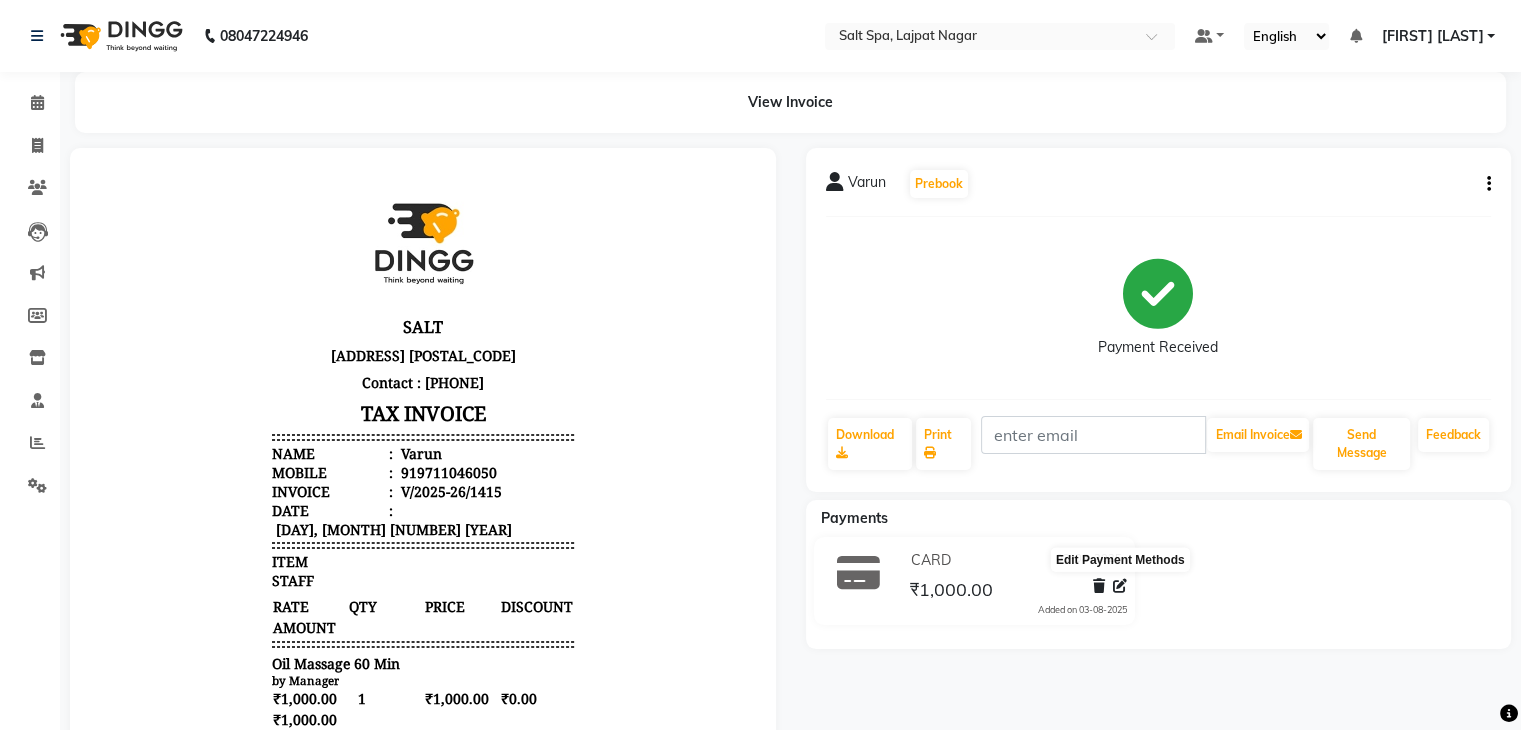 click 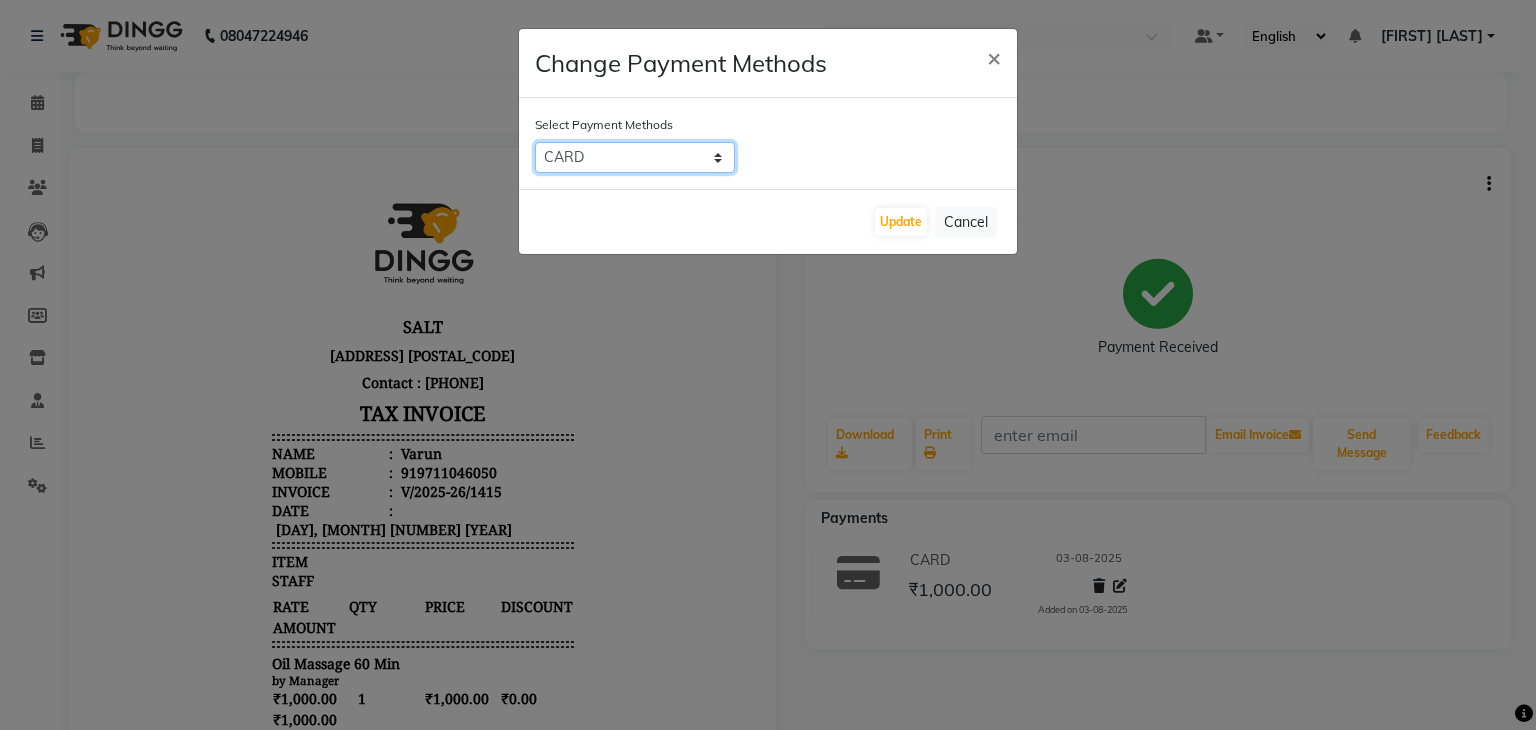 drag, startPoint x: 688, startPoint y: 160, endPoint x: 676, endPoint y: 239, distance: 79.9062 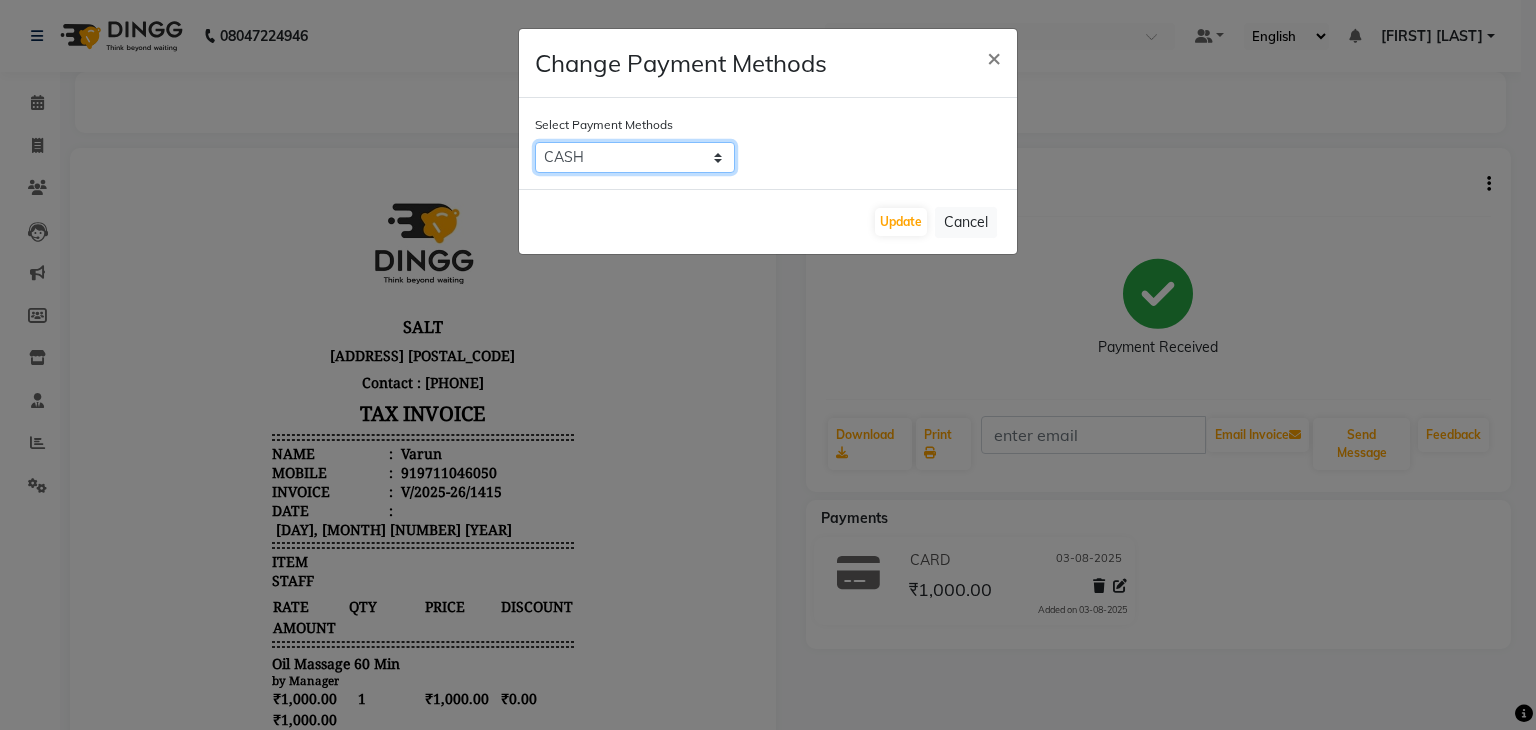 click on "CARD   UPI   CASH   Bank" 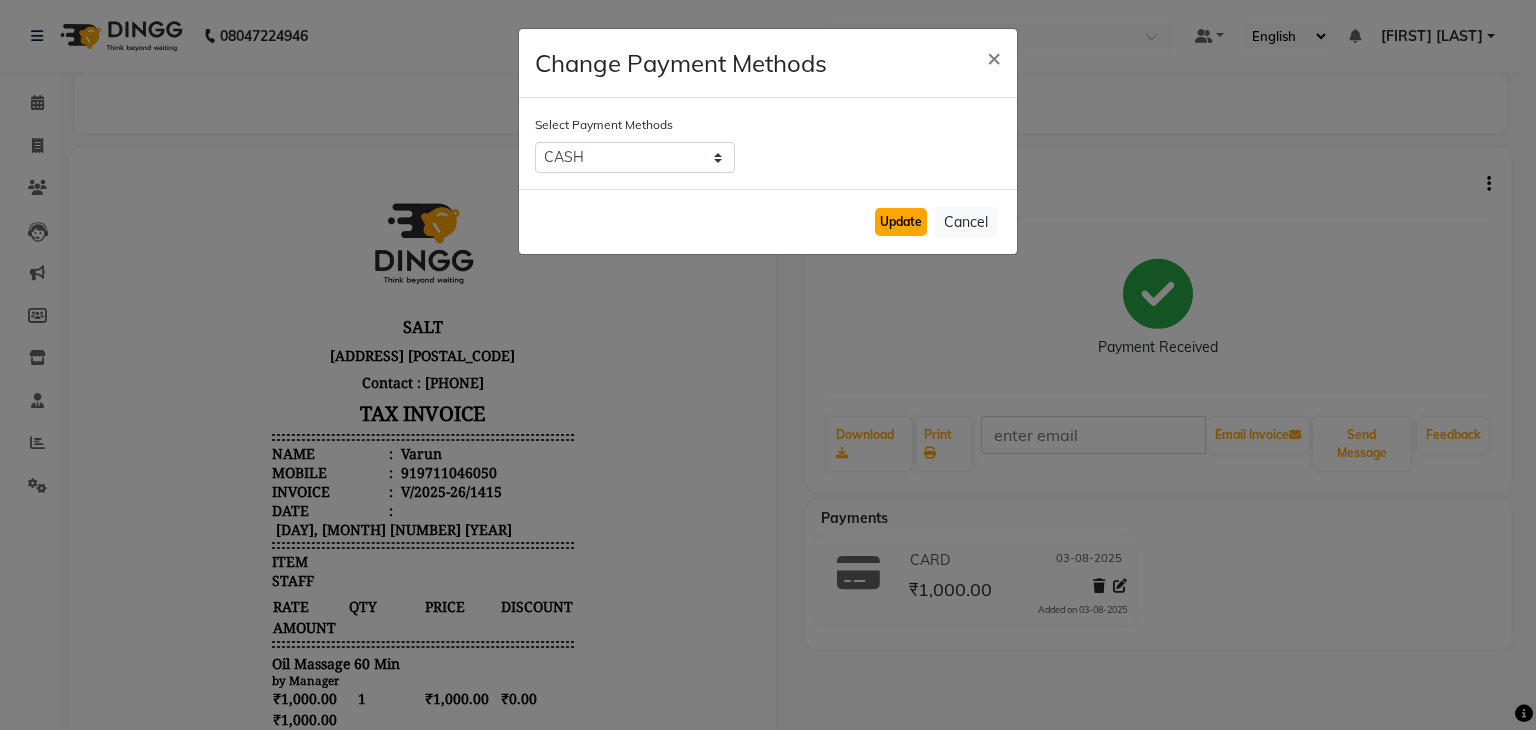 click on "Update" 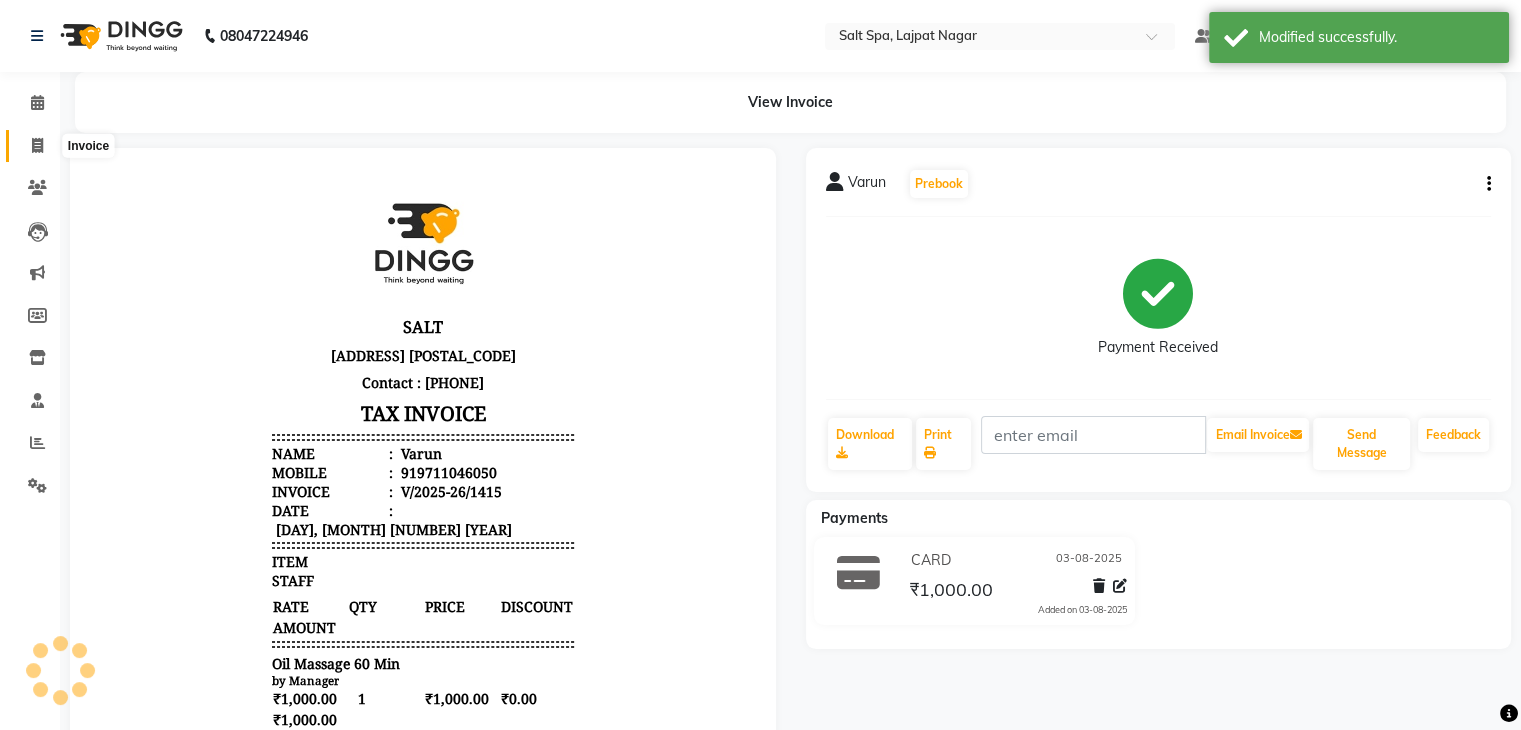 click 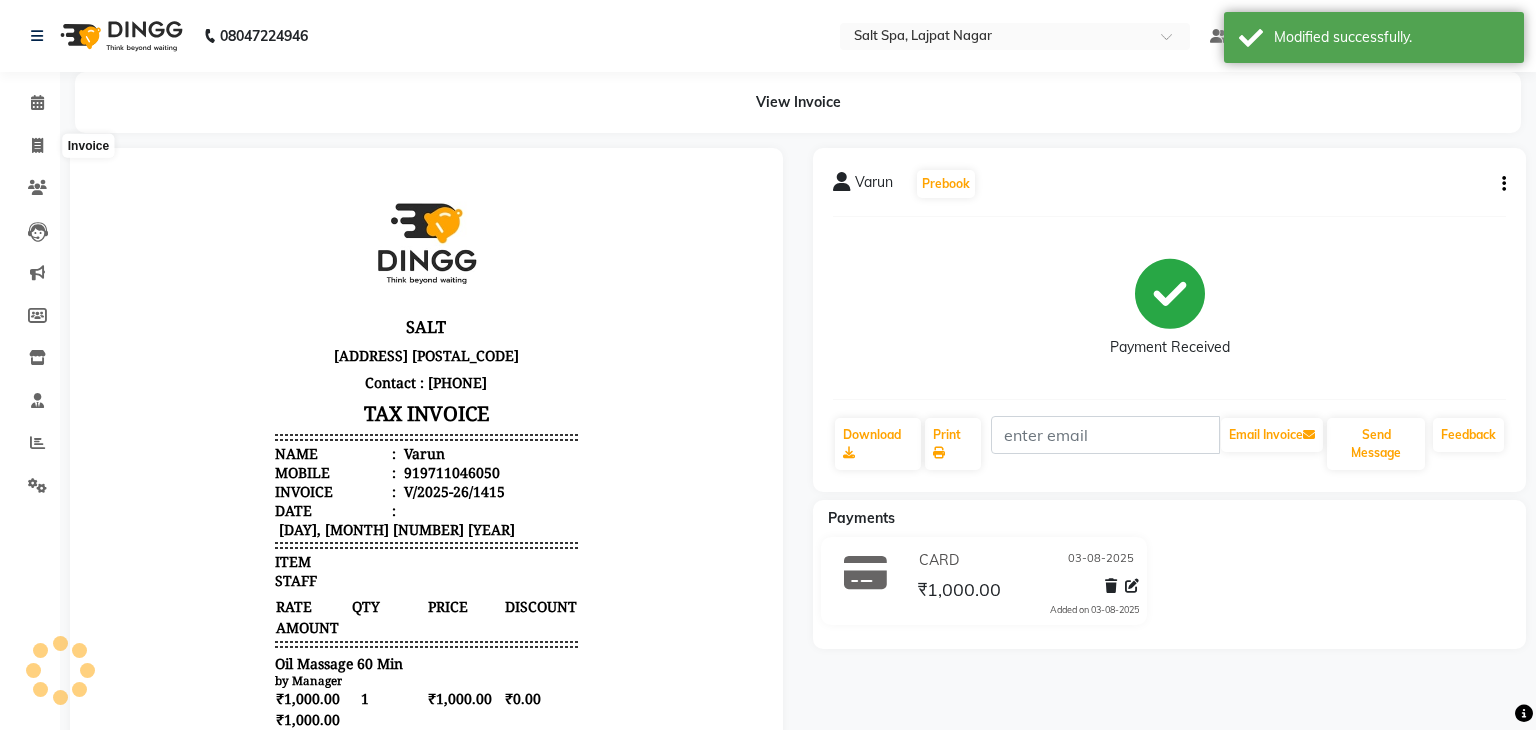 select on "service" 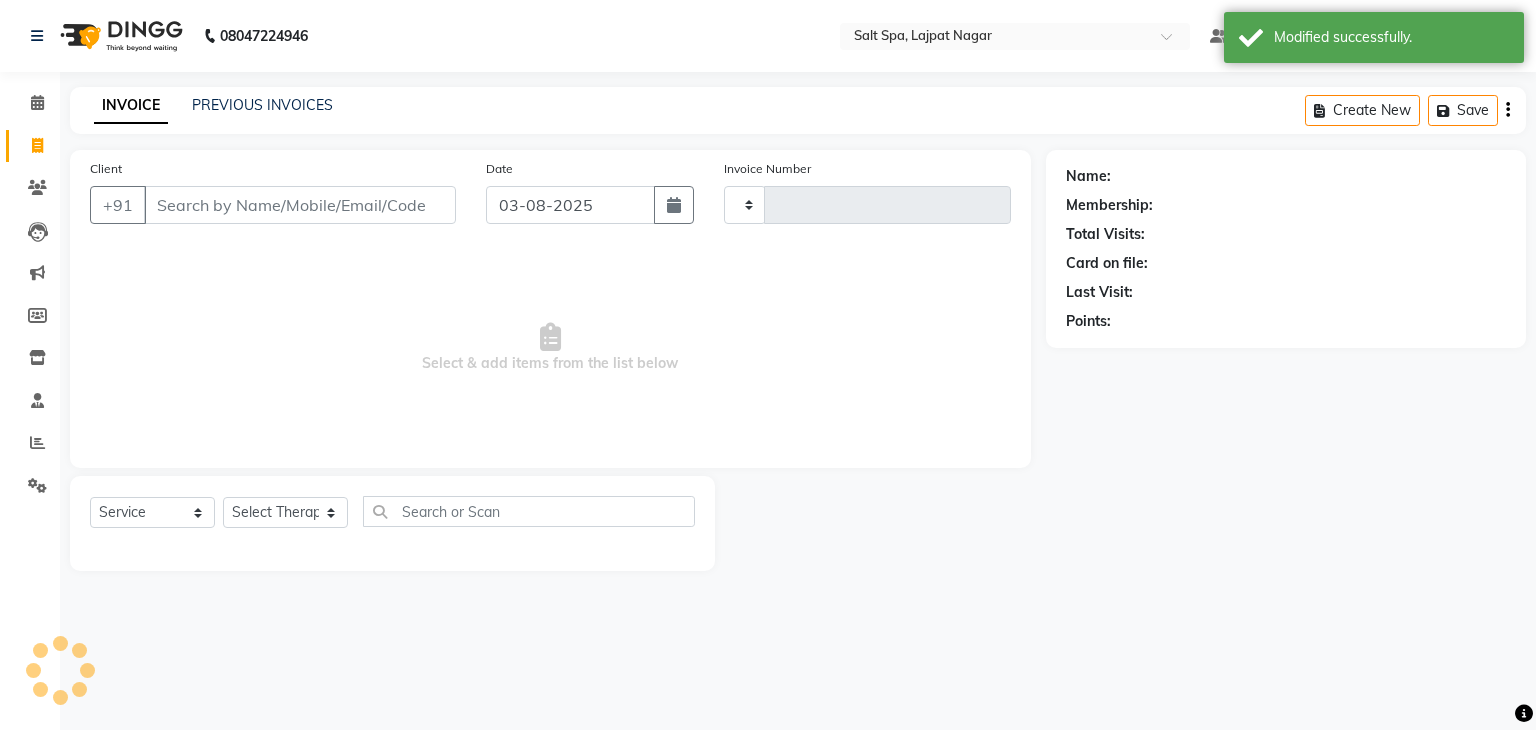 type on "1420" 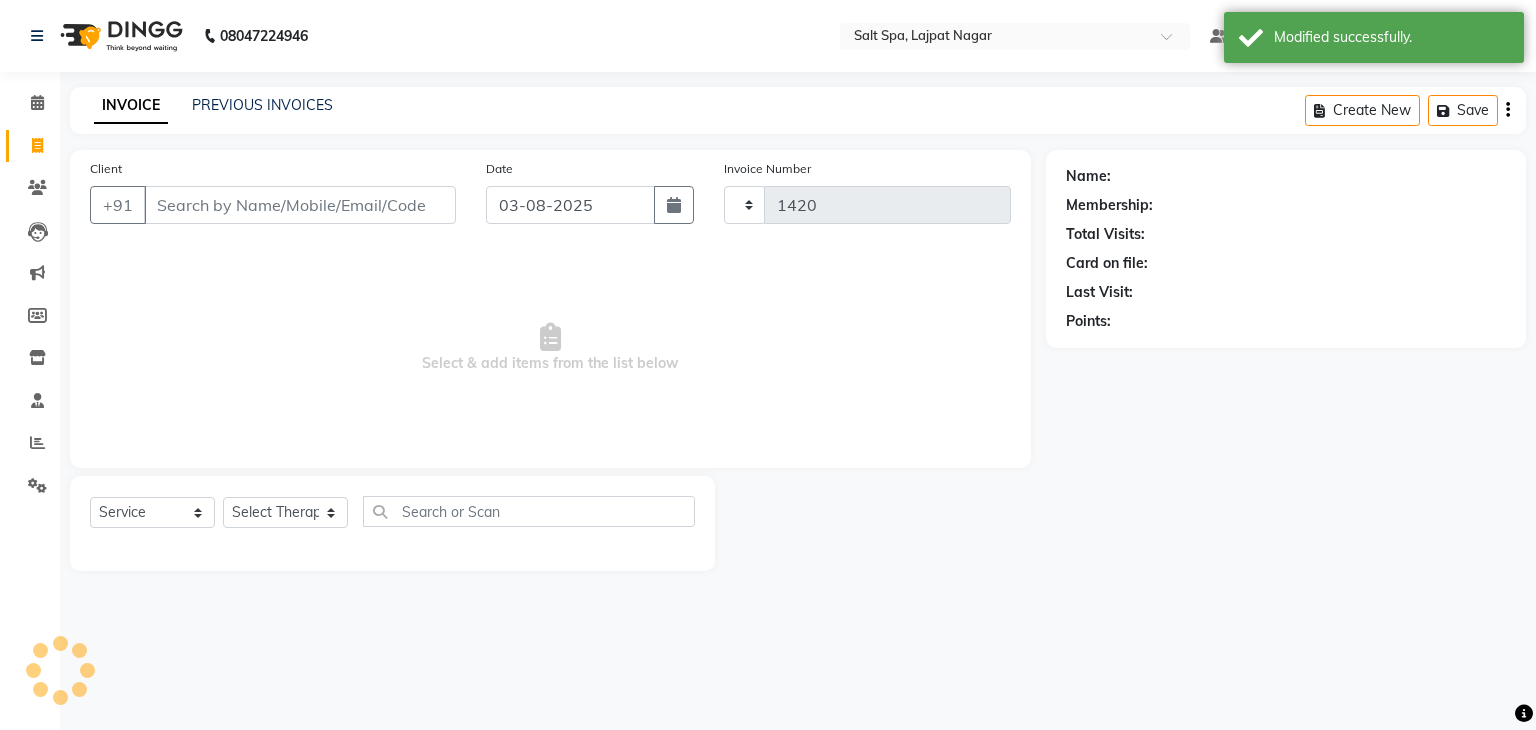 select on "7593" 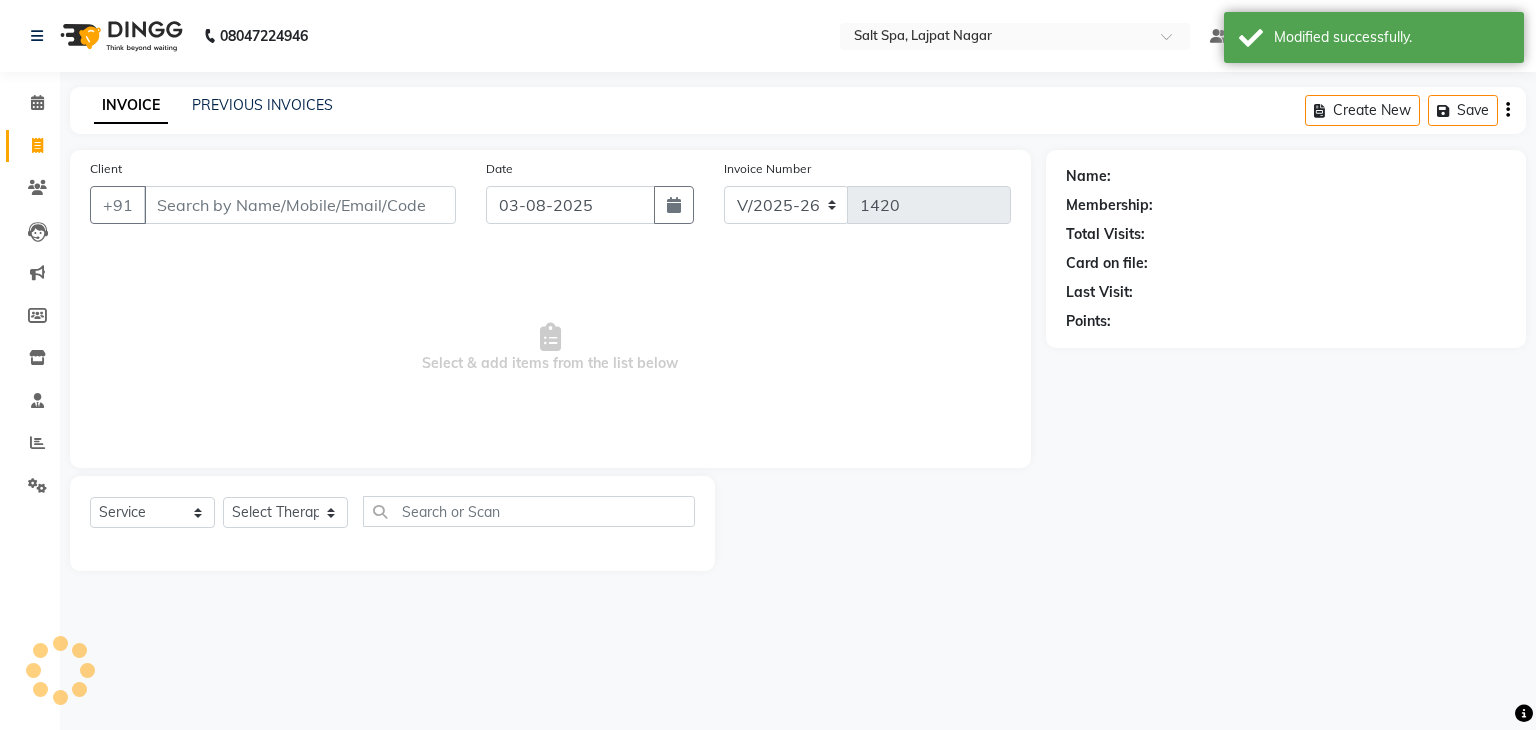 click on "INVOICE PREVIOUS INVOICES" 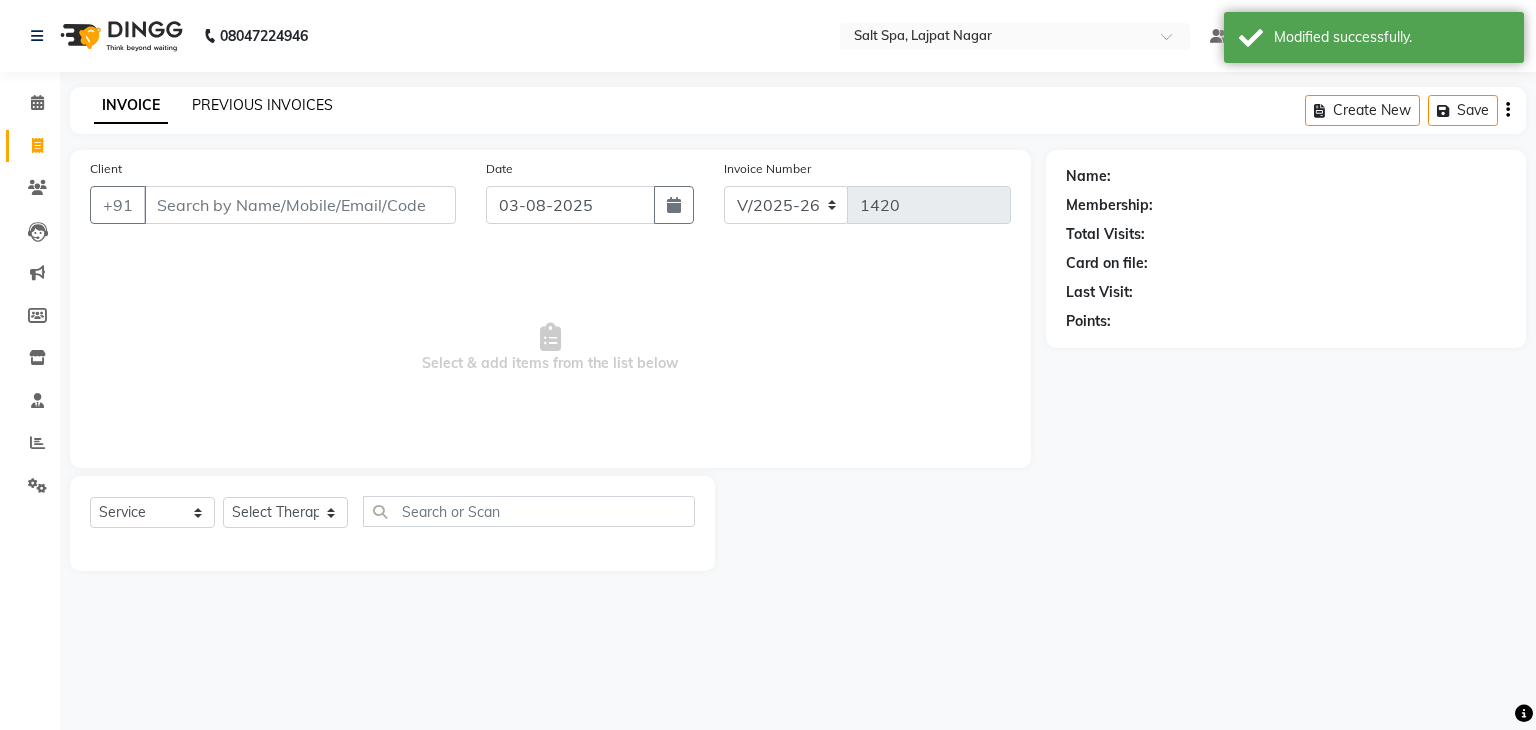 click on "PREVIOUS INVOICES" 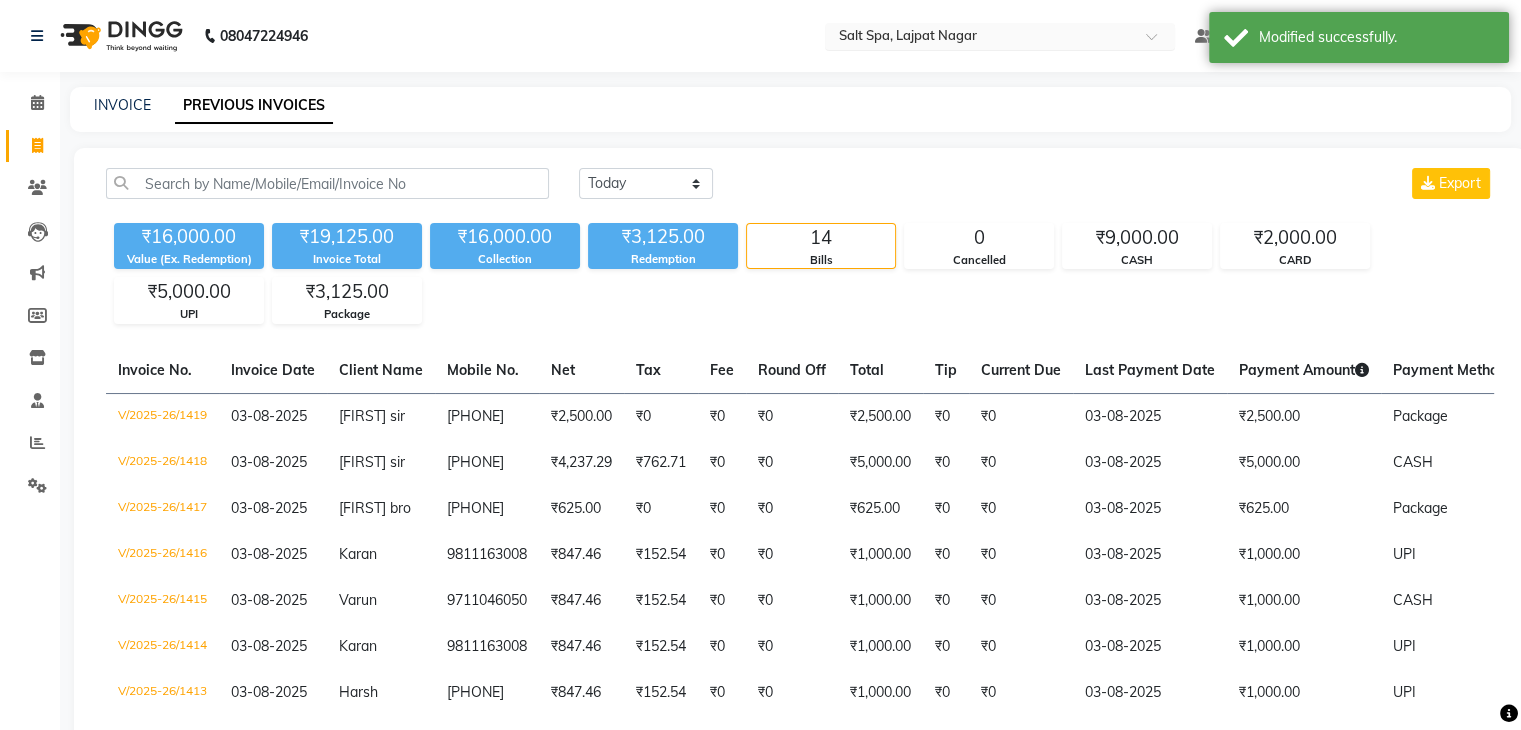click at bounding box center [980, 38] 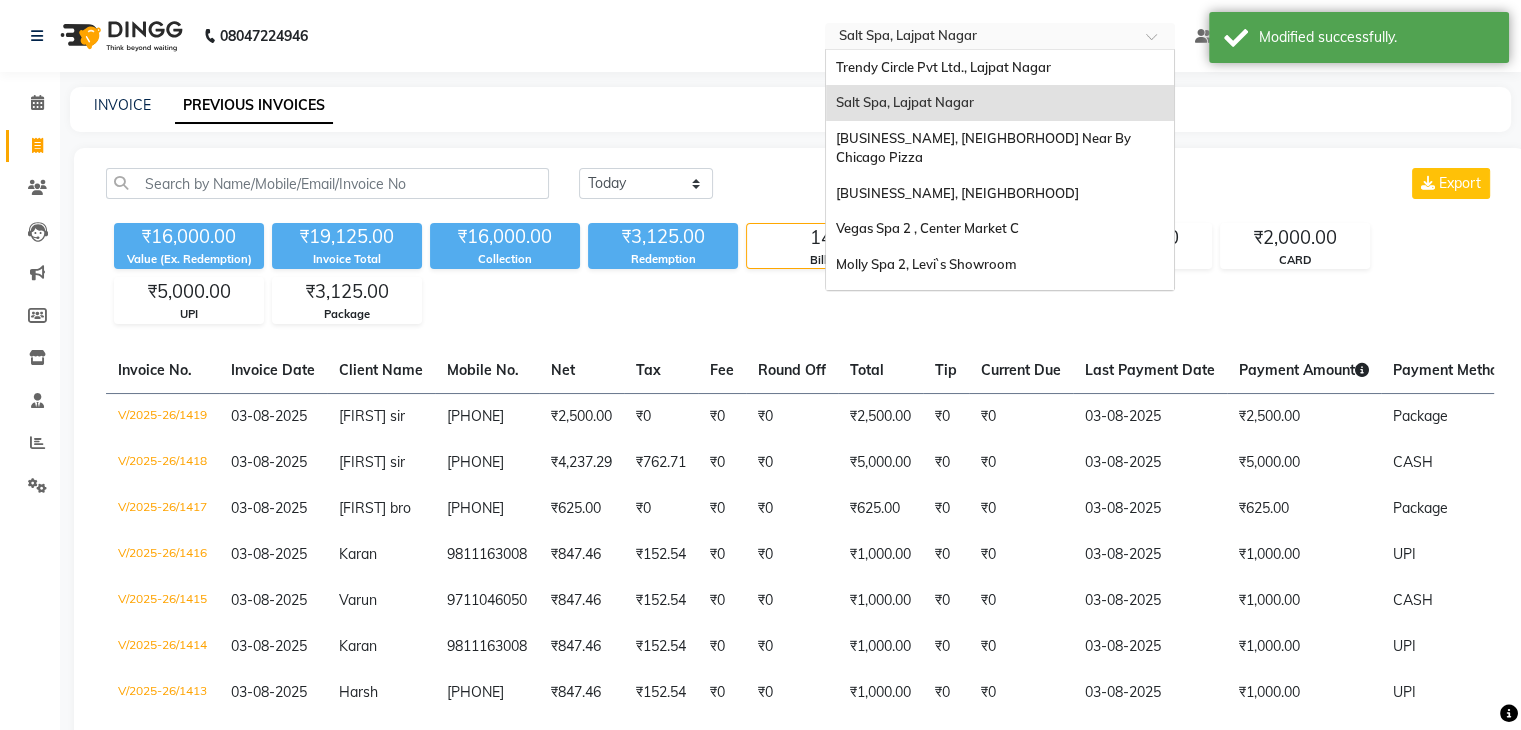 type on "0" 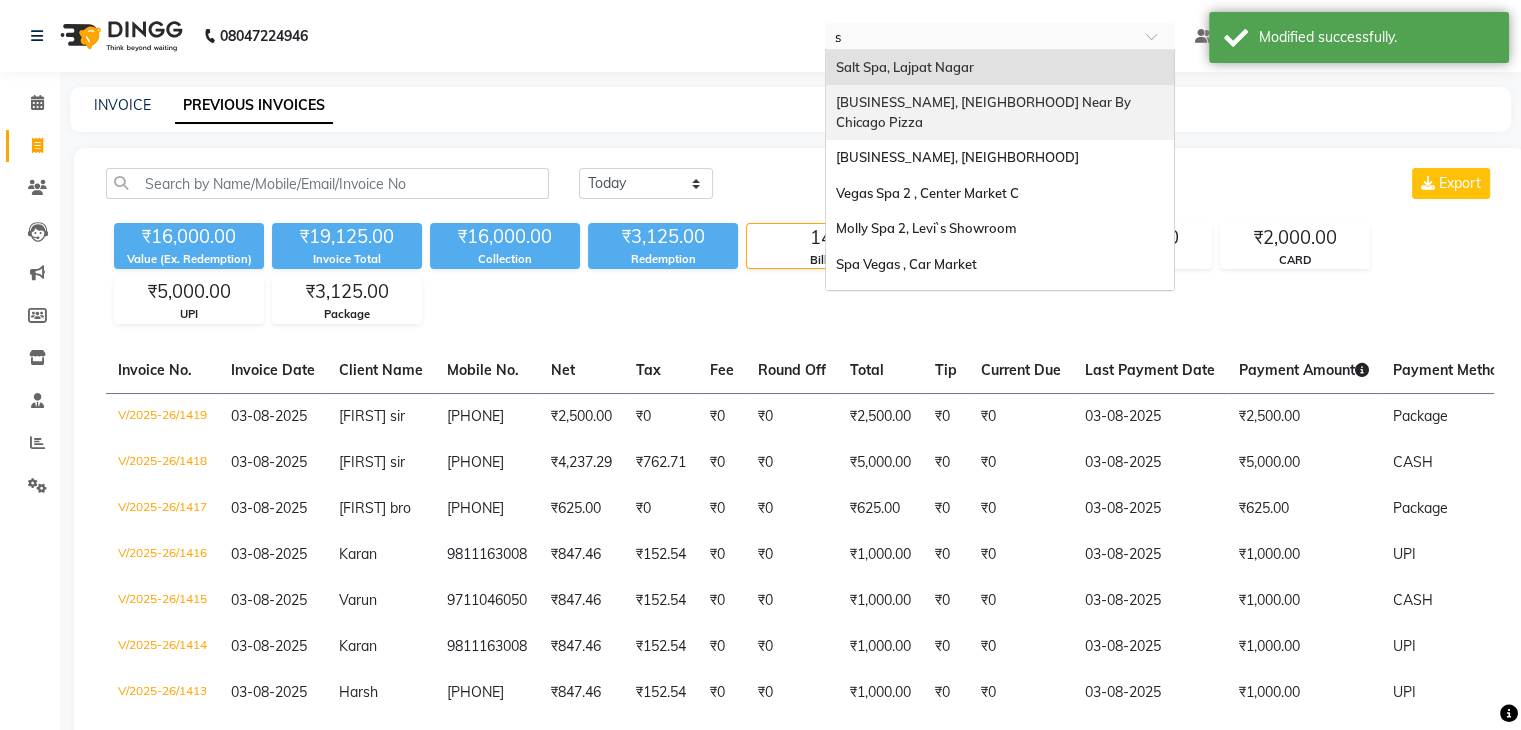 type on "sa" 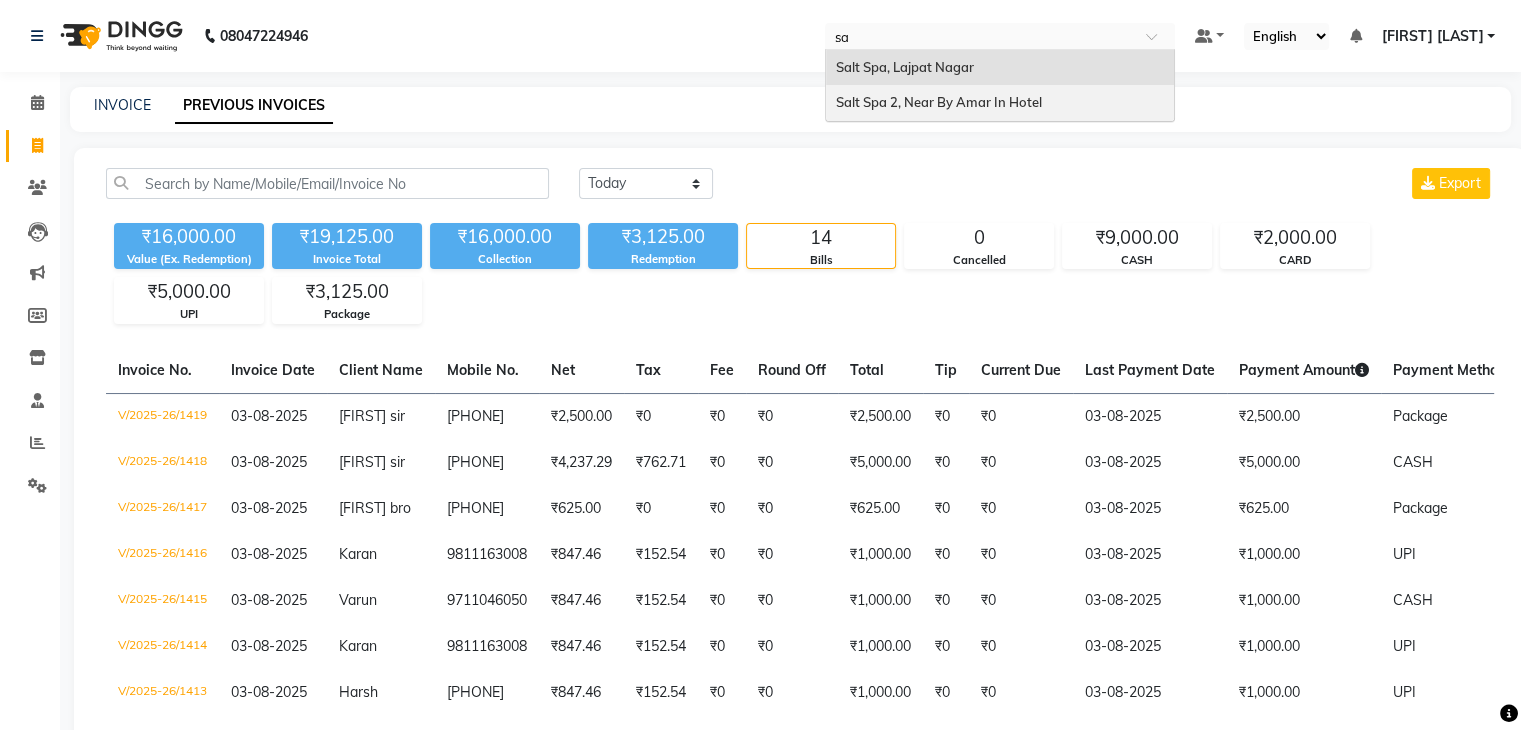click on "Salt Spa 2, Near By Amar In Hotel" at bounding box center (1000, 103) 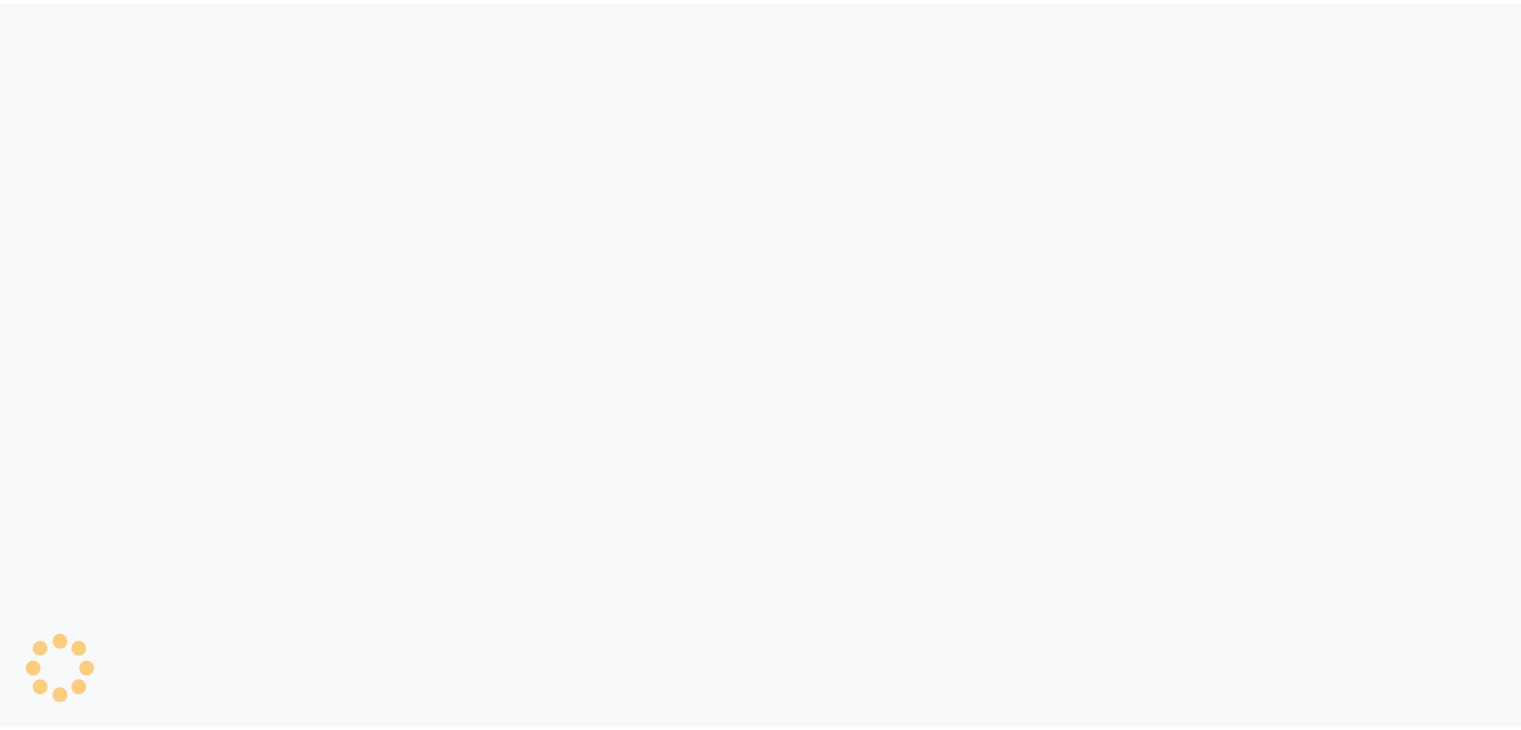 scroll, scrollTop: 0, scrollLeft: 0, axis: both 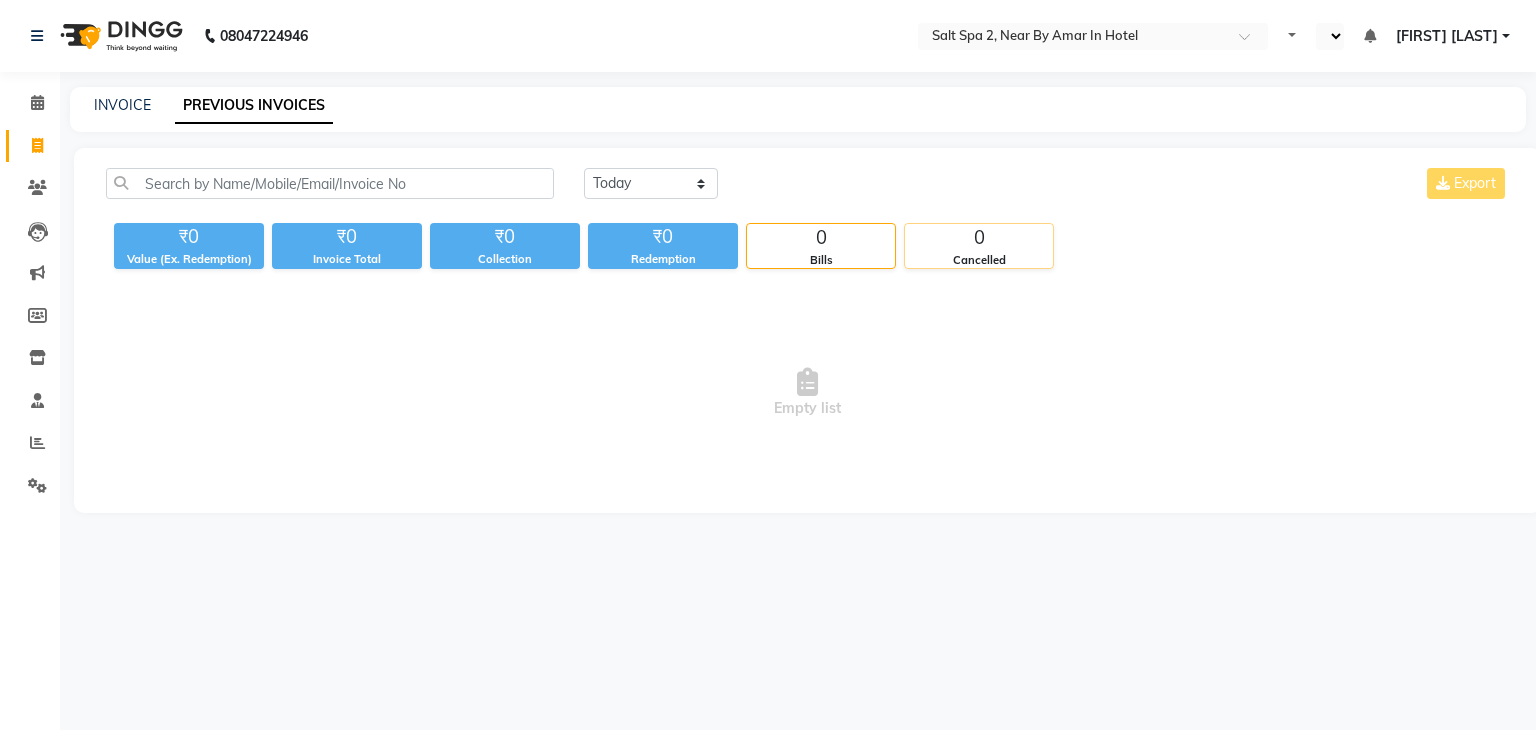 select on "en" 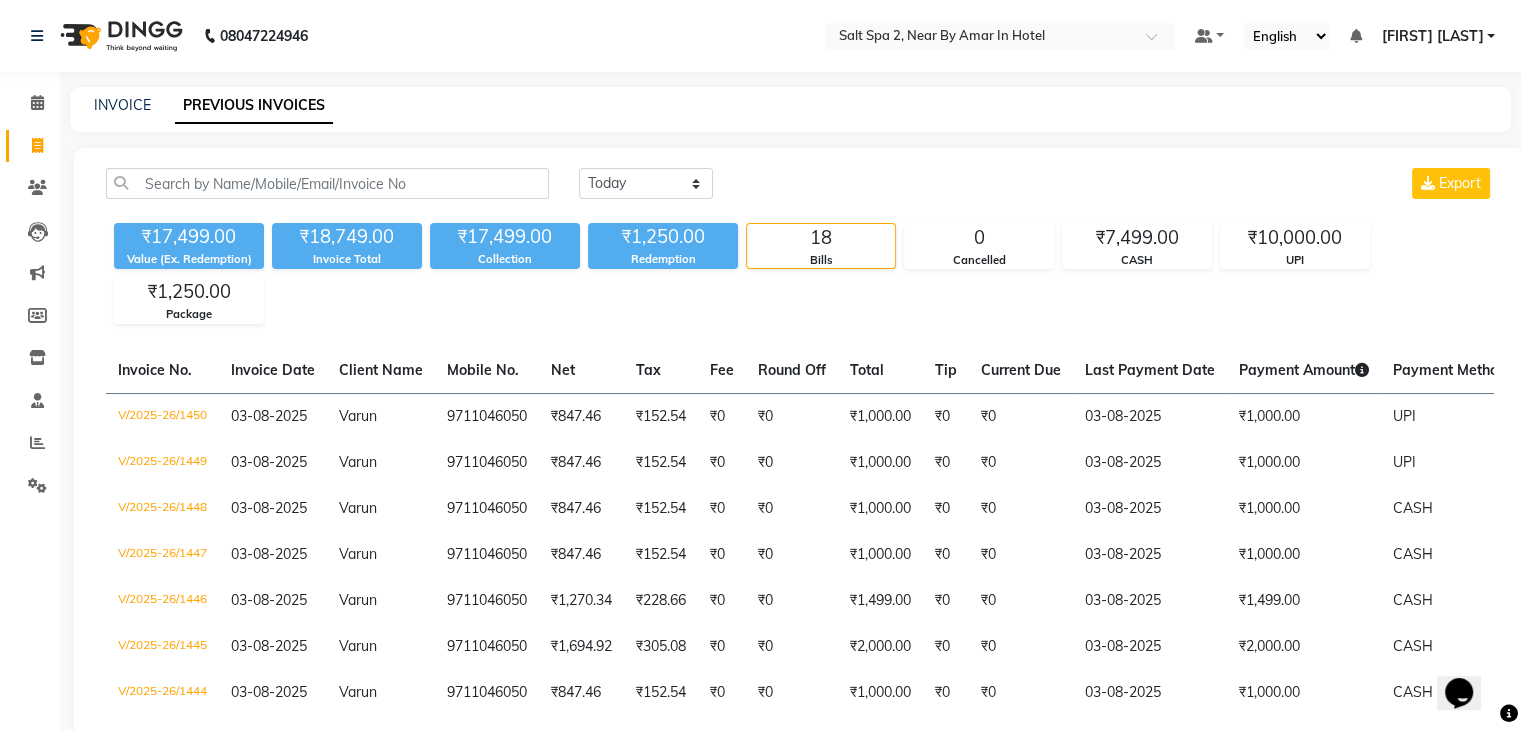 scroll, scrollTop: 0, scrollLeft: 0, axis: both 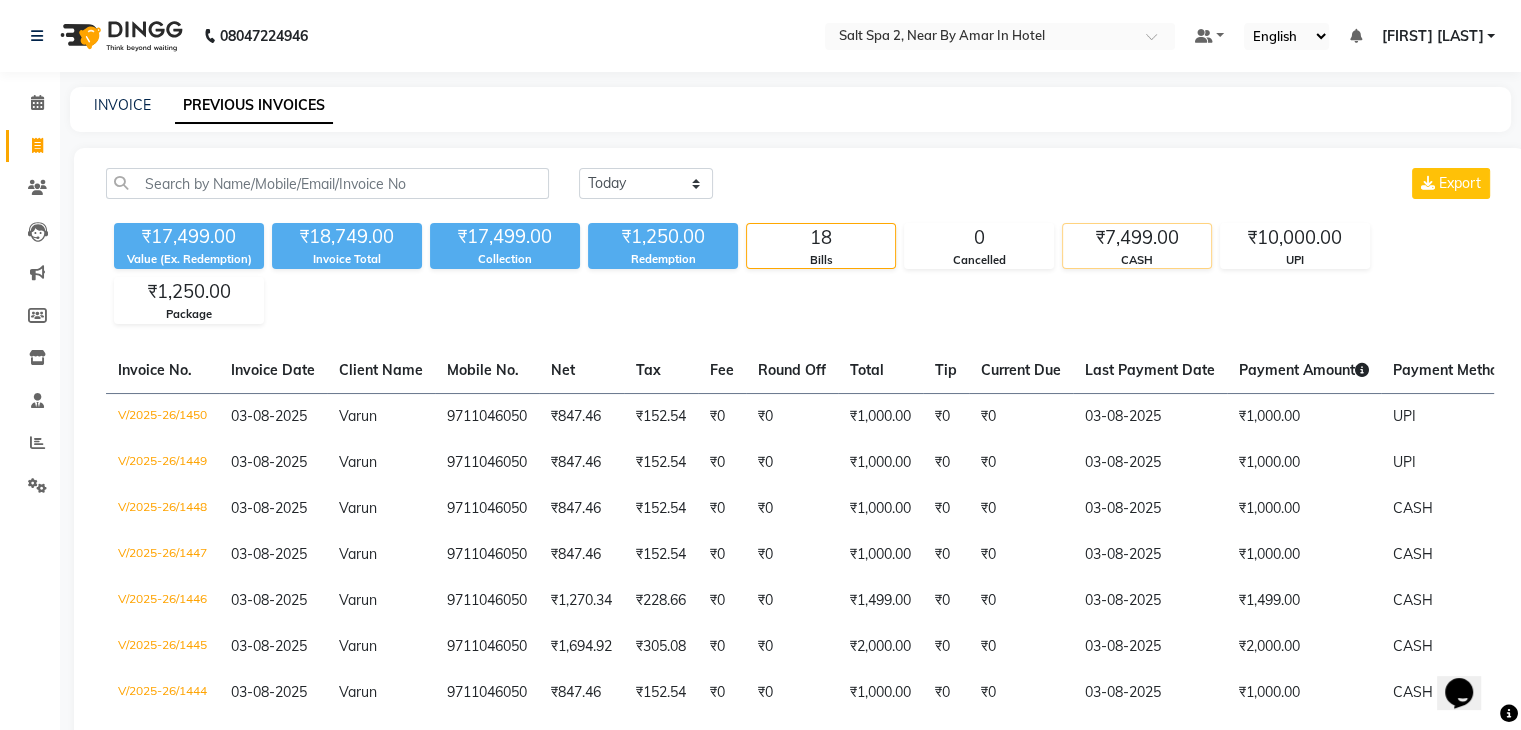 click on "CASH" 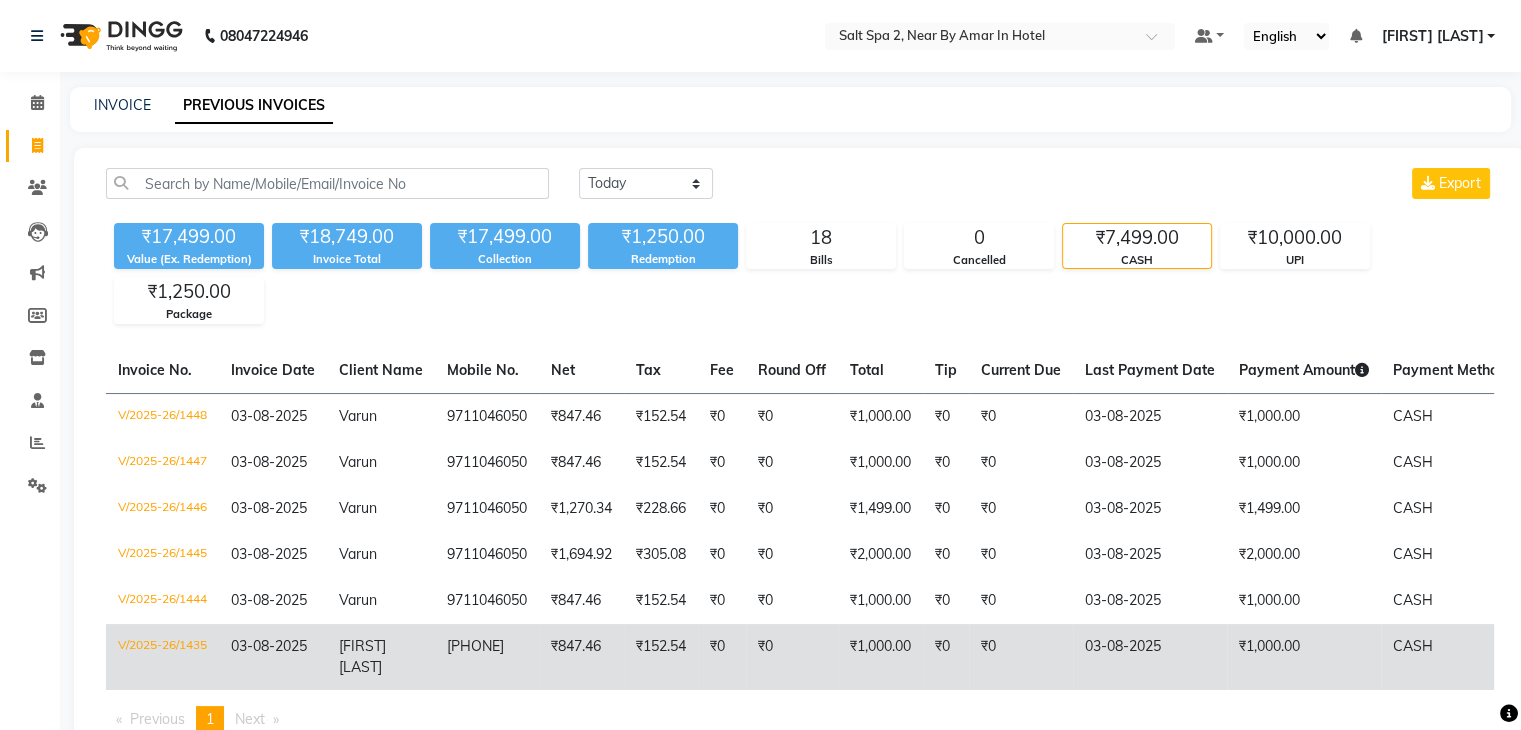 click on "₹0" 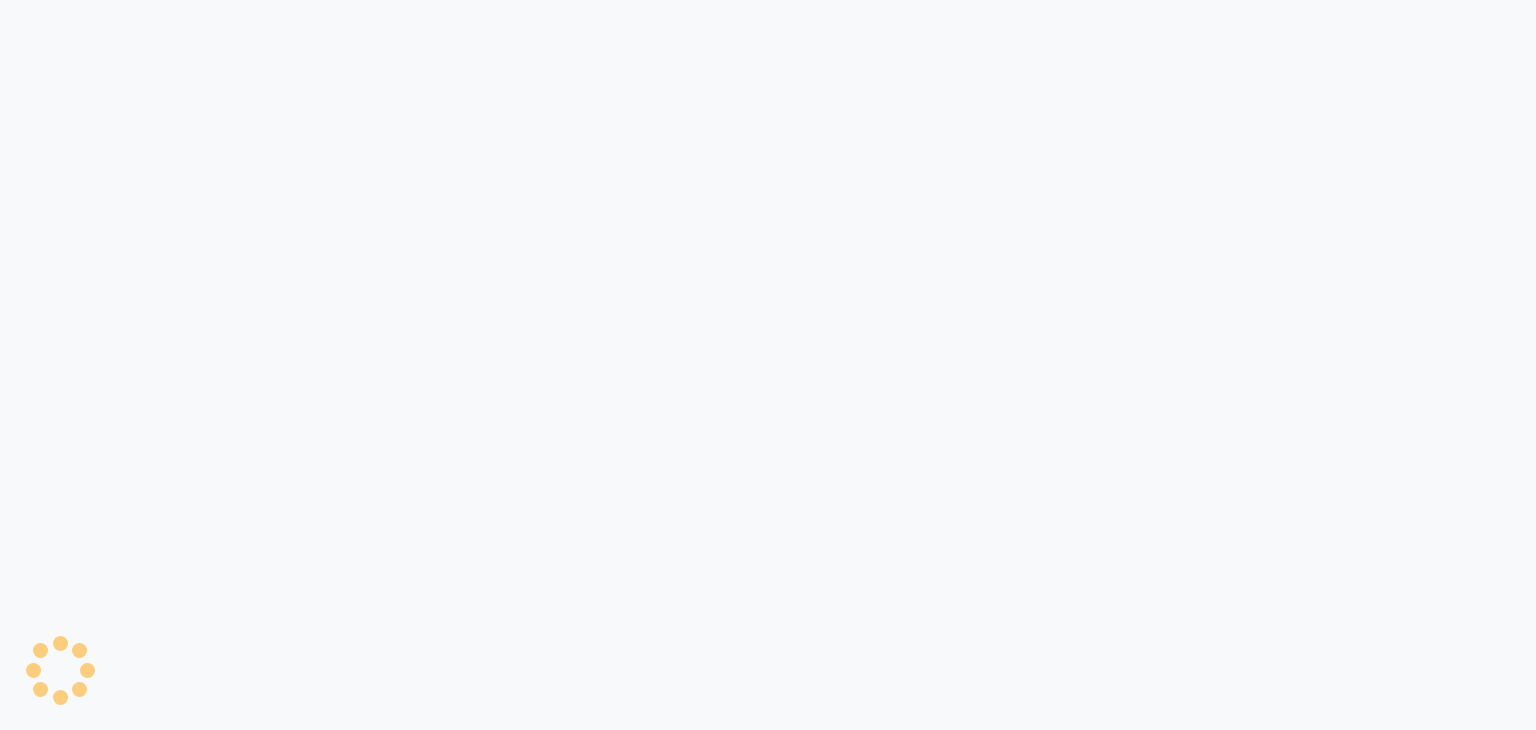 scroll, scrollTop: 0, scrollLeft: 0, axis: both 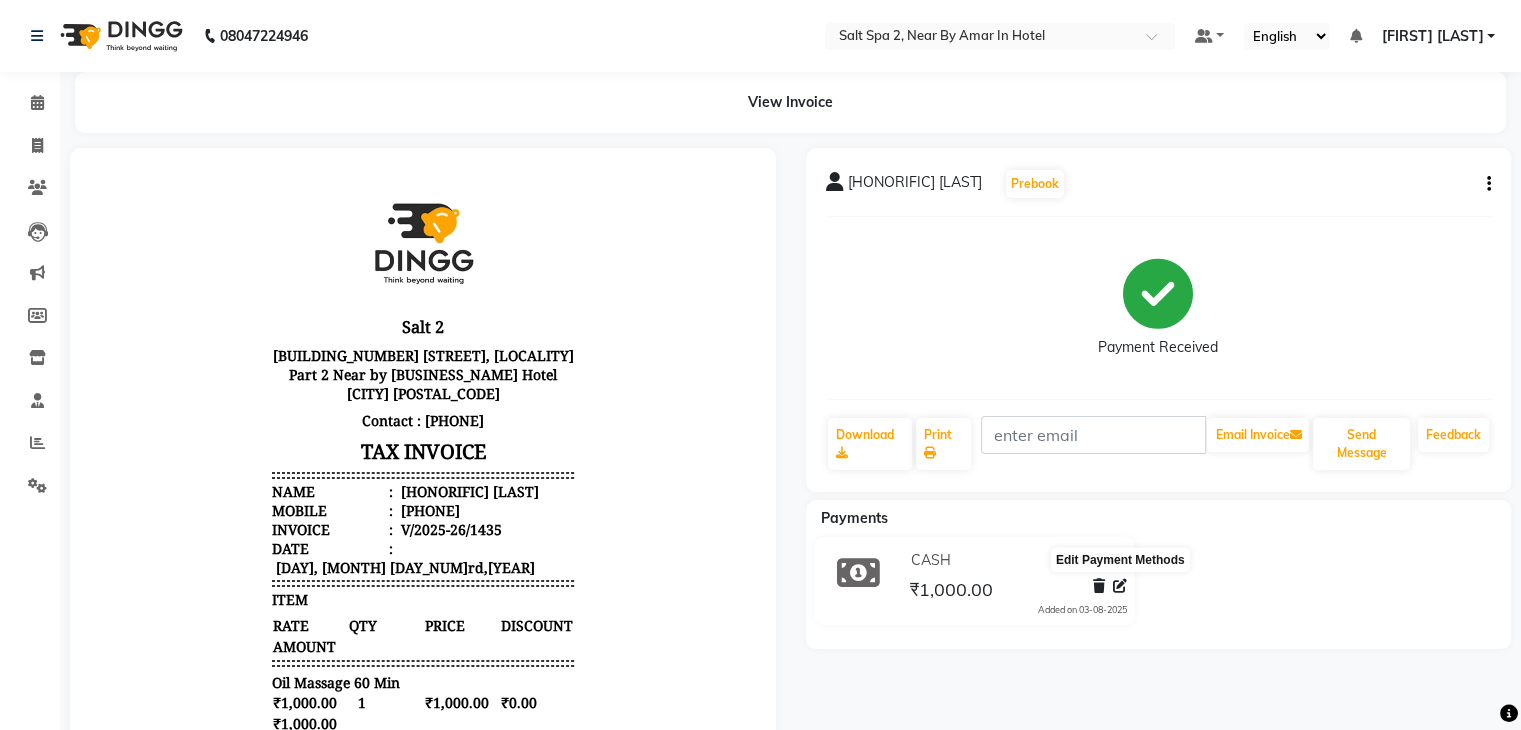 click 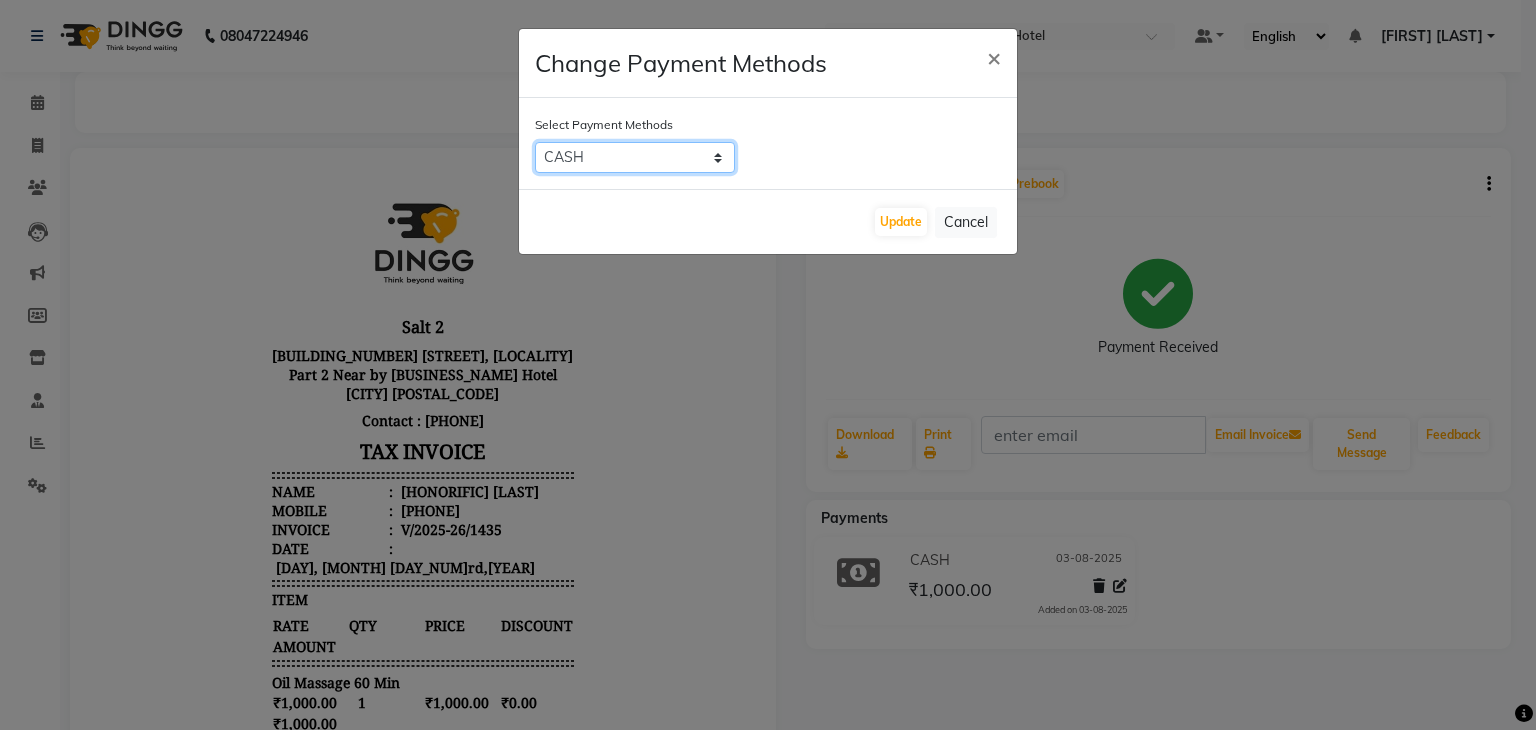 click on "CARD   UPI   CASH   Bank" 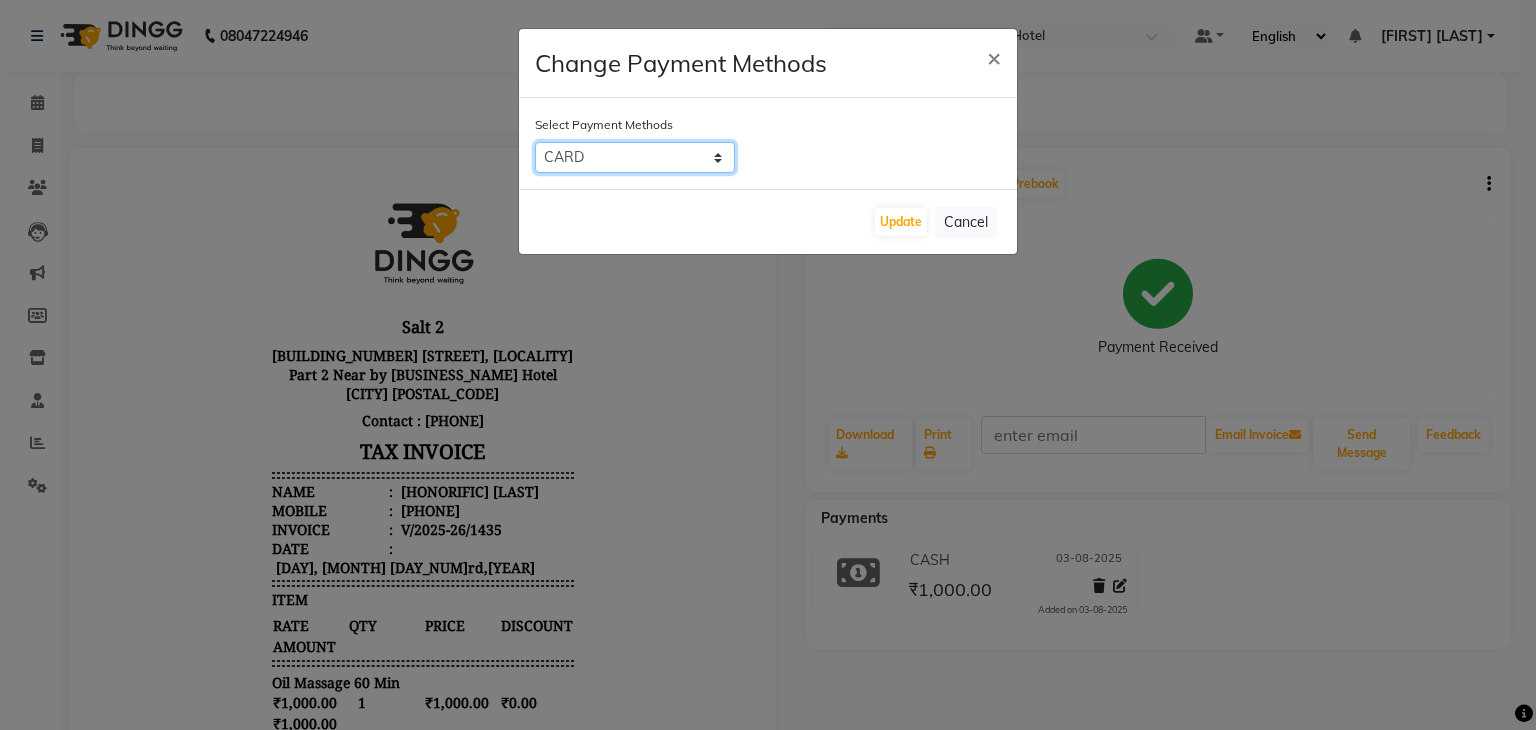 click on "CARD   UPI   CASH   Bank" 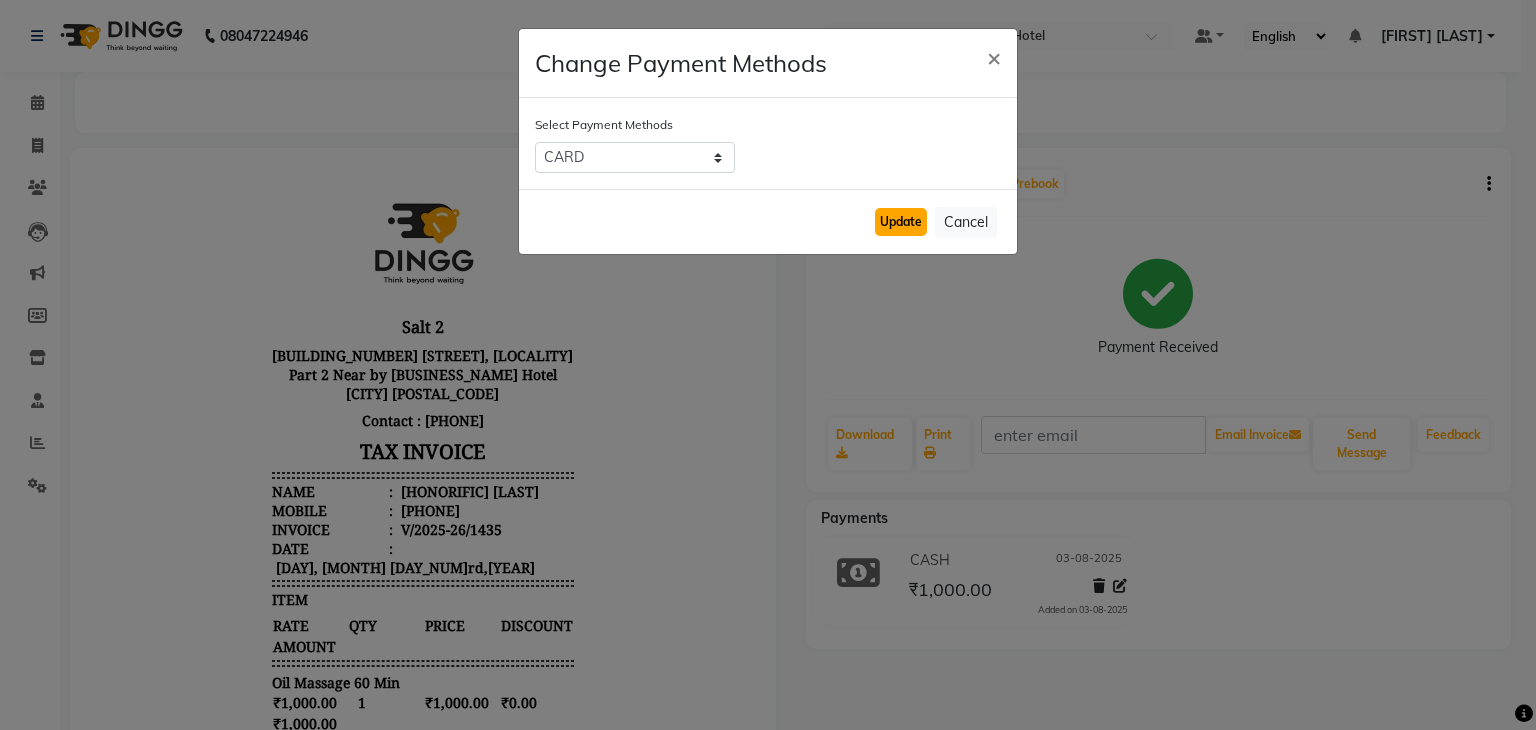 click on "Update" 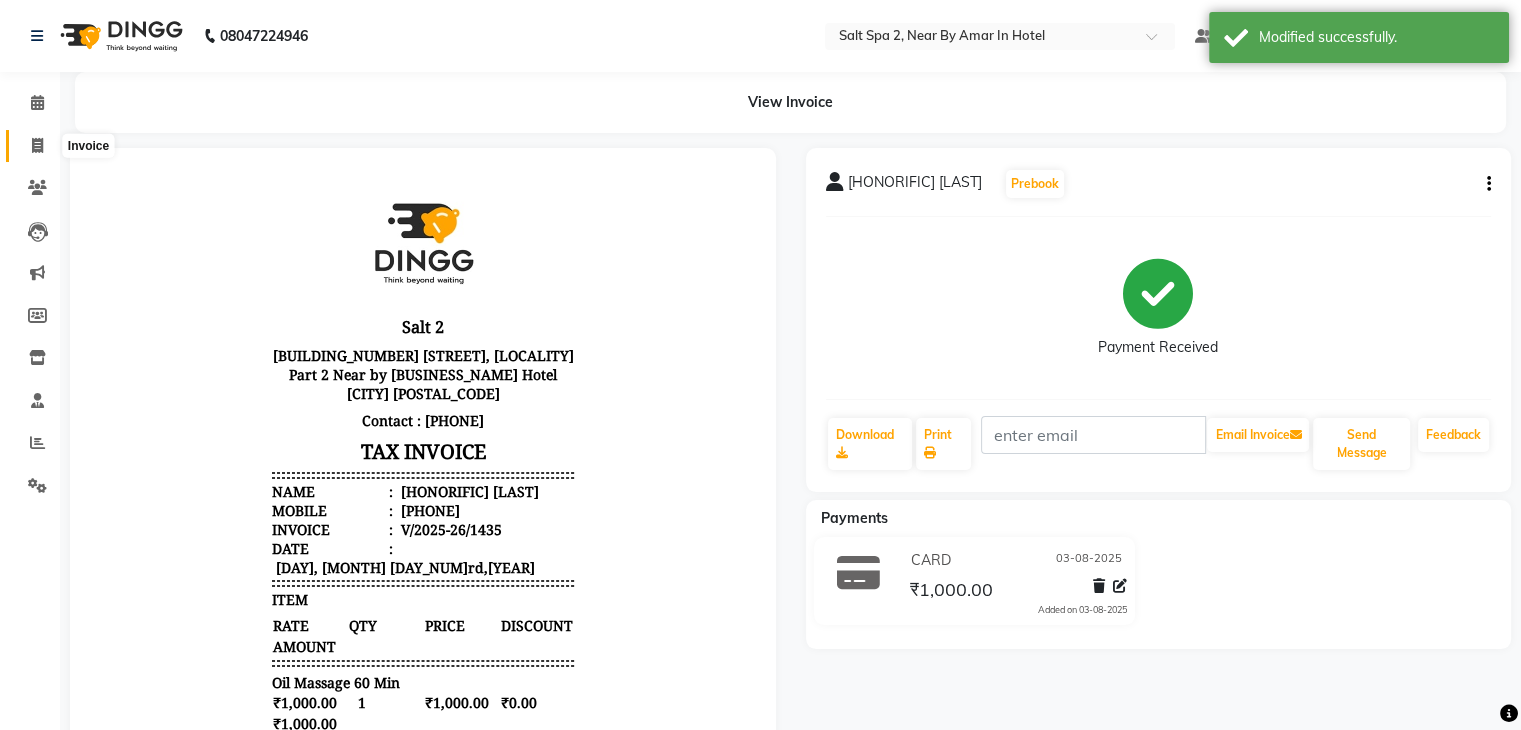 click 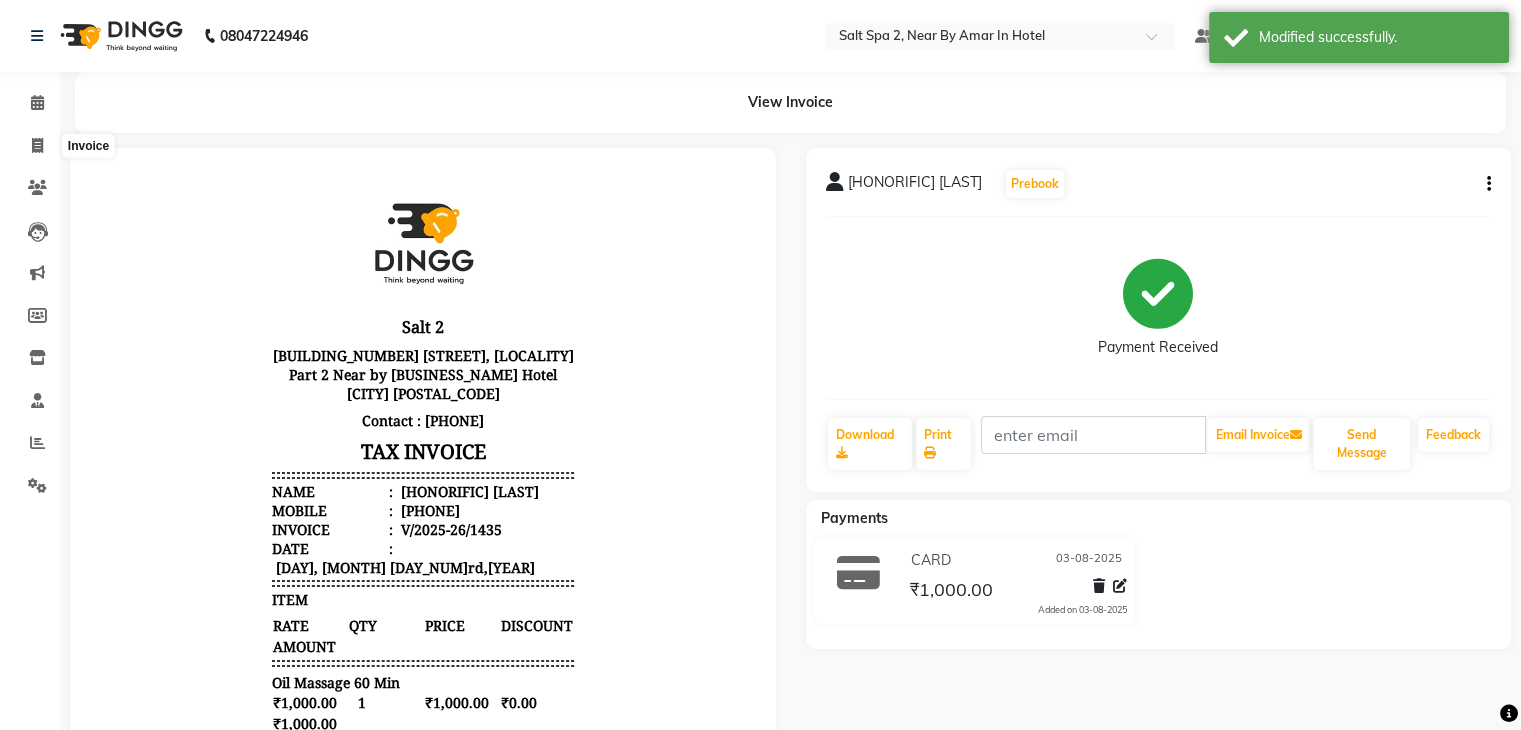 select on "service" 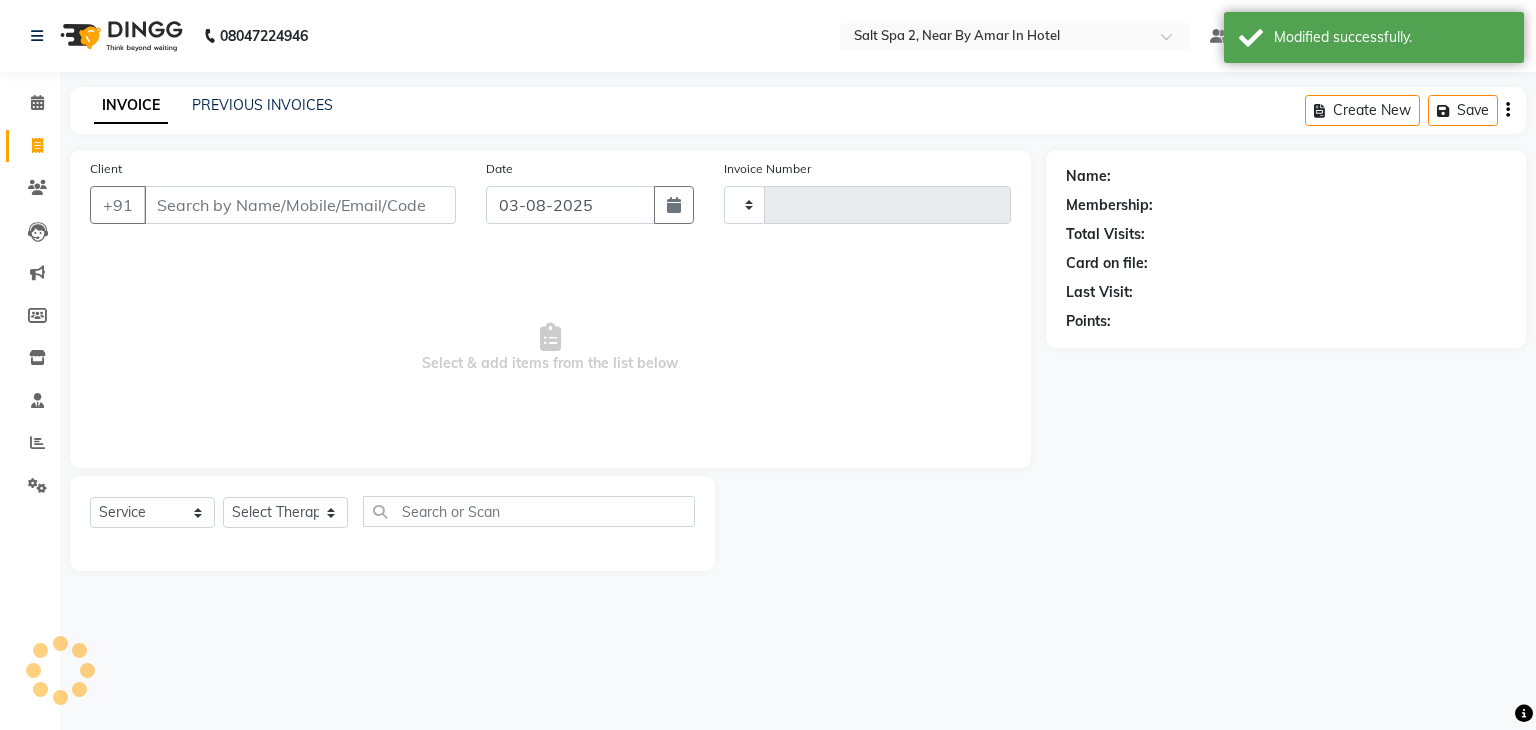 type on "1451" 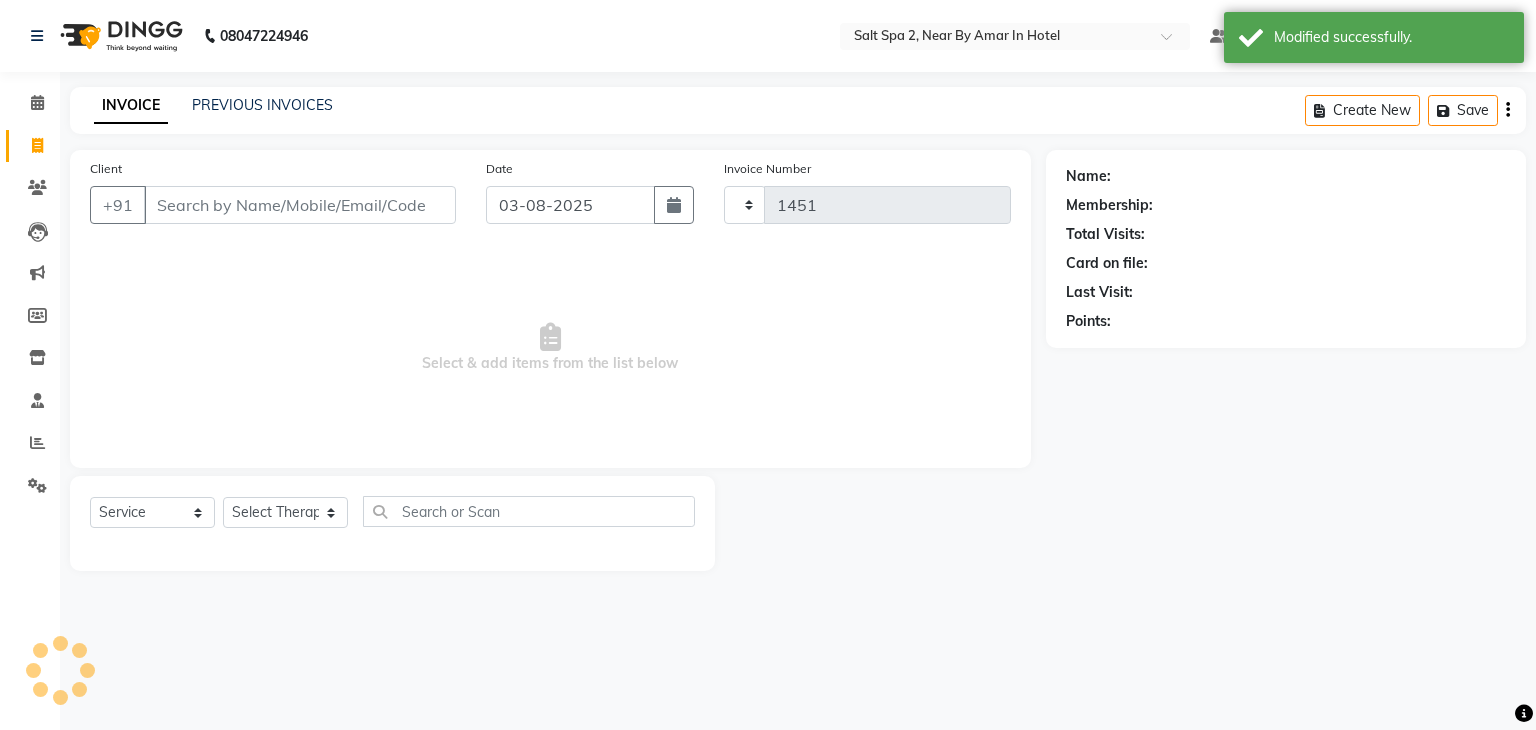 select on "7609" 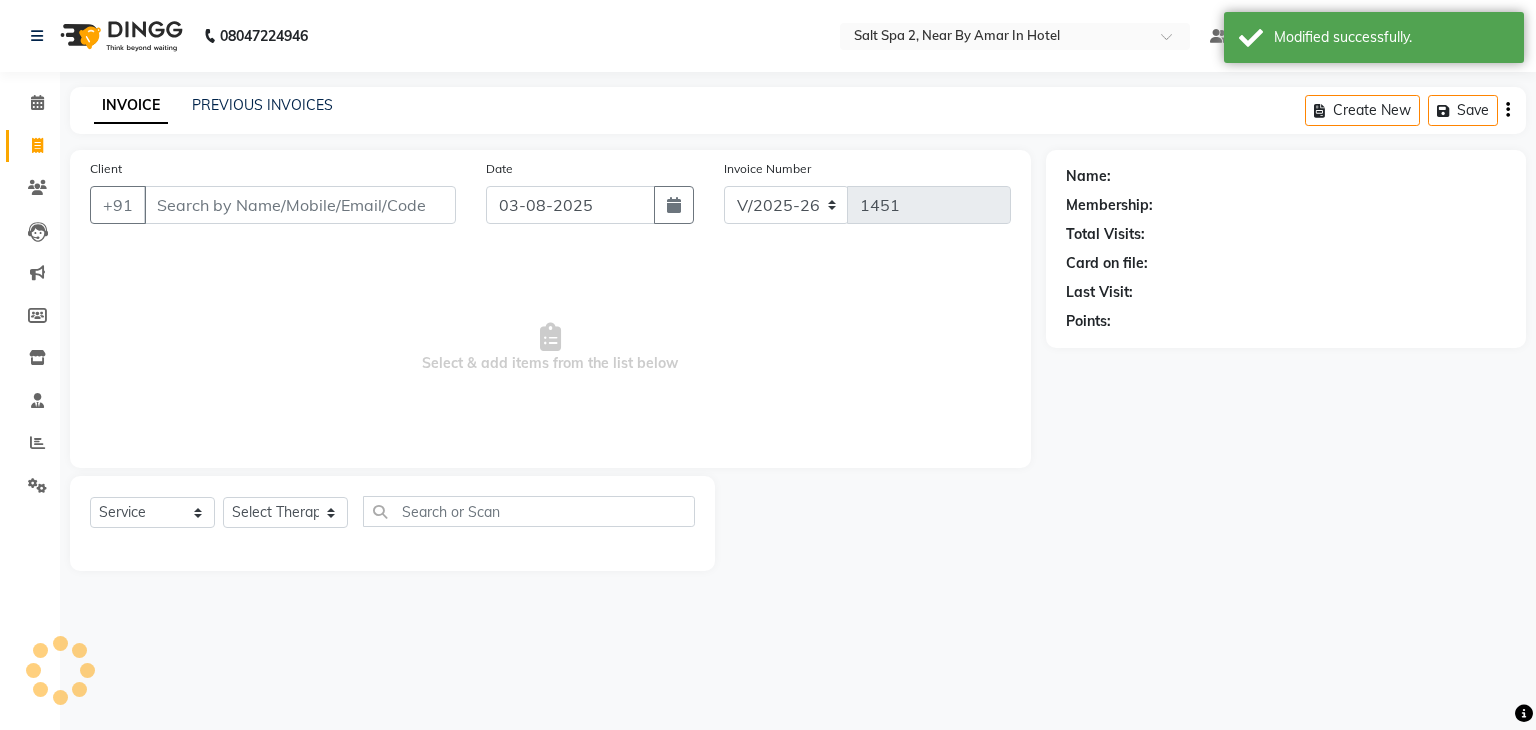 click on "PREVIOUS INVOICES" 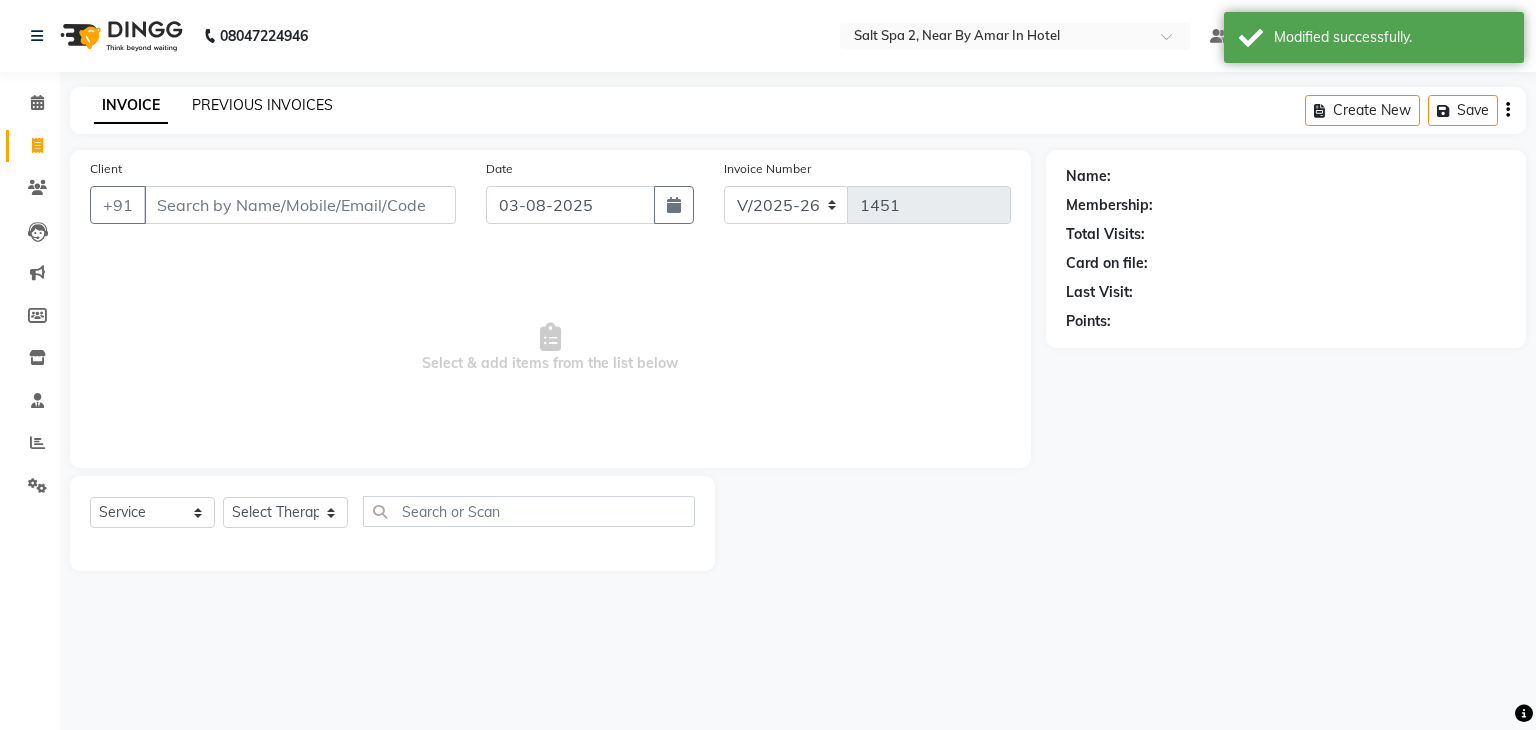 click on "PREVIOUS INVOICES" 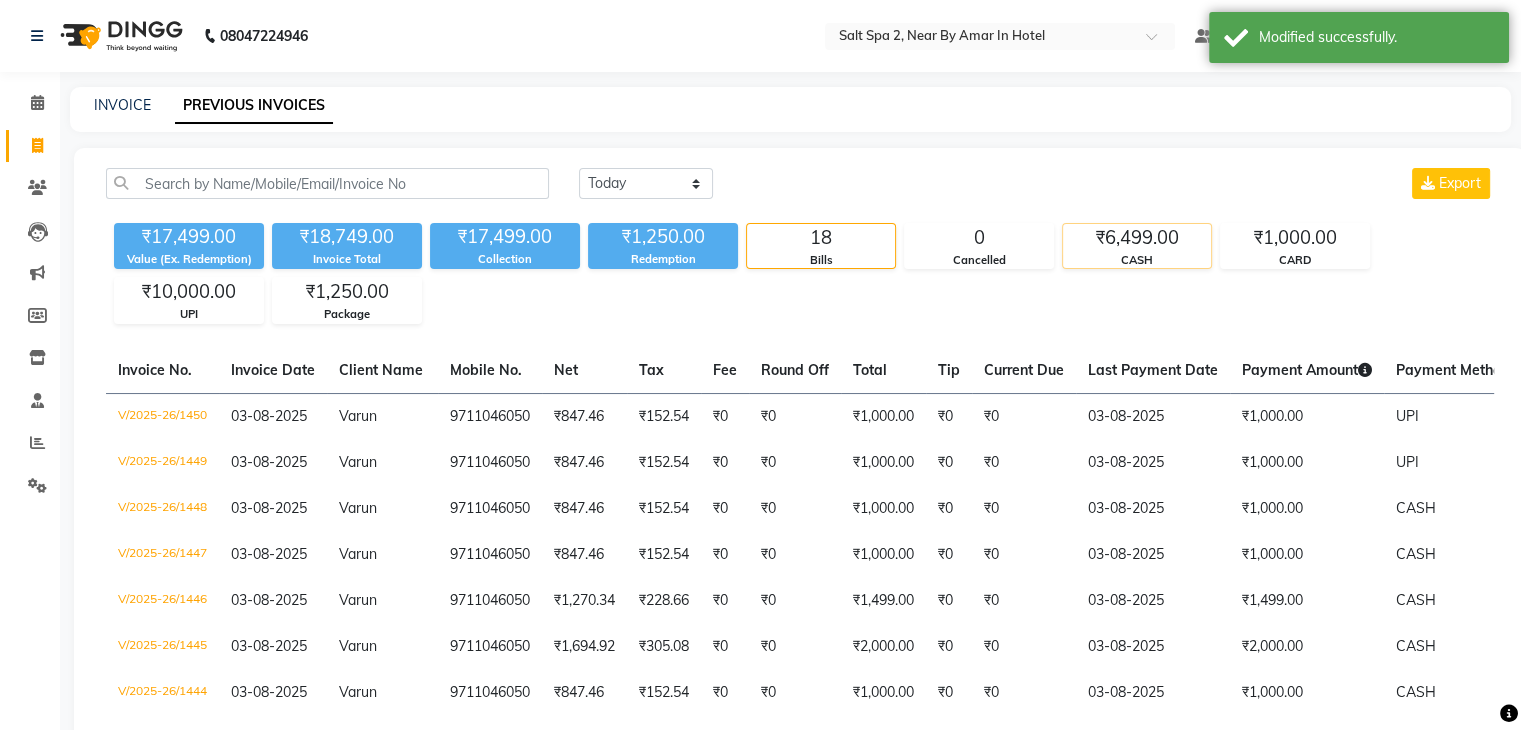 click on "₹6,499.00" 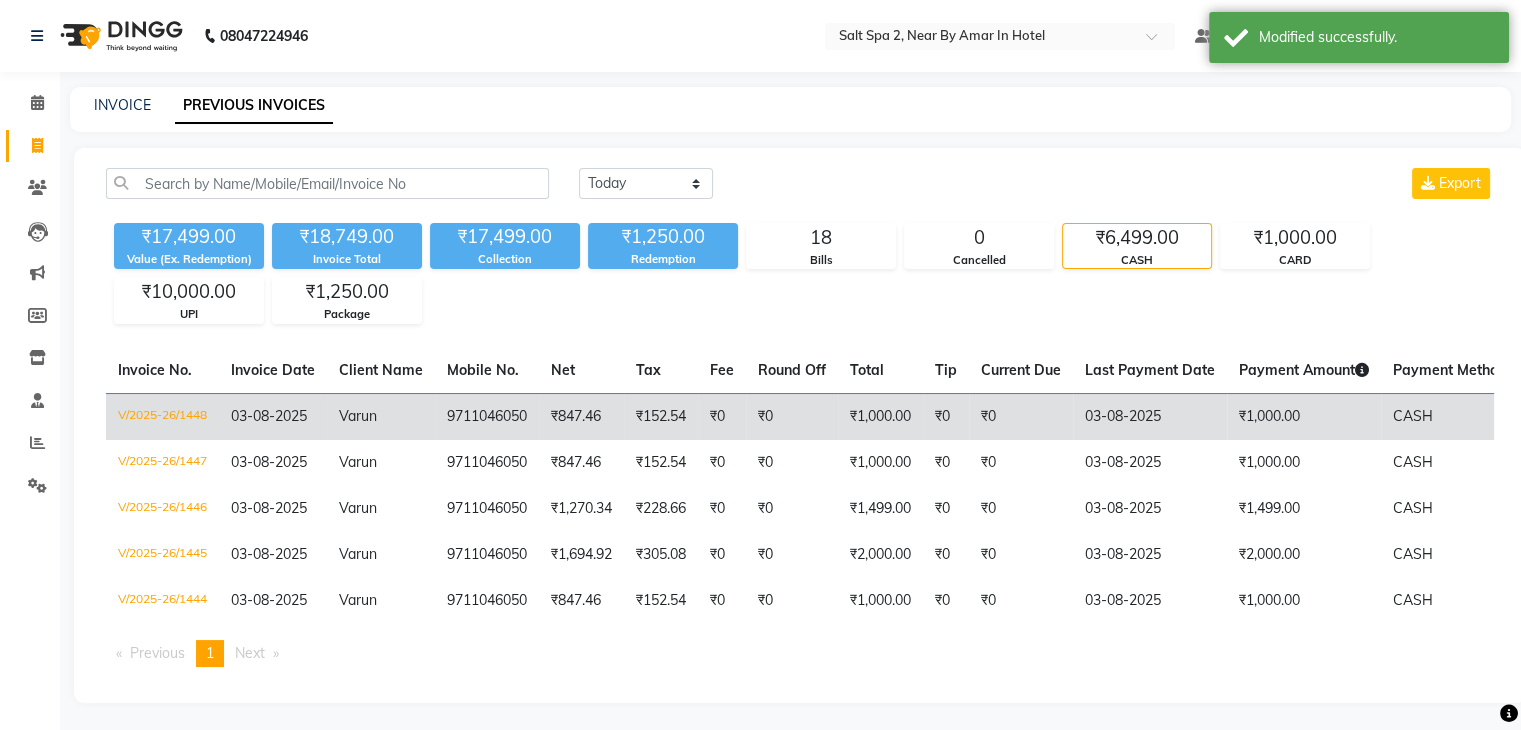 click on "₹0" 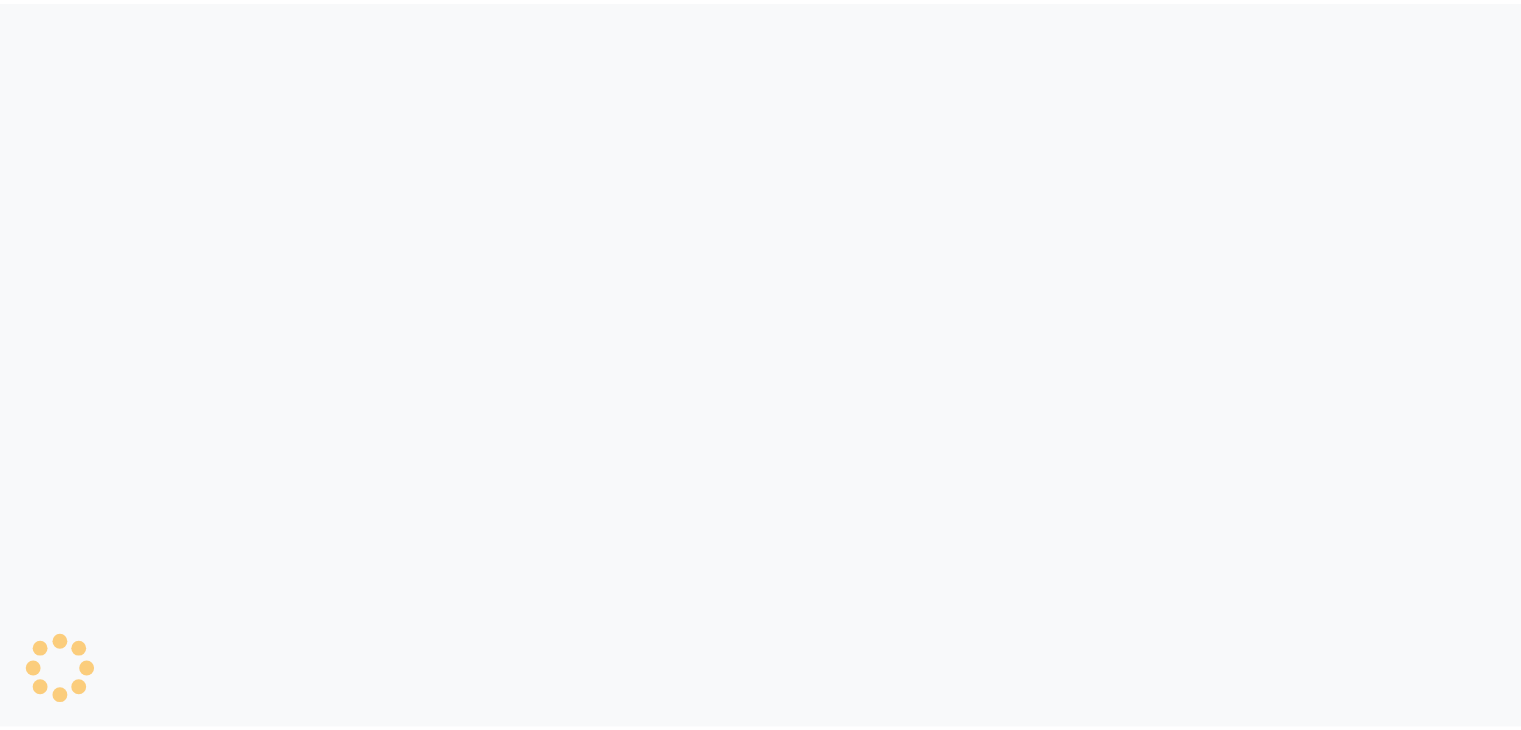 scroll, scrollTop: 0, scrollLeft: 0, axis: both 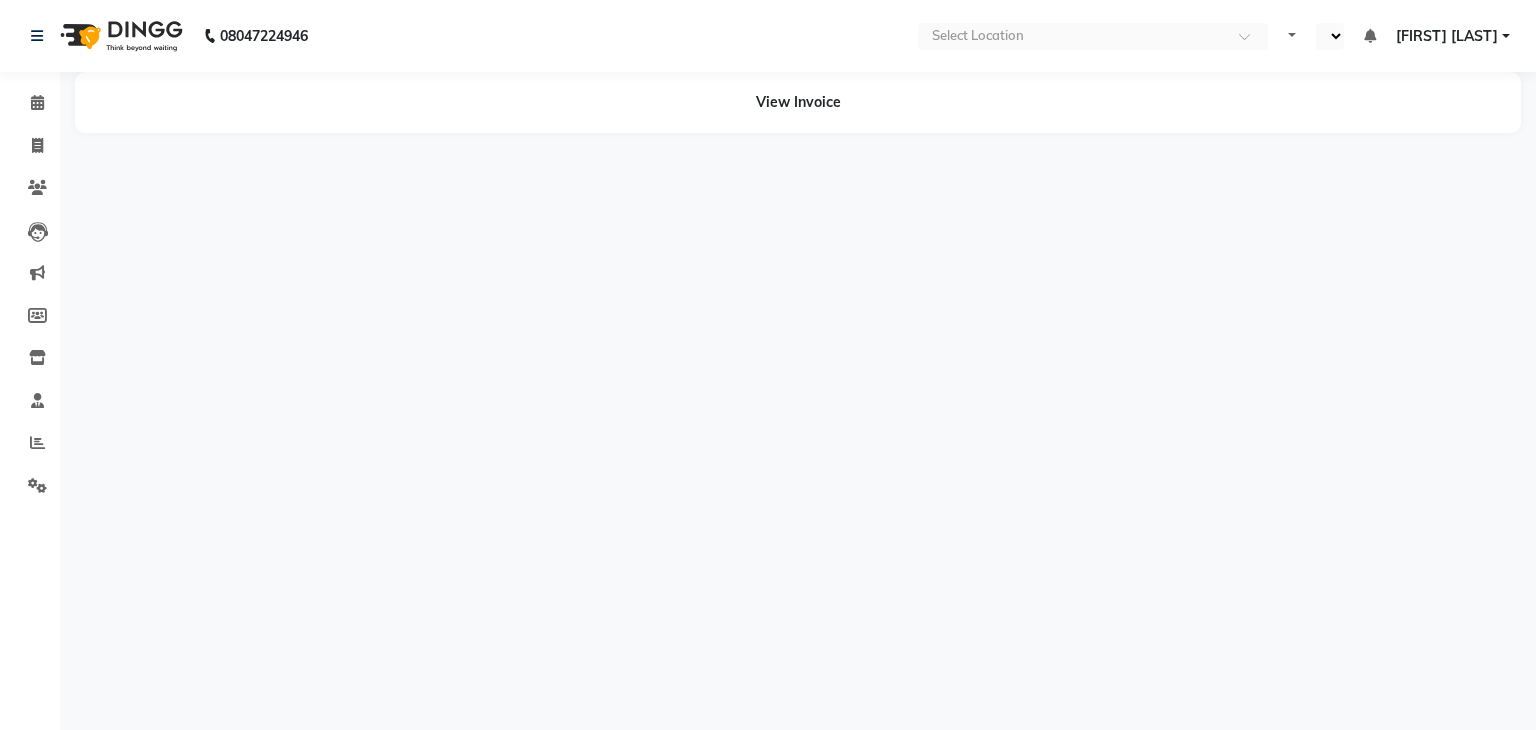 select on "en" 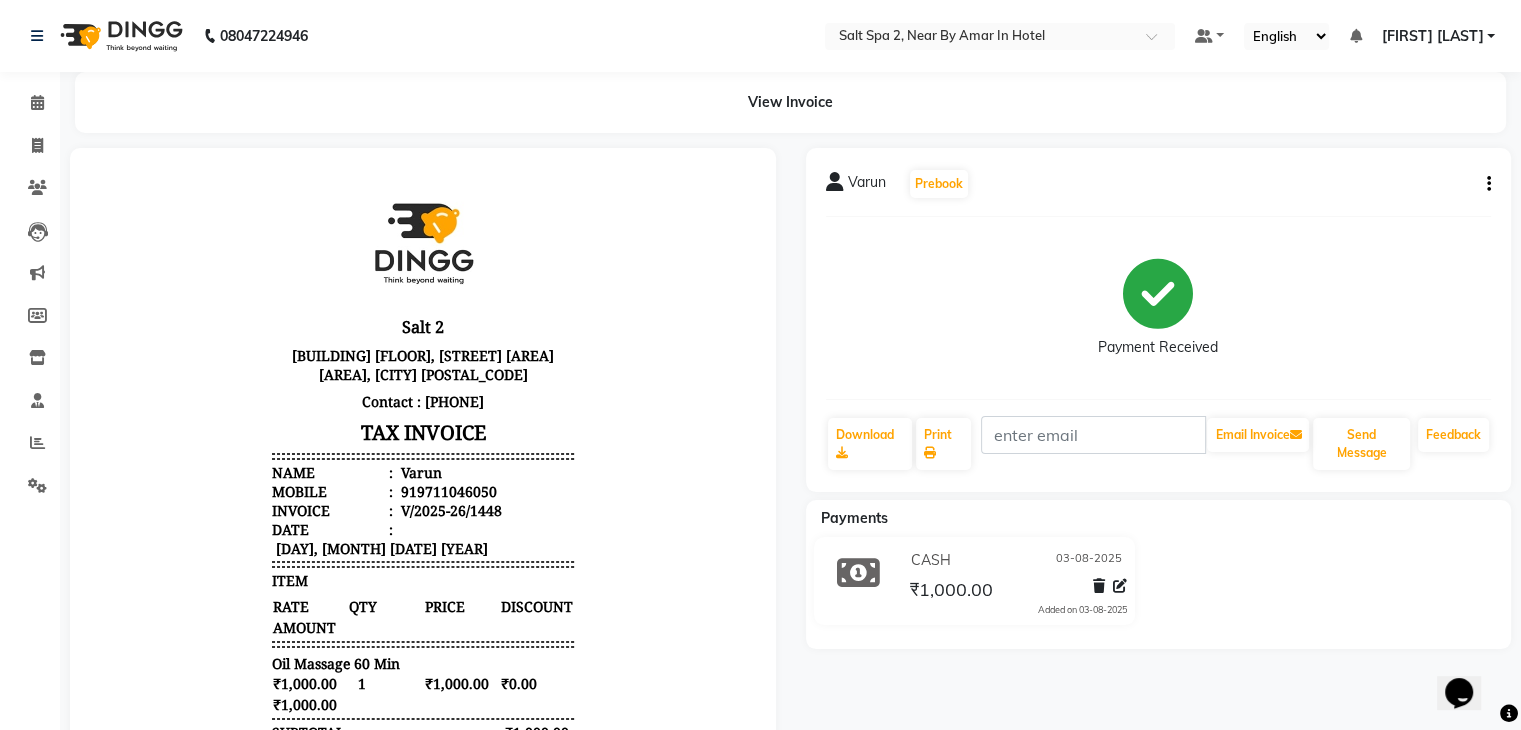 scroll, scrollTop: 0, scrollLeft: 0, axis: both 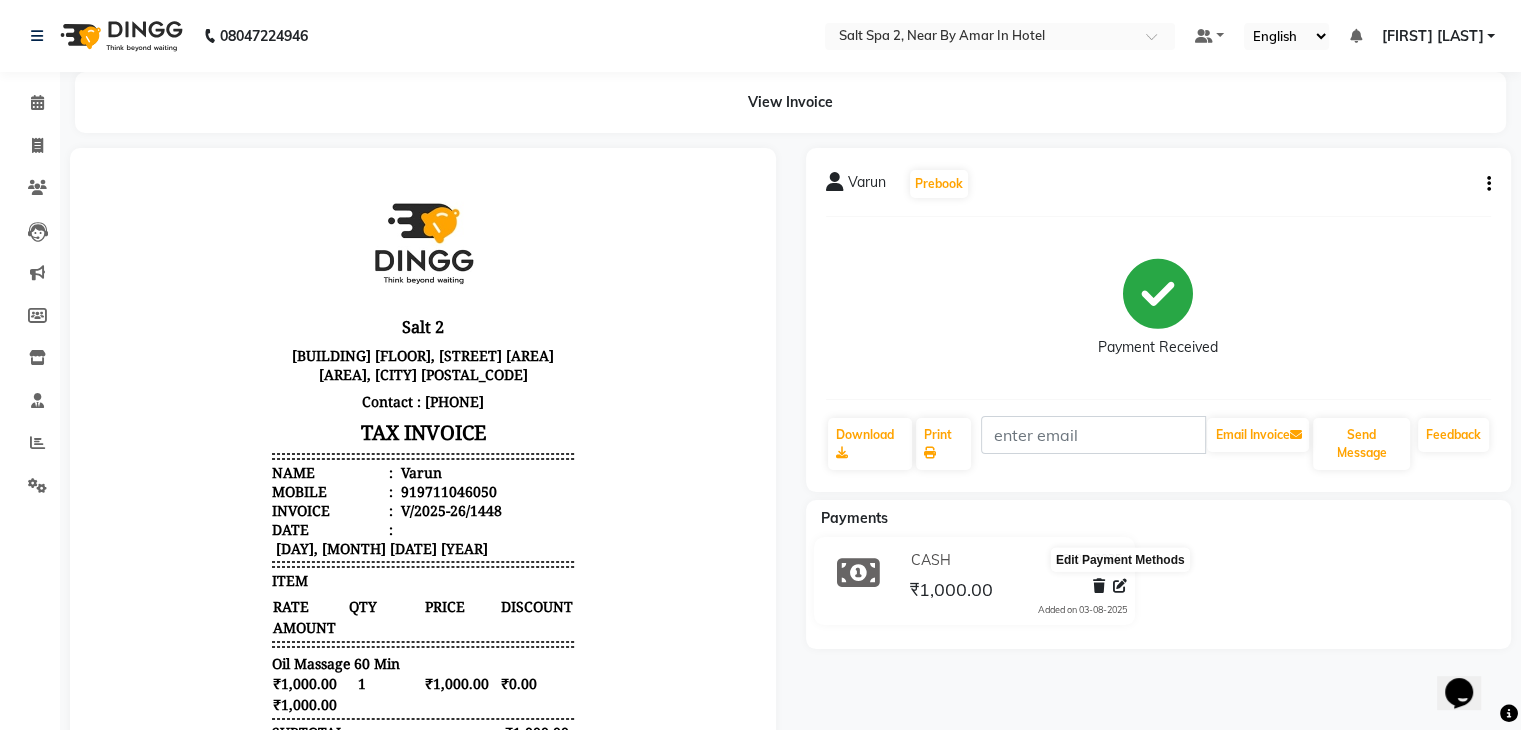 click 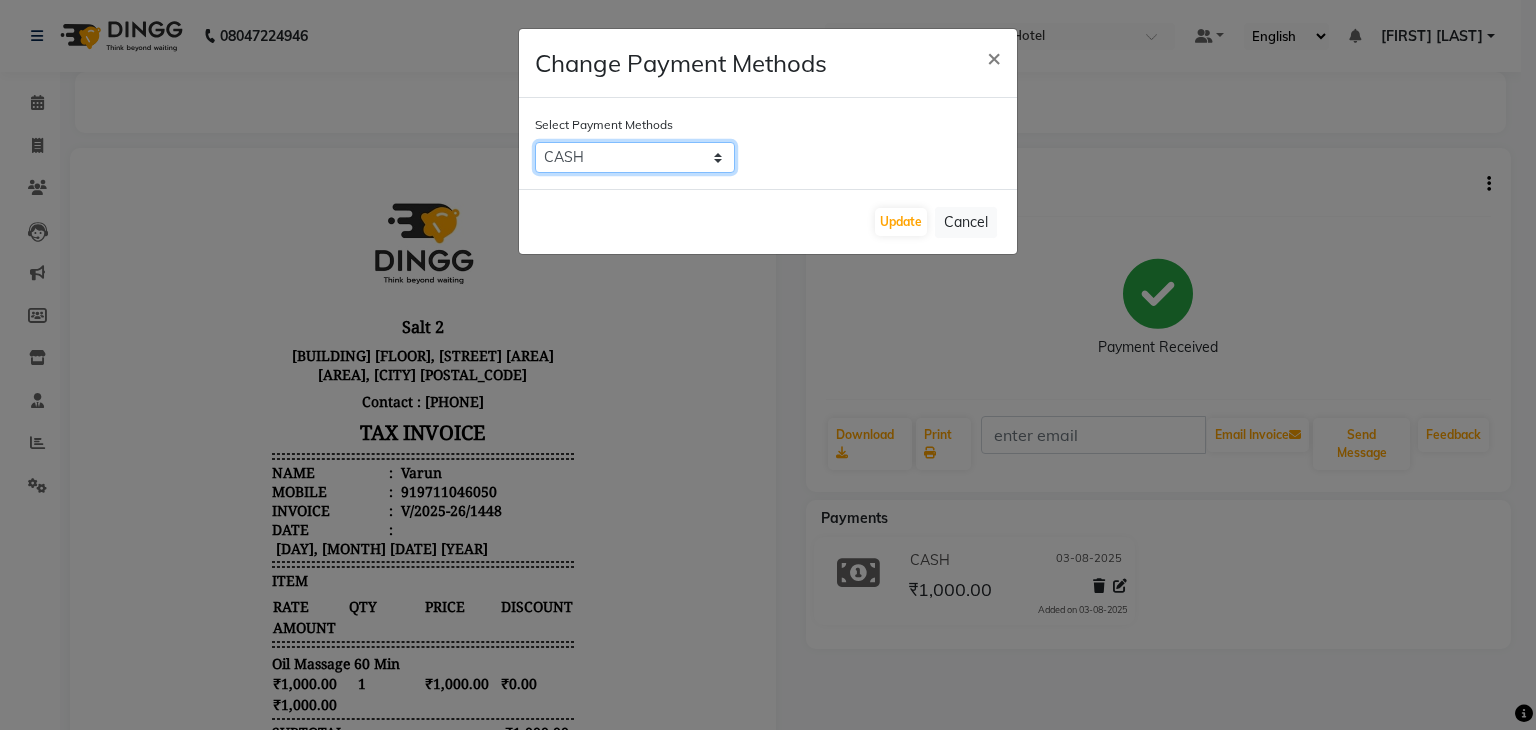 click on "CARD   UPI   CASH   Bank" 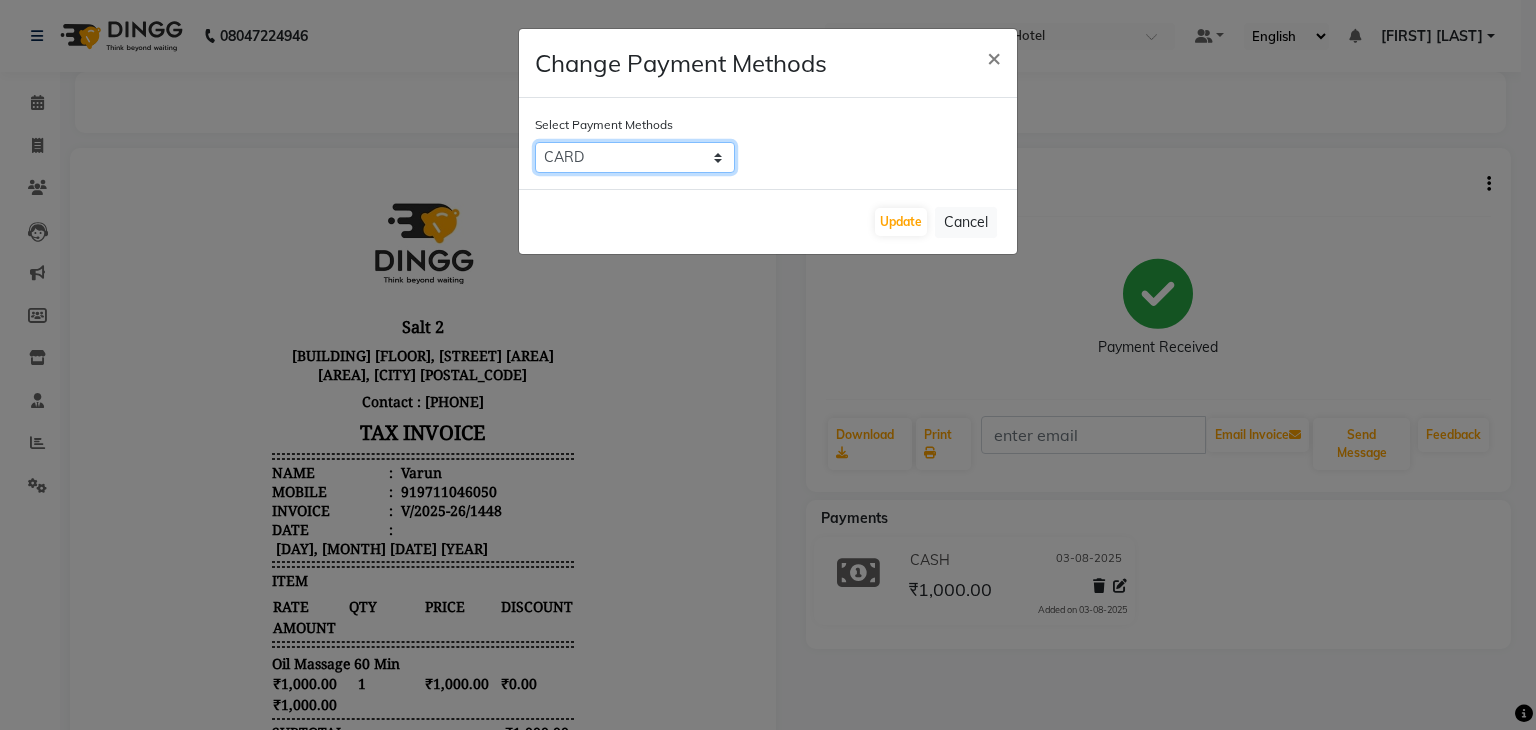 click on "CARD   UPI   CASH   Bank" 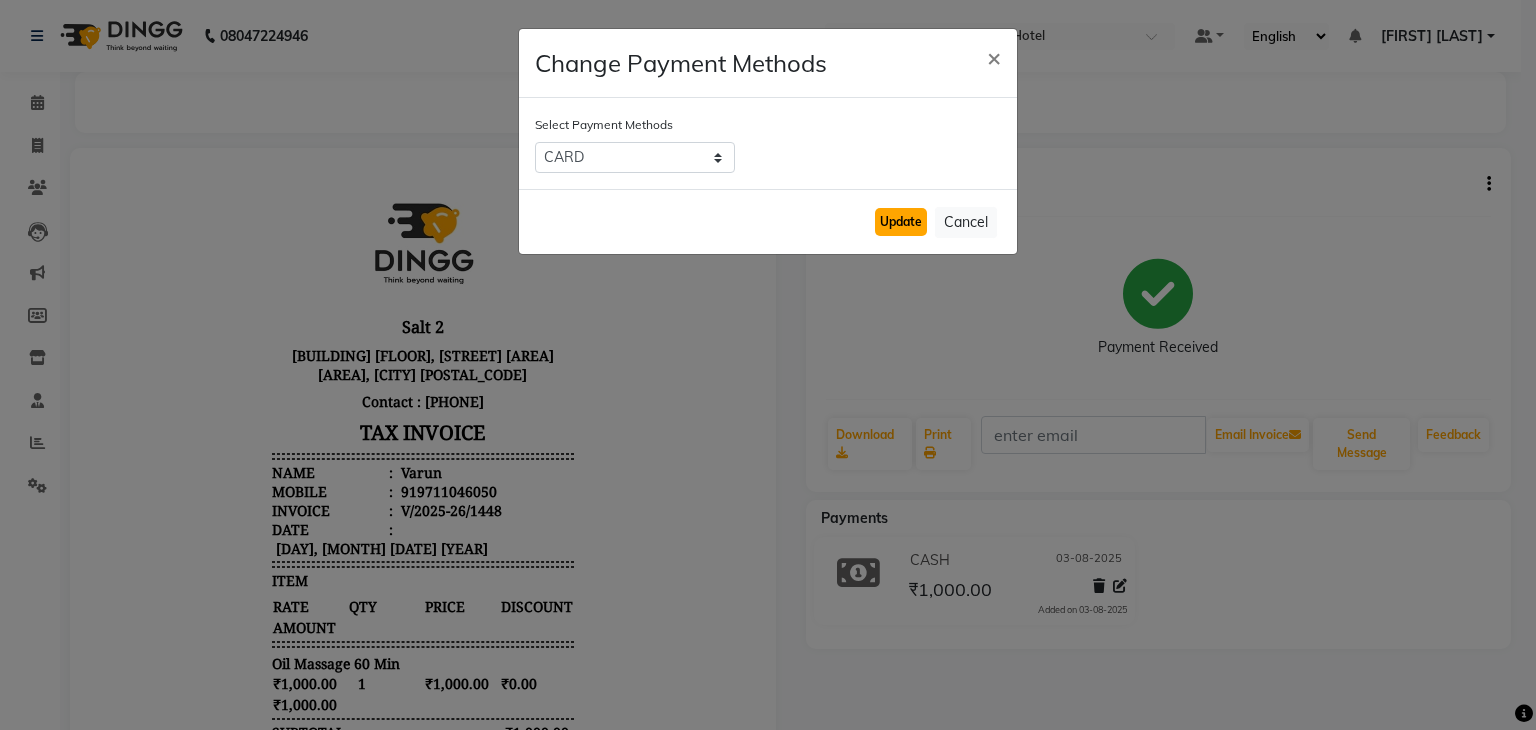 click on "Update" 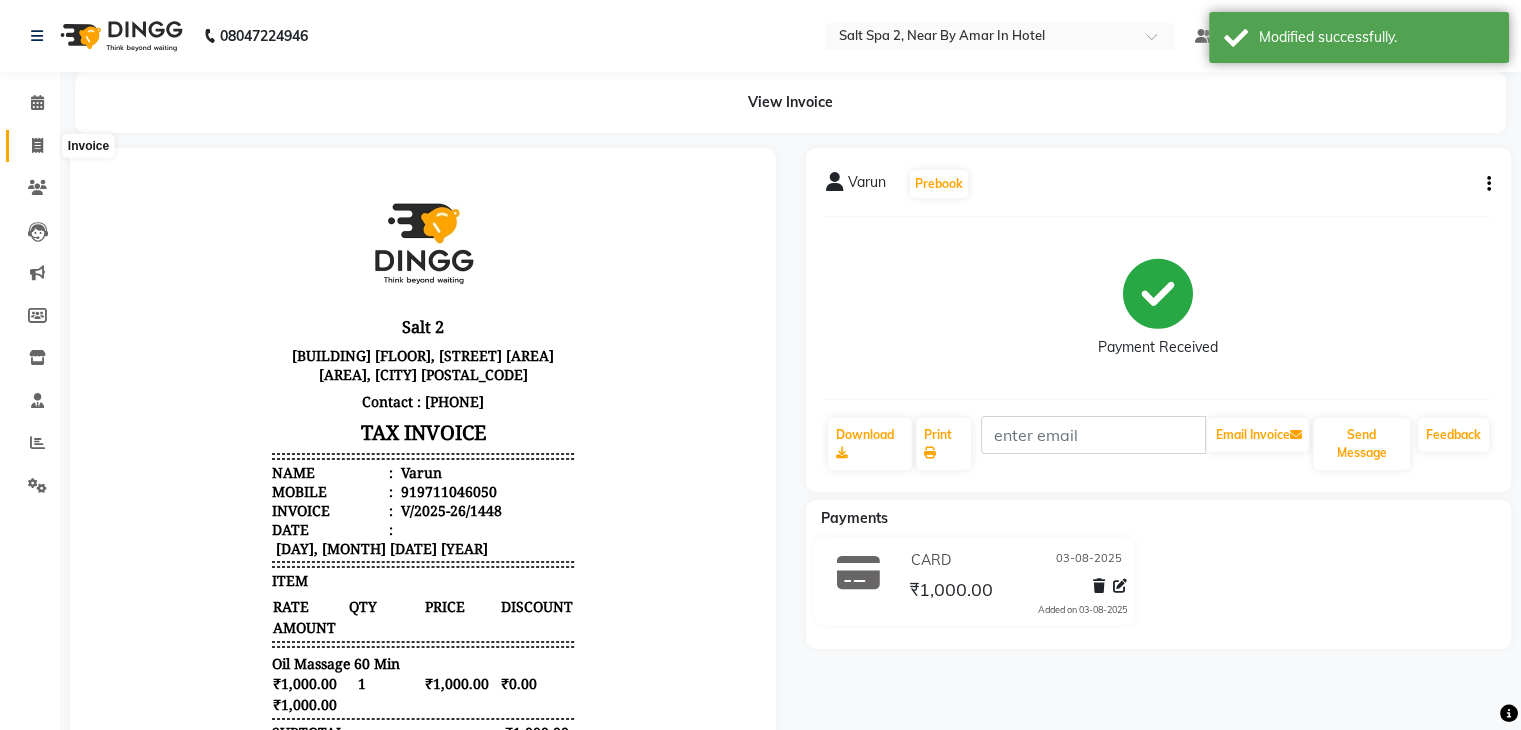 click 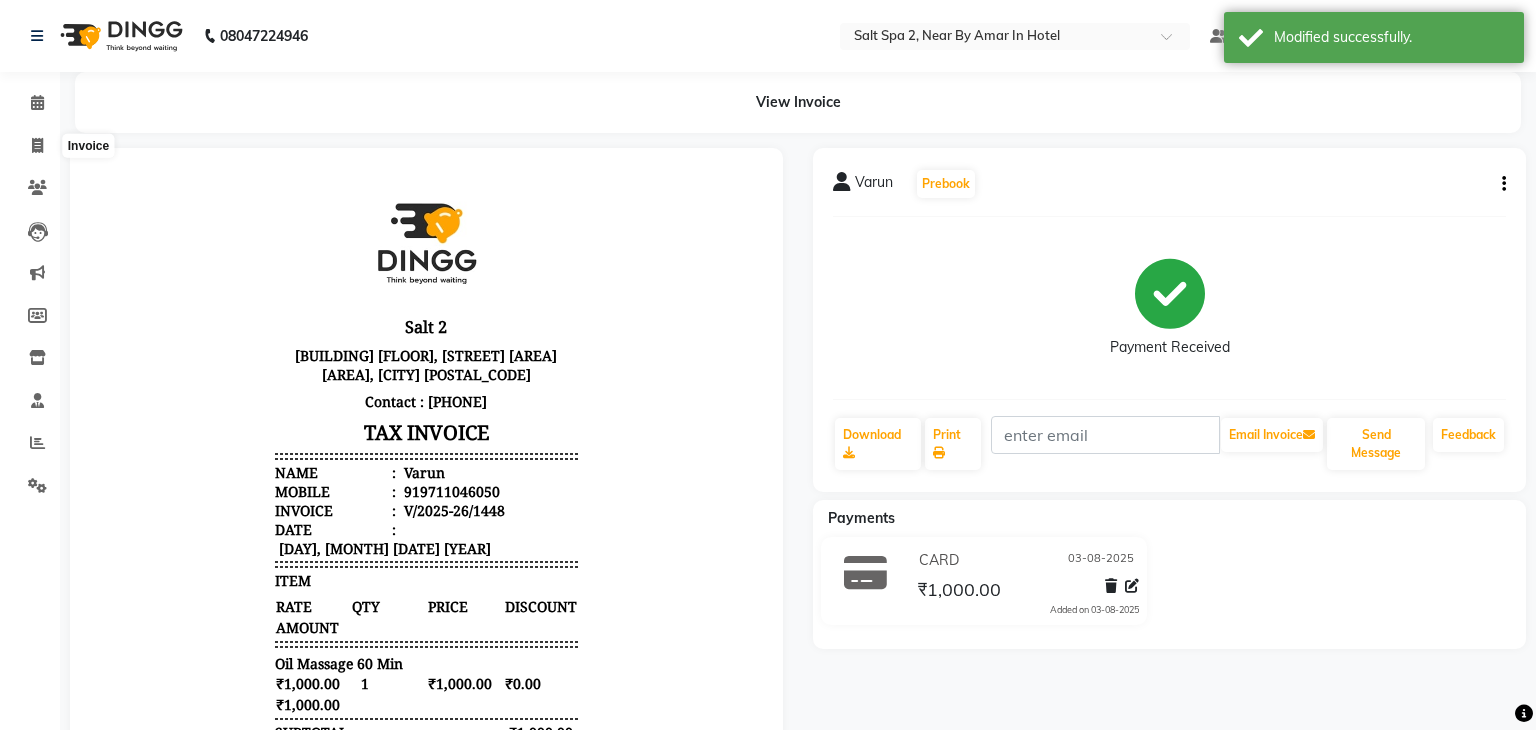 select on "service" 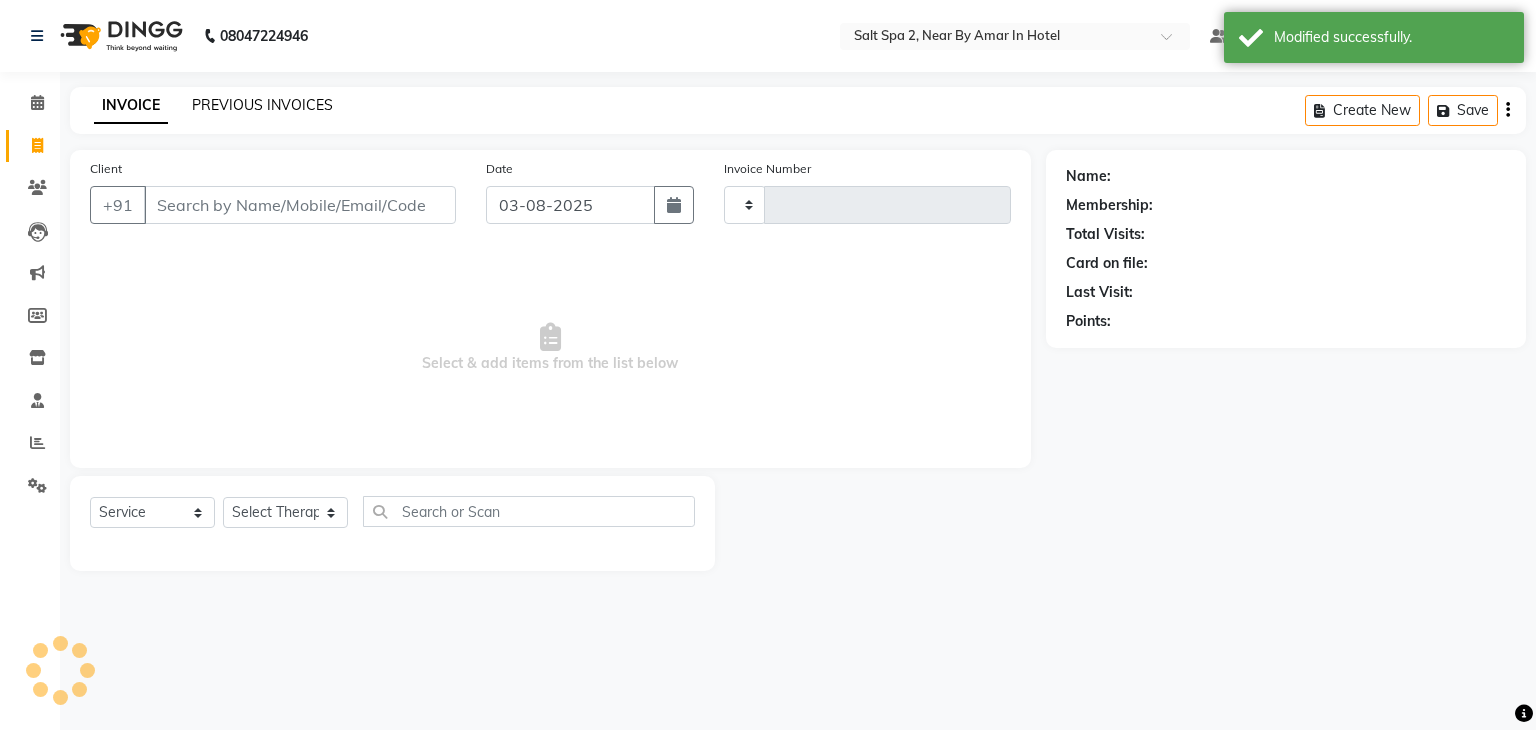 type on "1451" 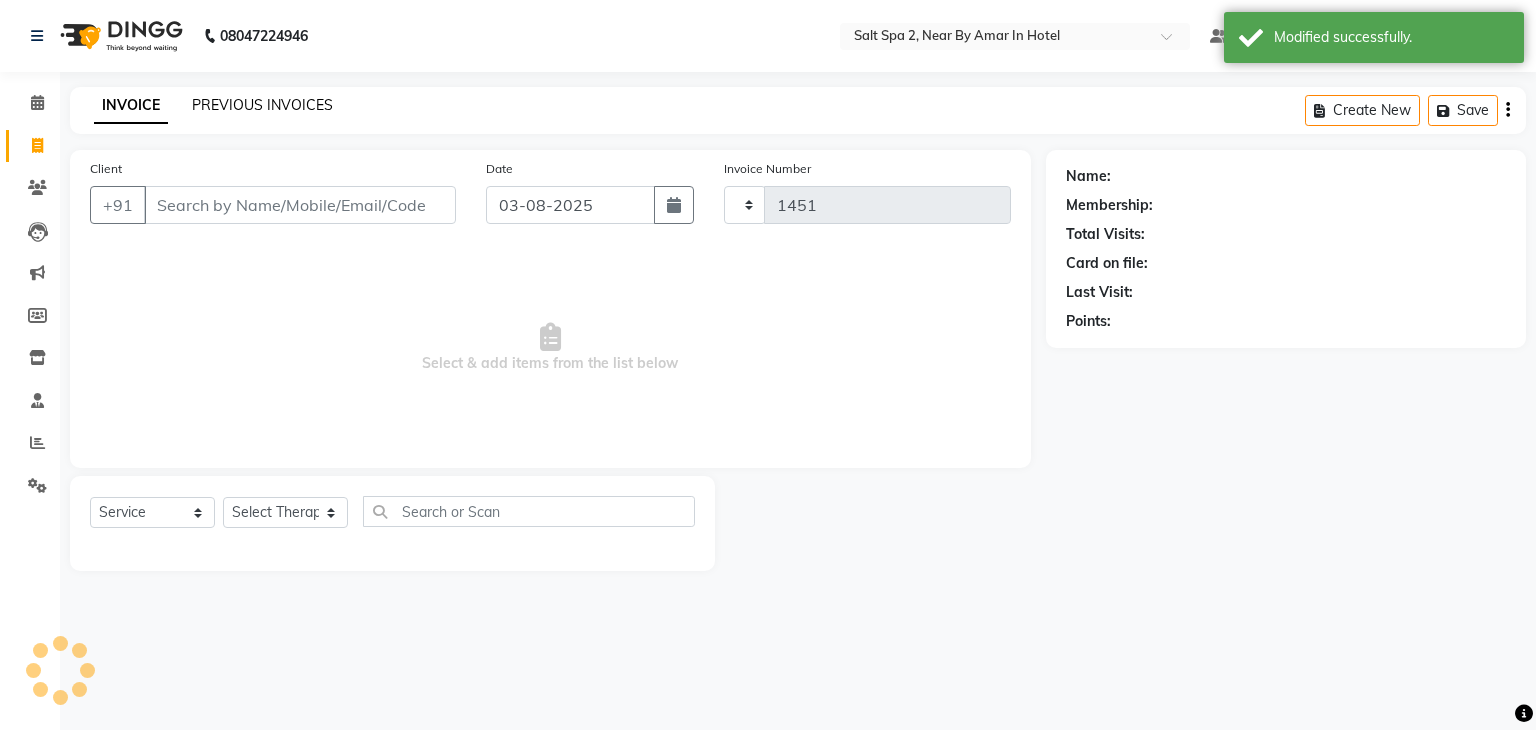 select on "7609" 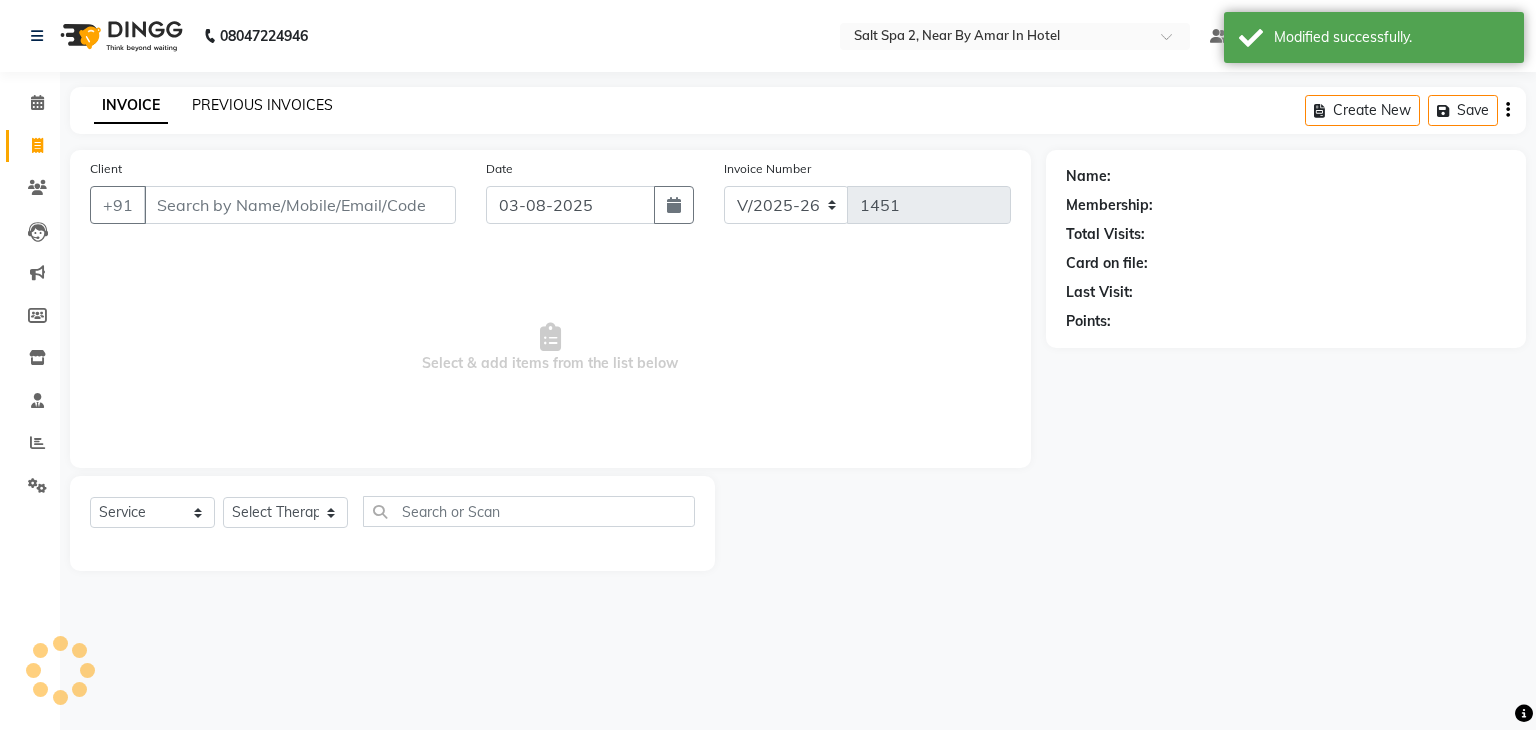 click on "PREVIOUS INVOICES" 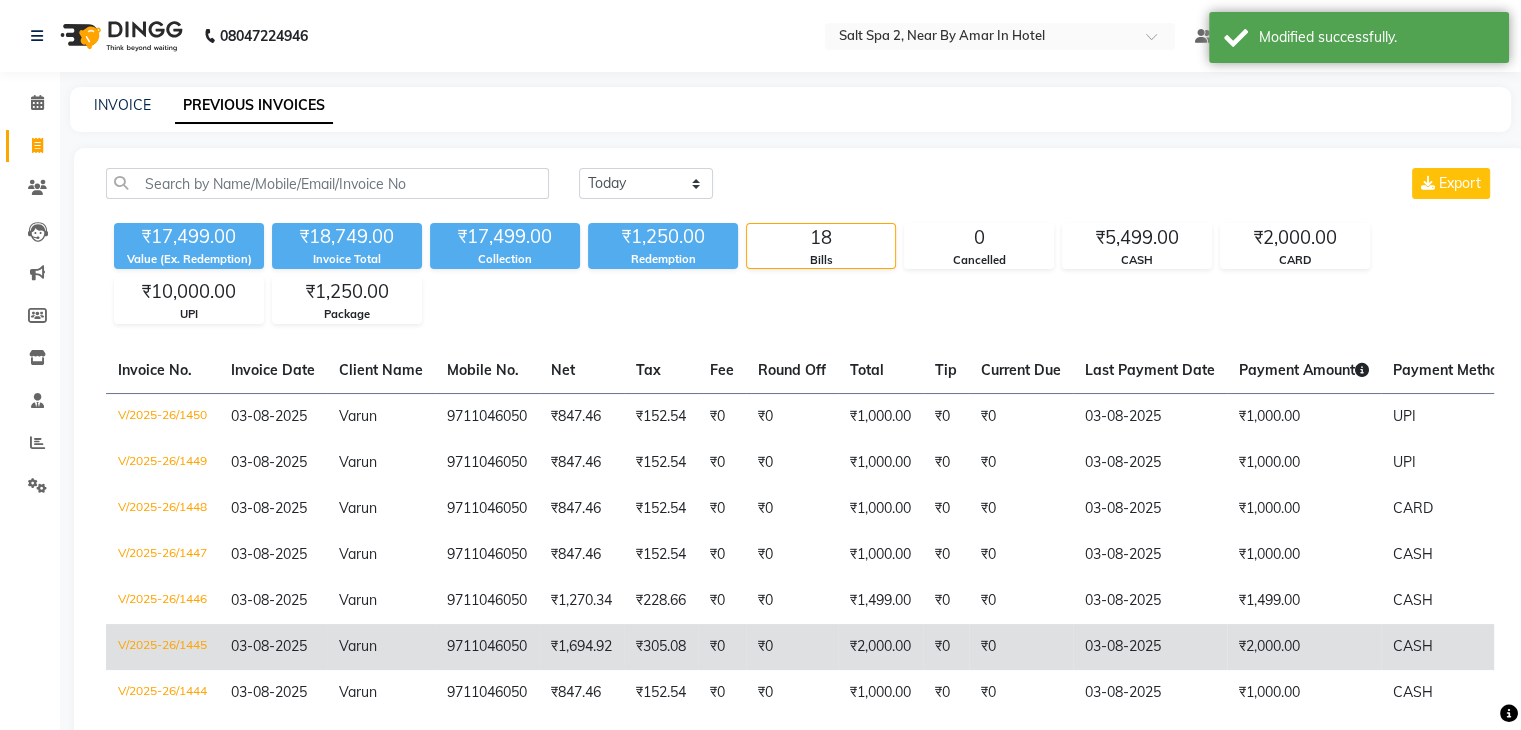 click on "03-08-2025" 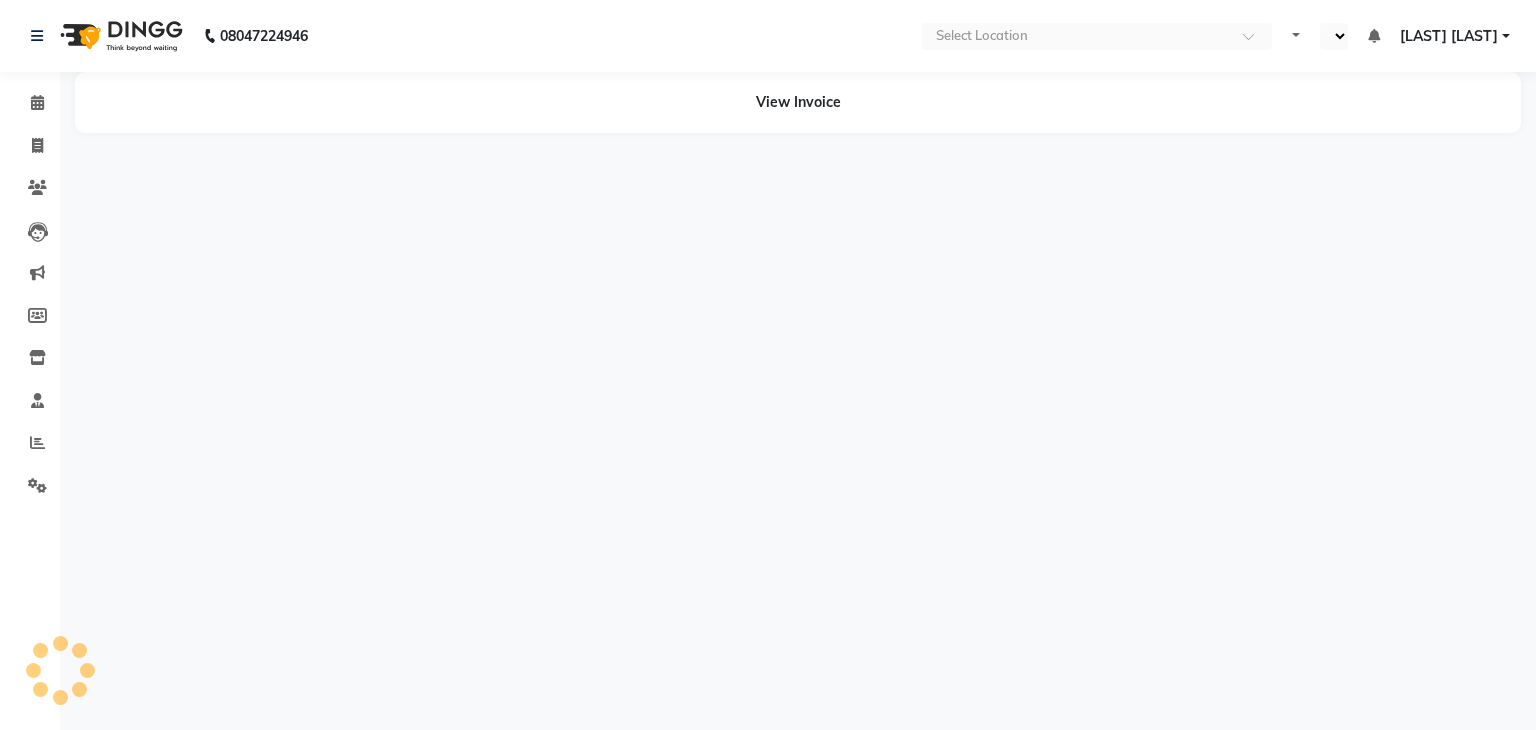 scroll, scrollTop: 0, scrollLeft: 0, axis: both 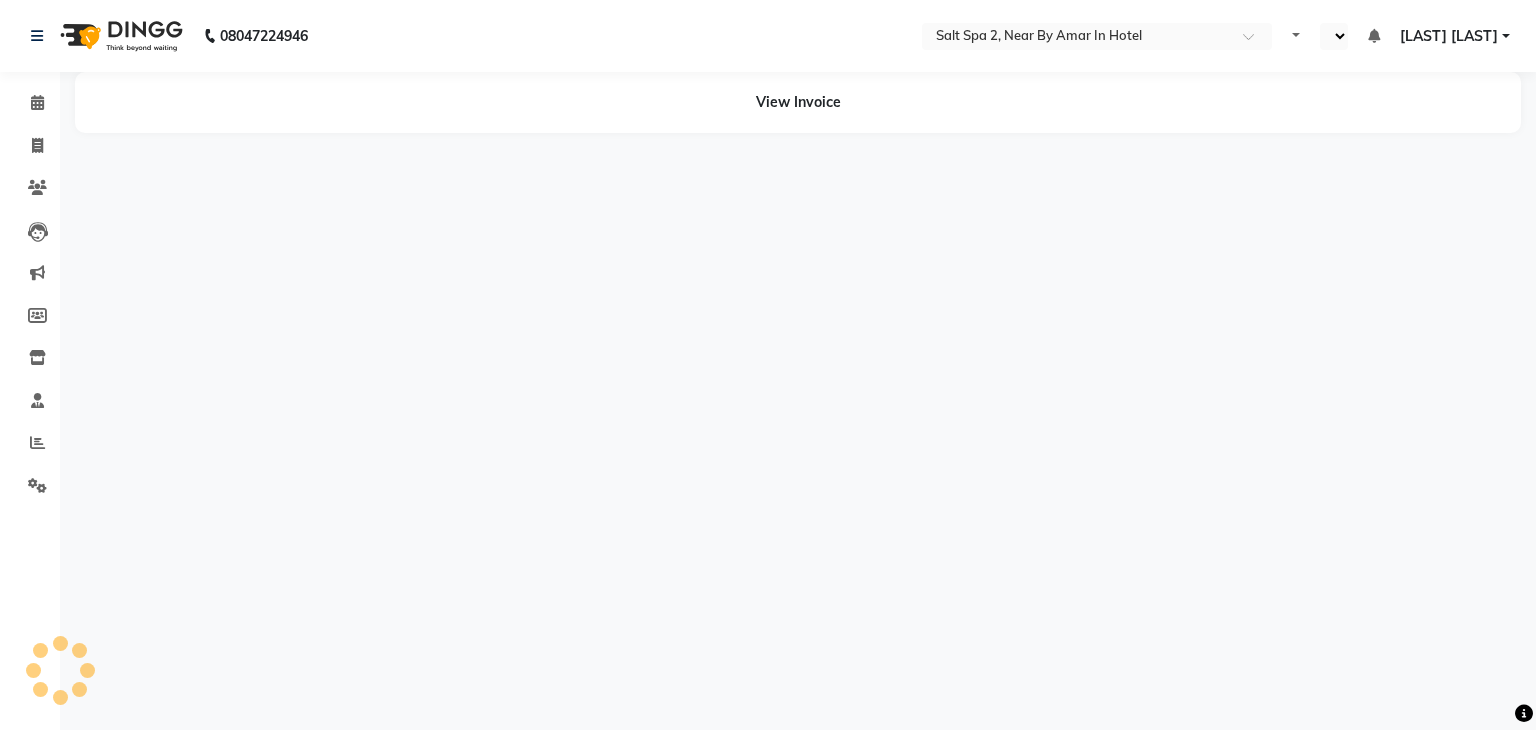 select on "en" 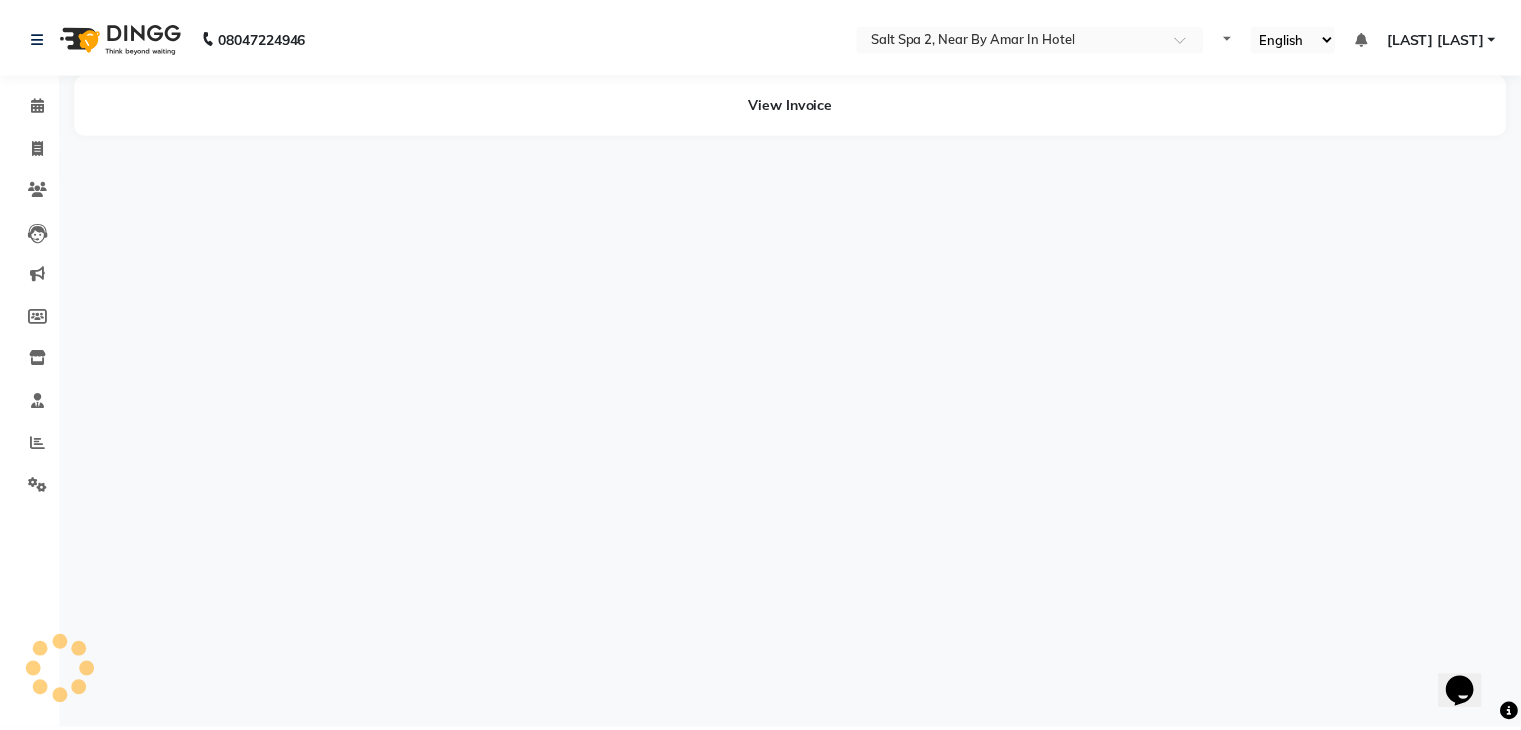 scroll, scrollTop: 0, scrollLeft: 0, axis: both 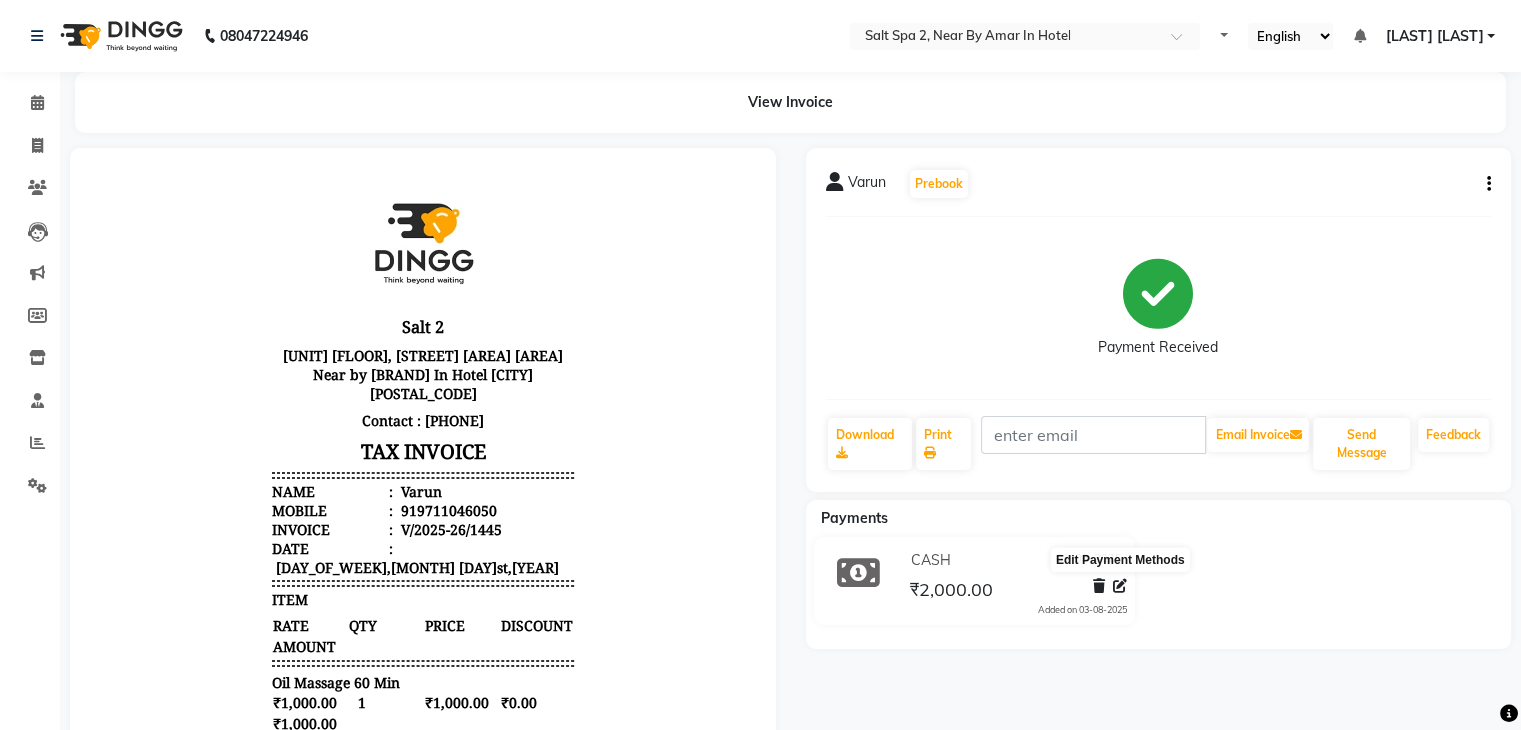 click 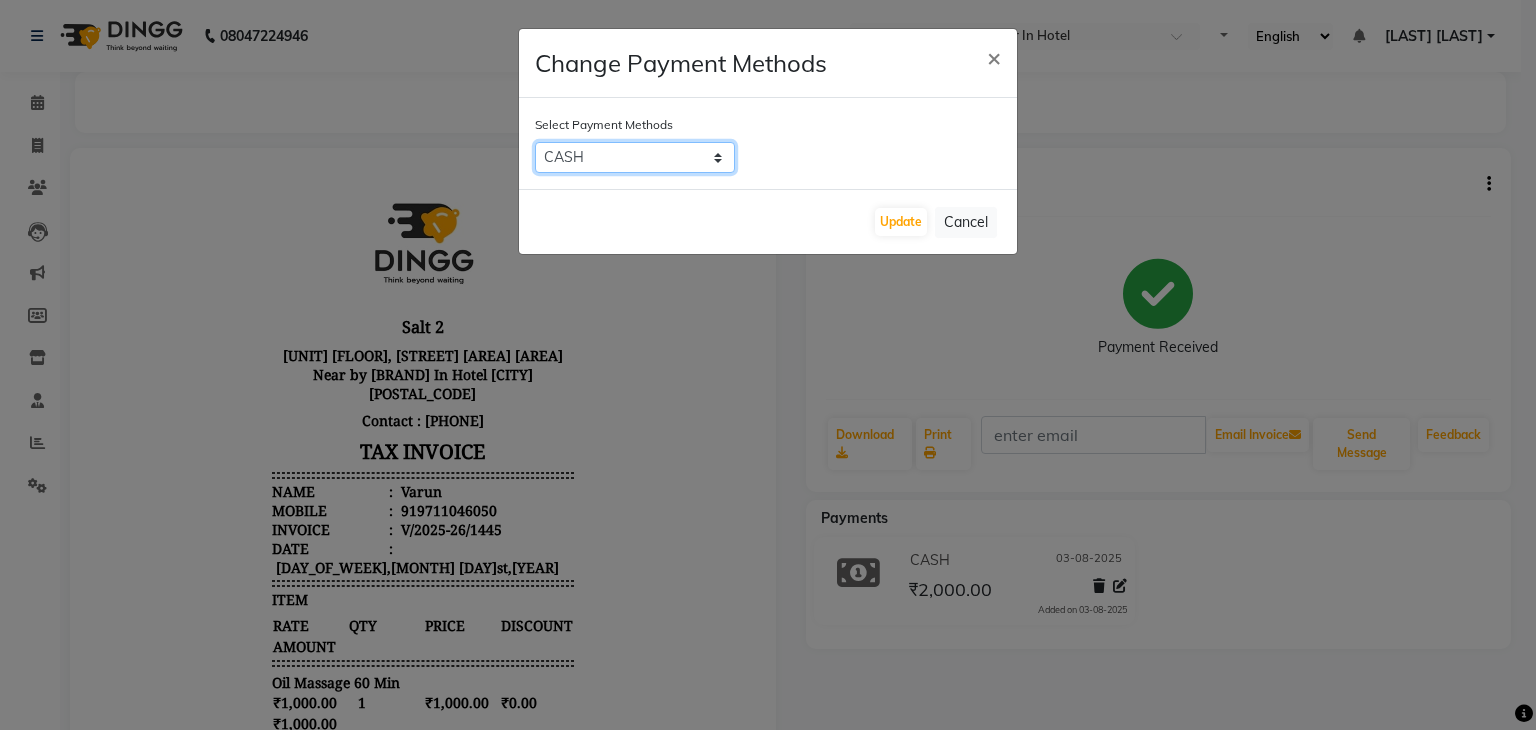click on "CARD   UPI   CASH   Bank" 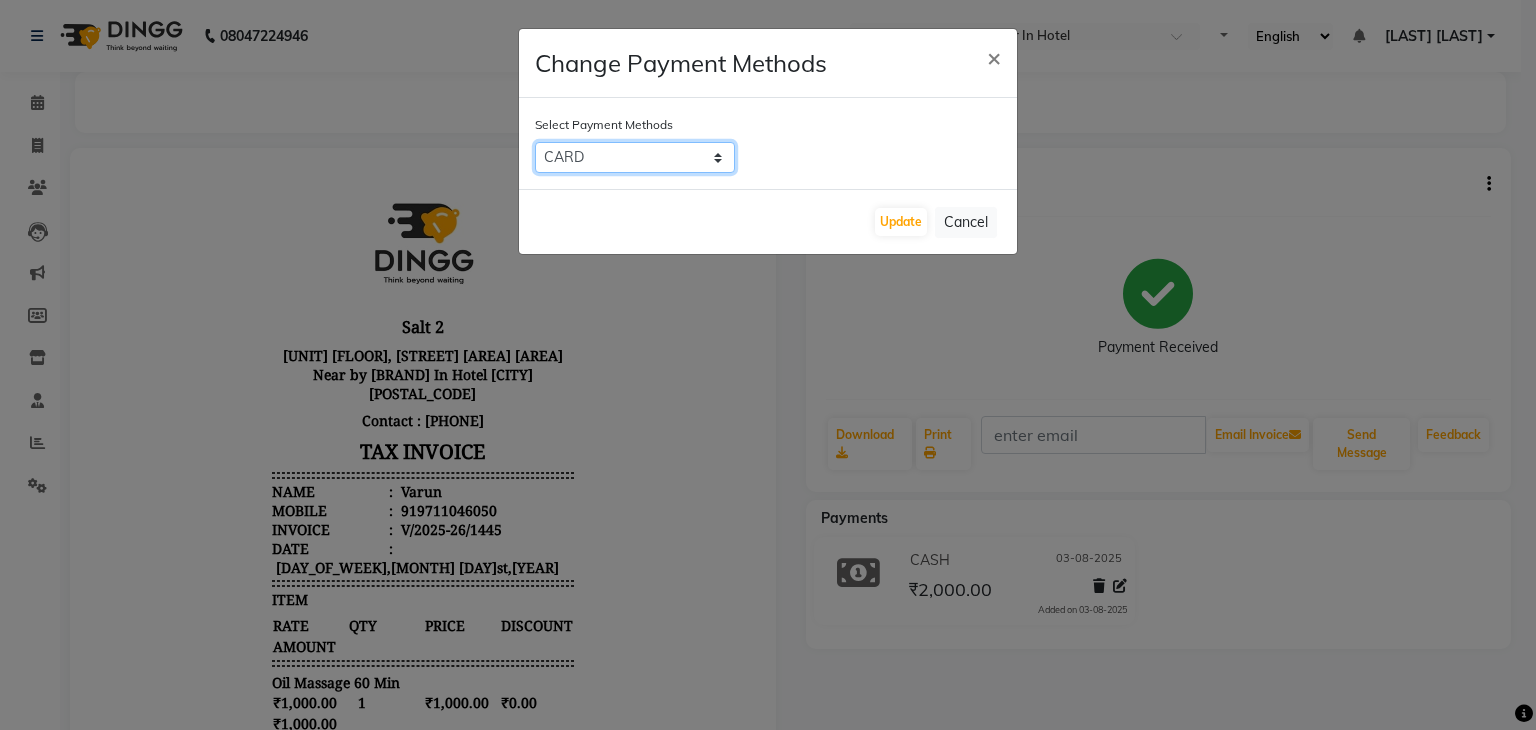 click on "CARD   UPI   CASH   Bank" 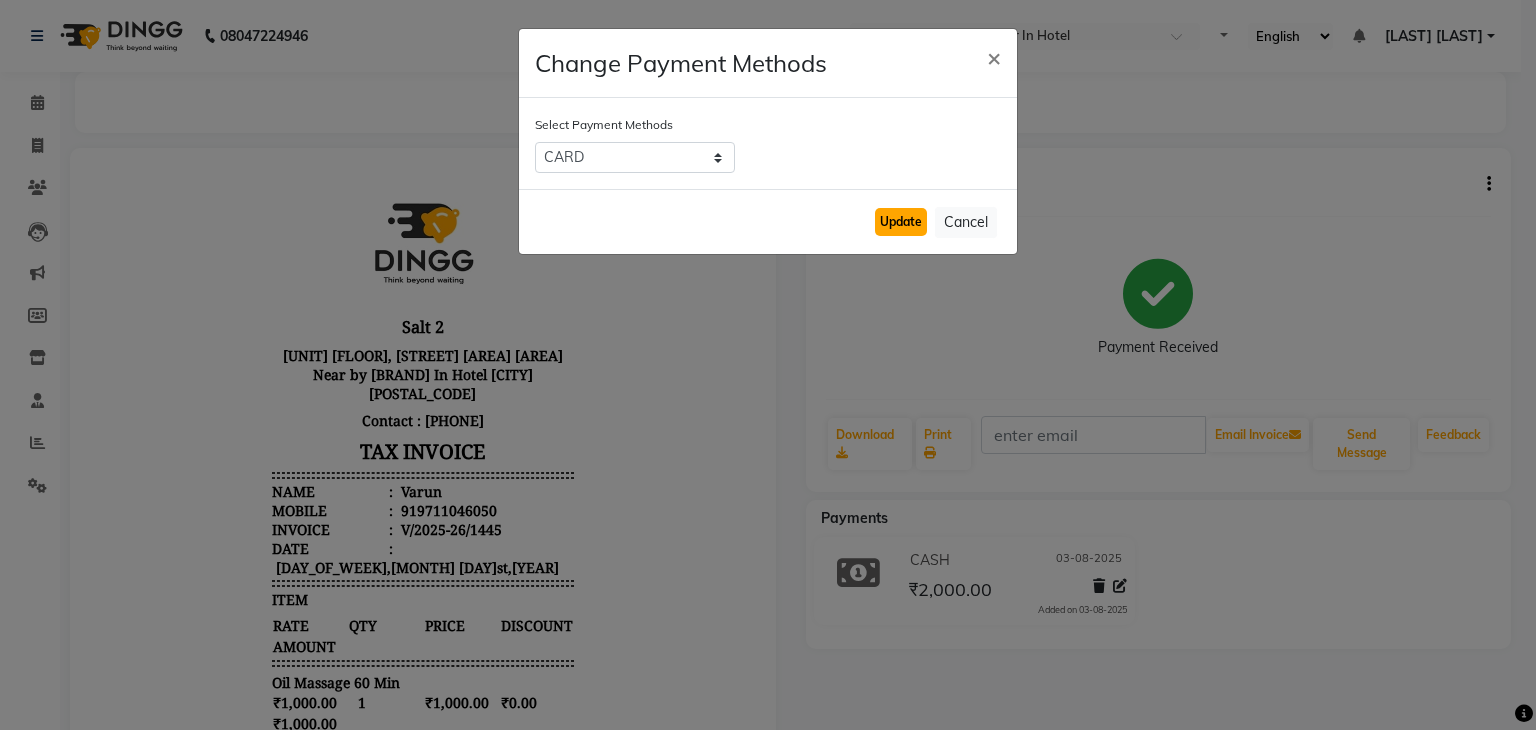 click on "Update" 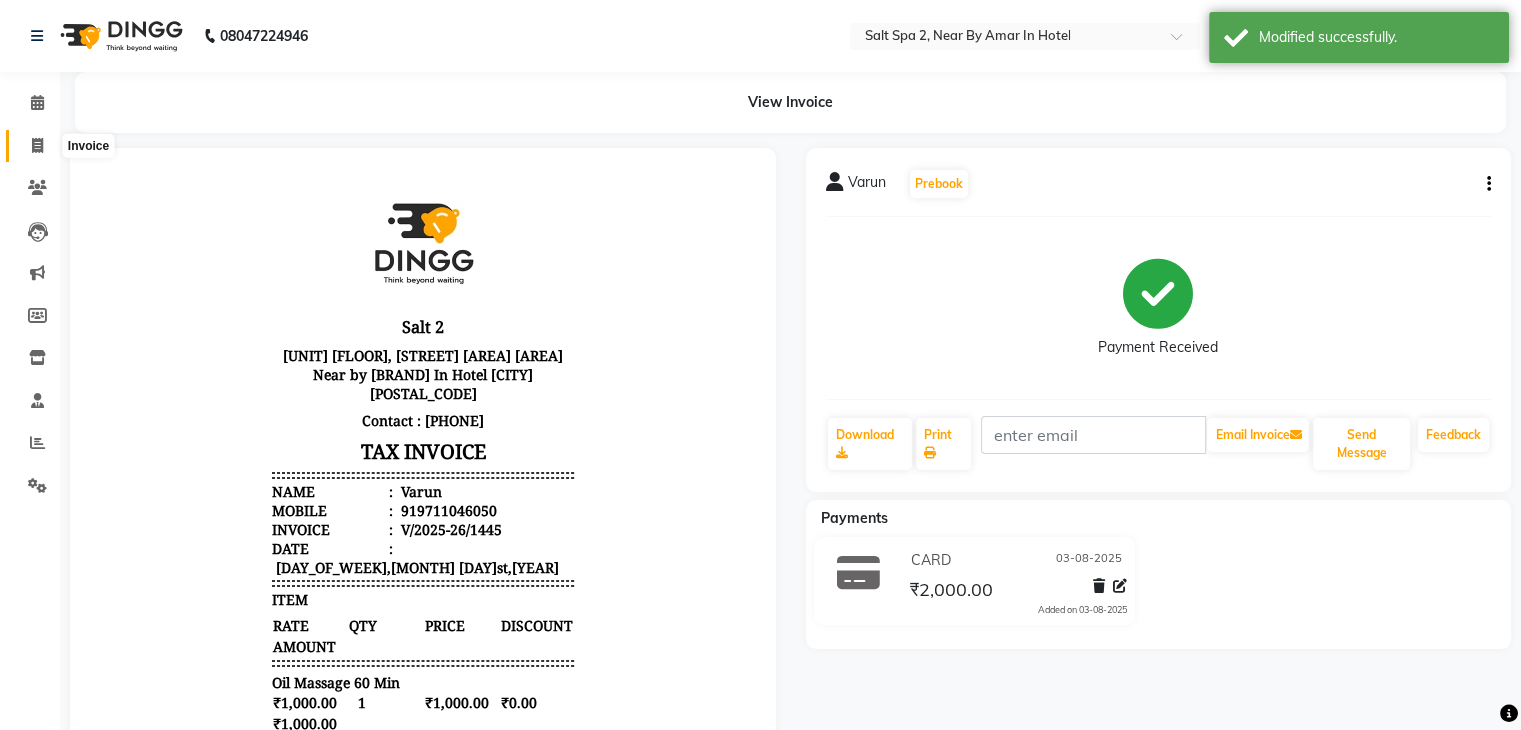 click 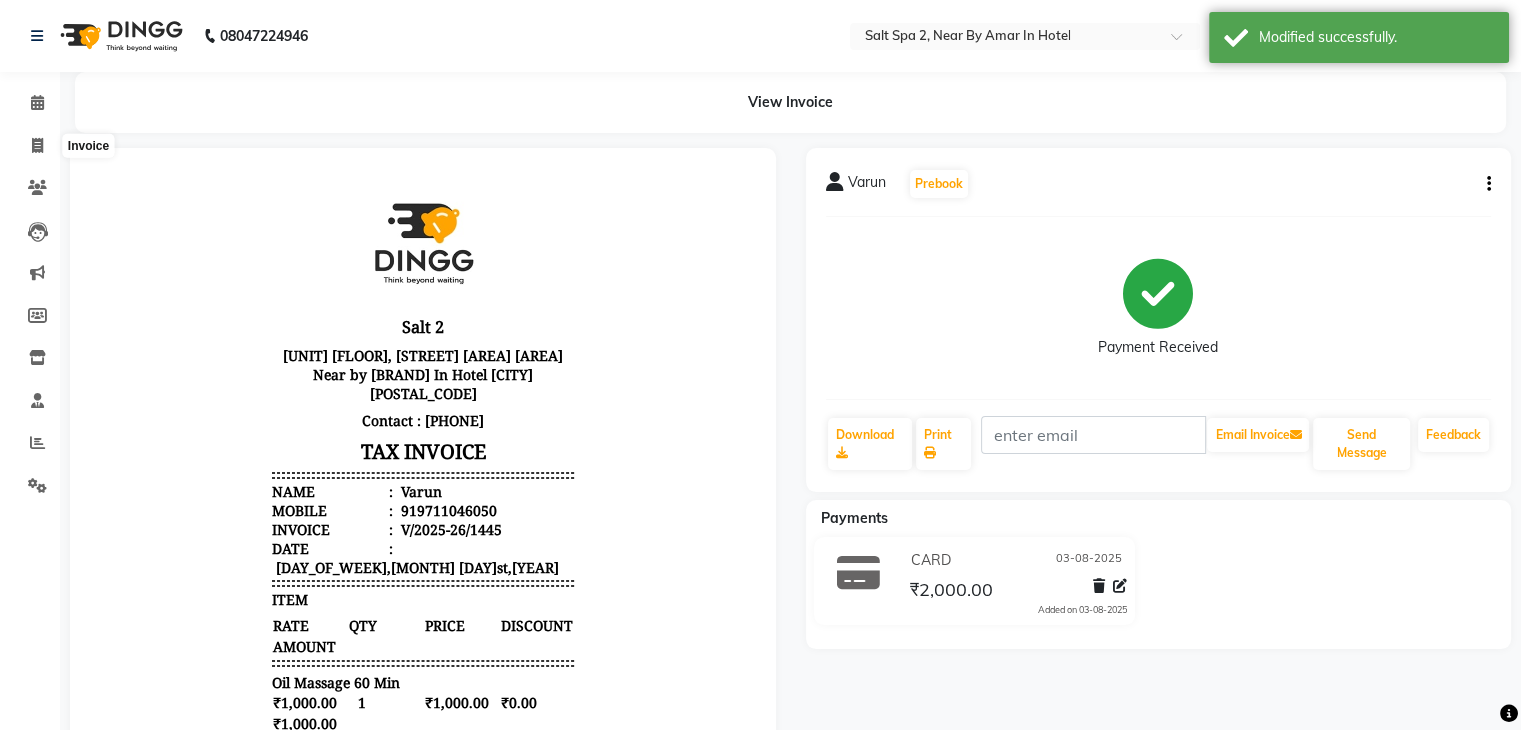 select on "service" 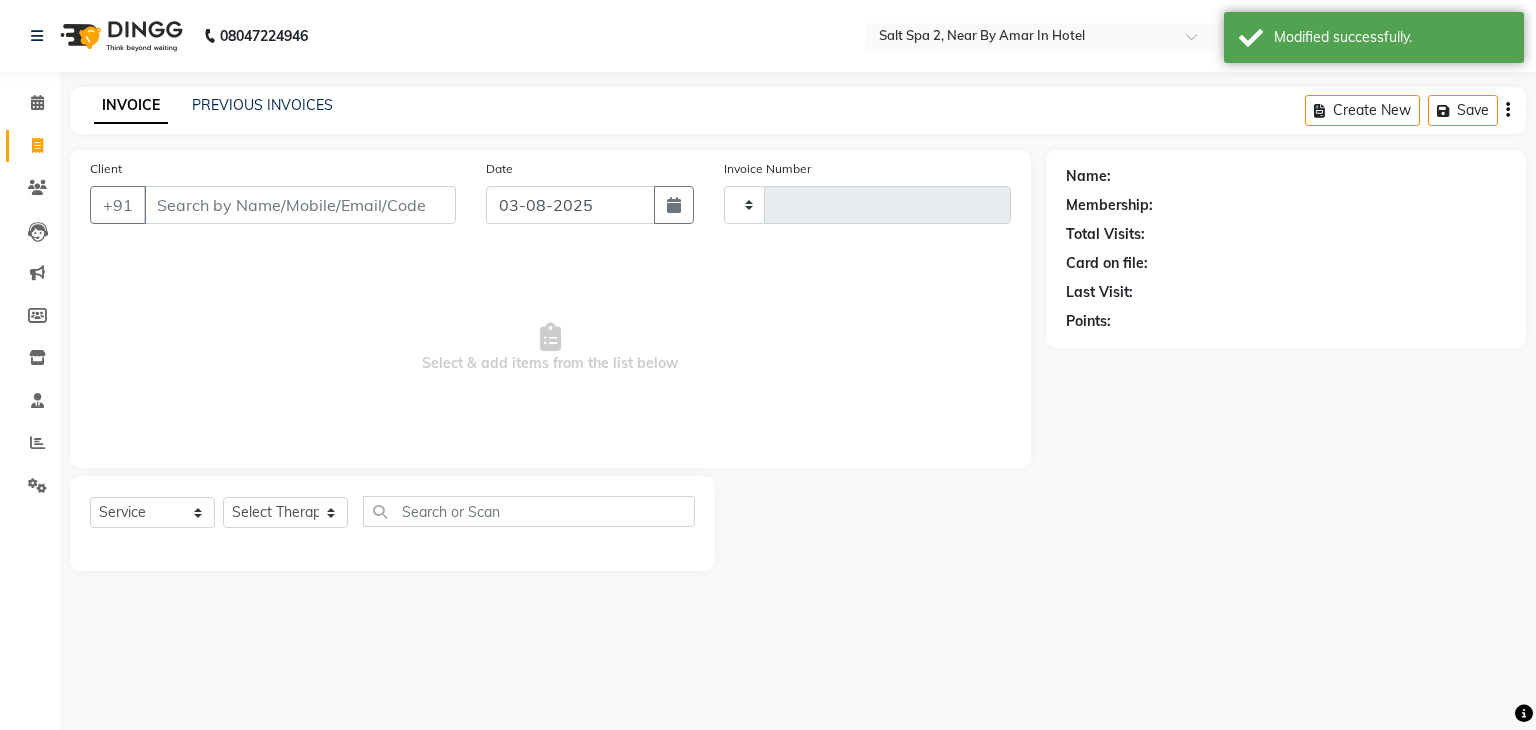 type on "1451" 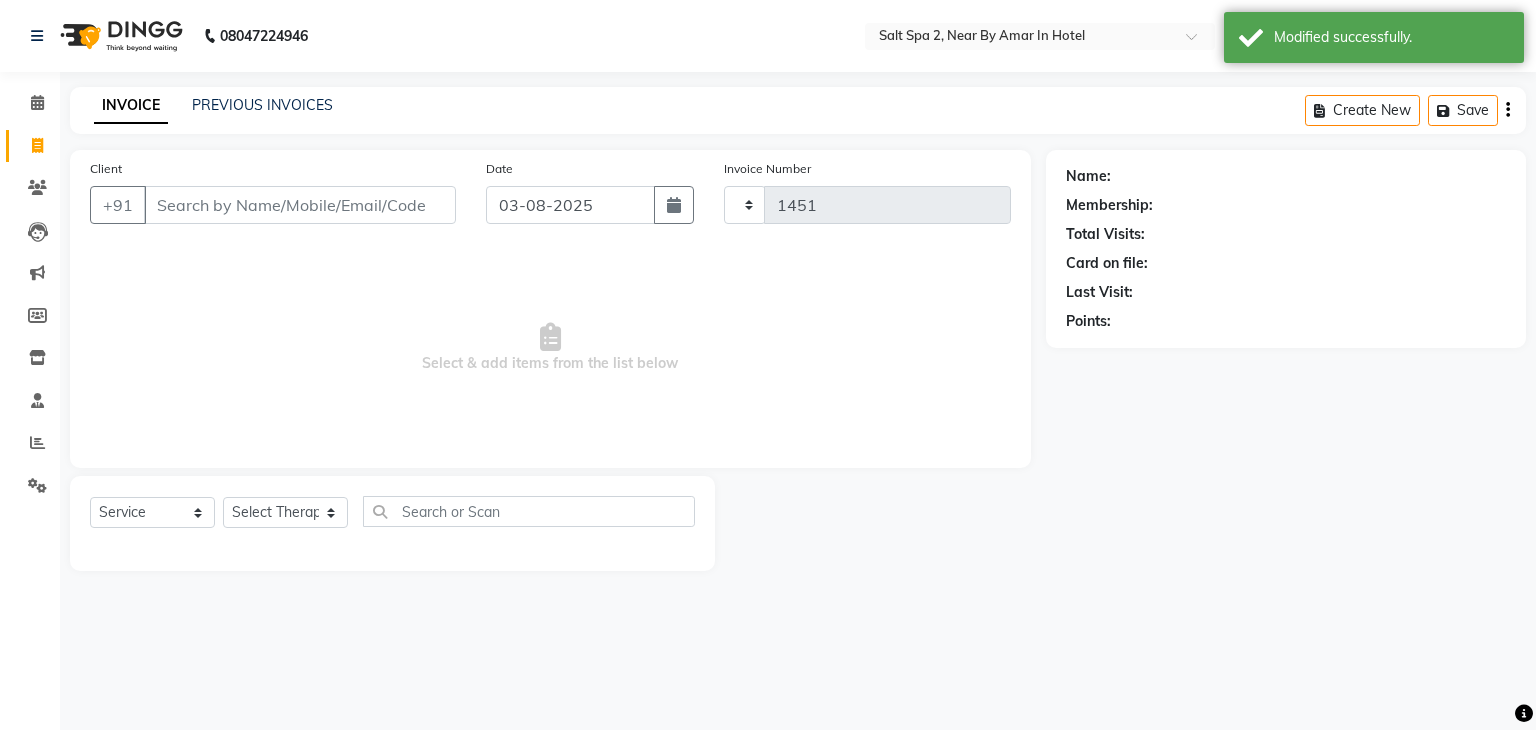 select on "7609" 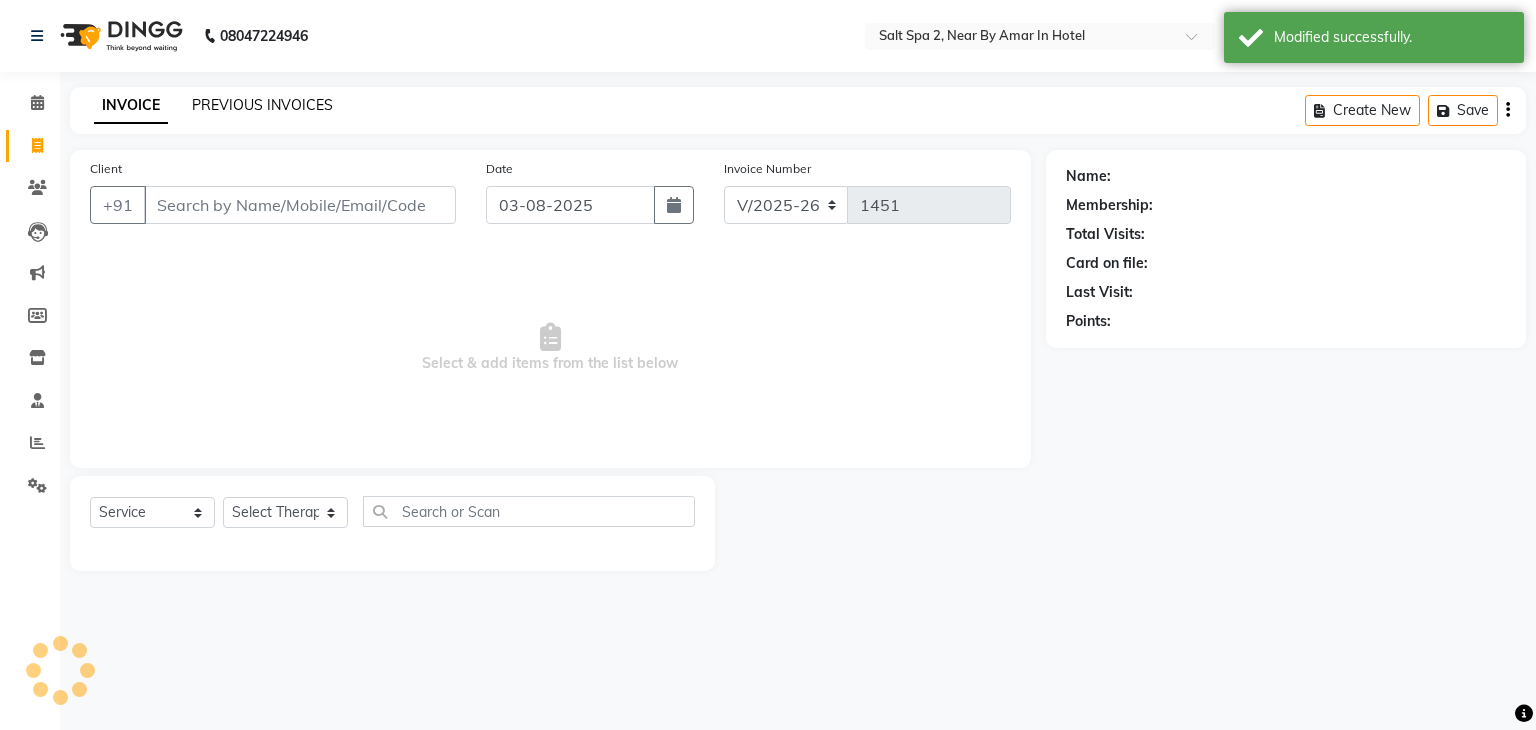 click on "PREVIOUS INVOICES" 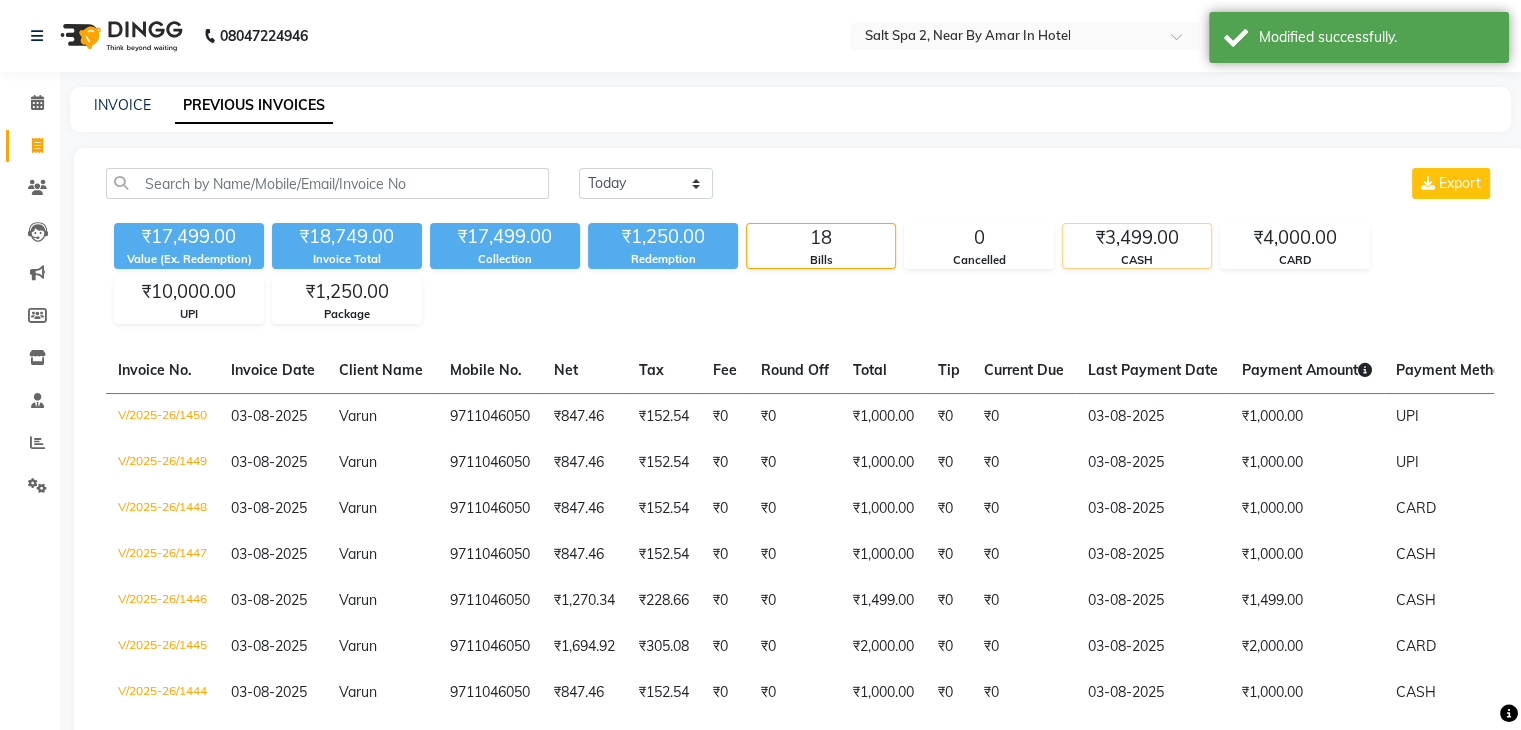 click on "₹3,499.00" 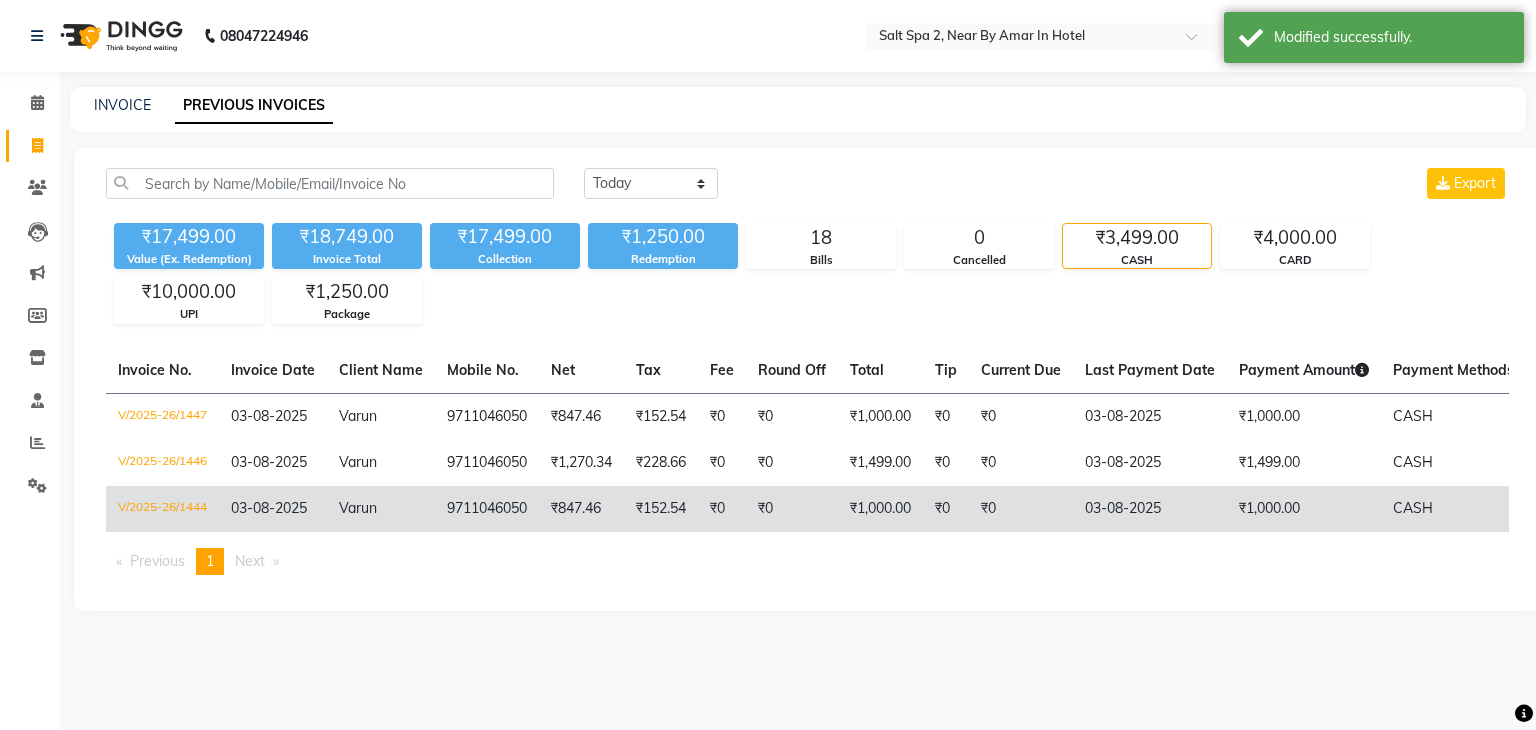 click on "03-08-2025" 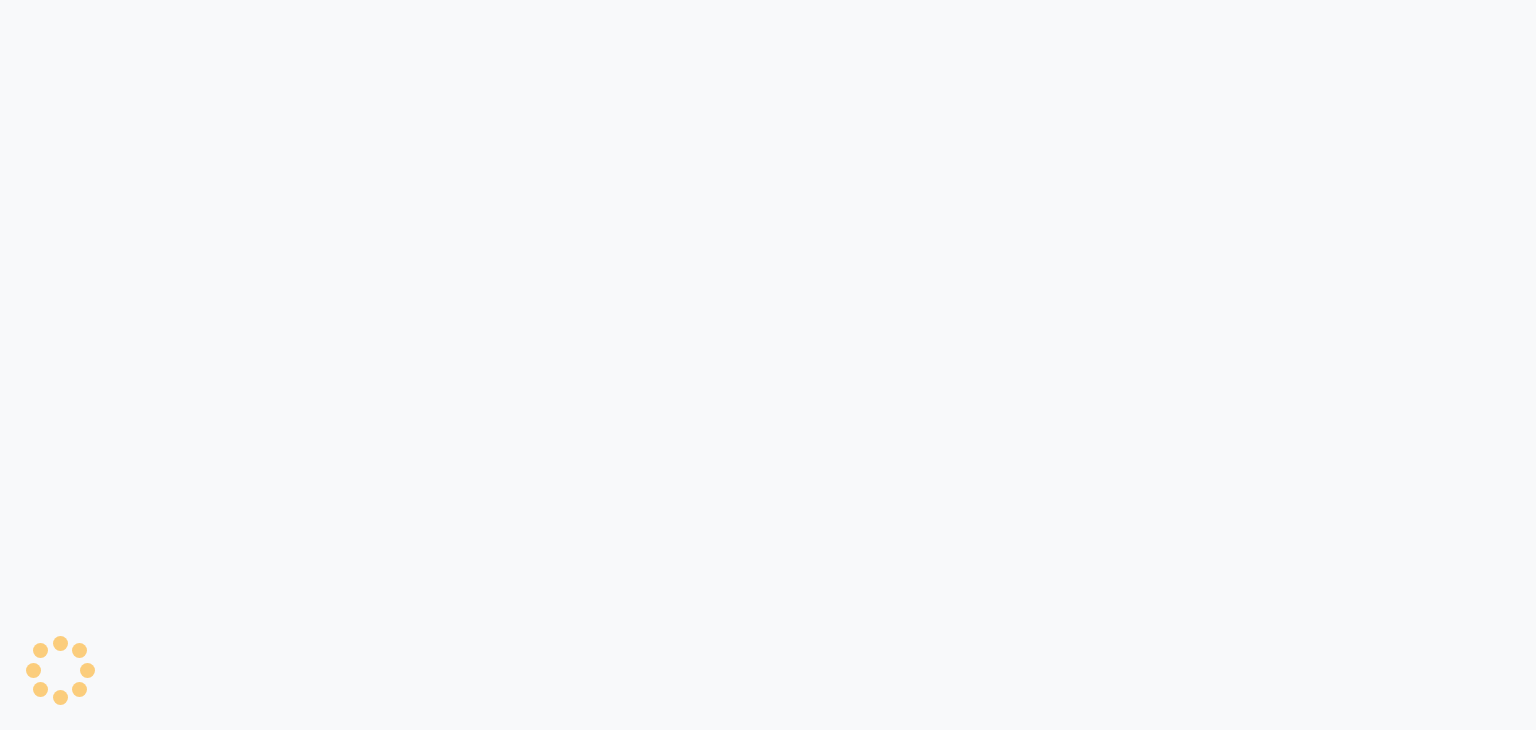 scroll, scrollTop: 0, scrollLeft: 0, axis: both 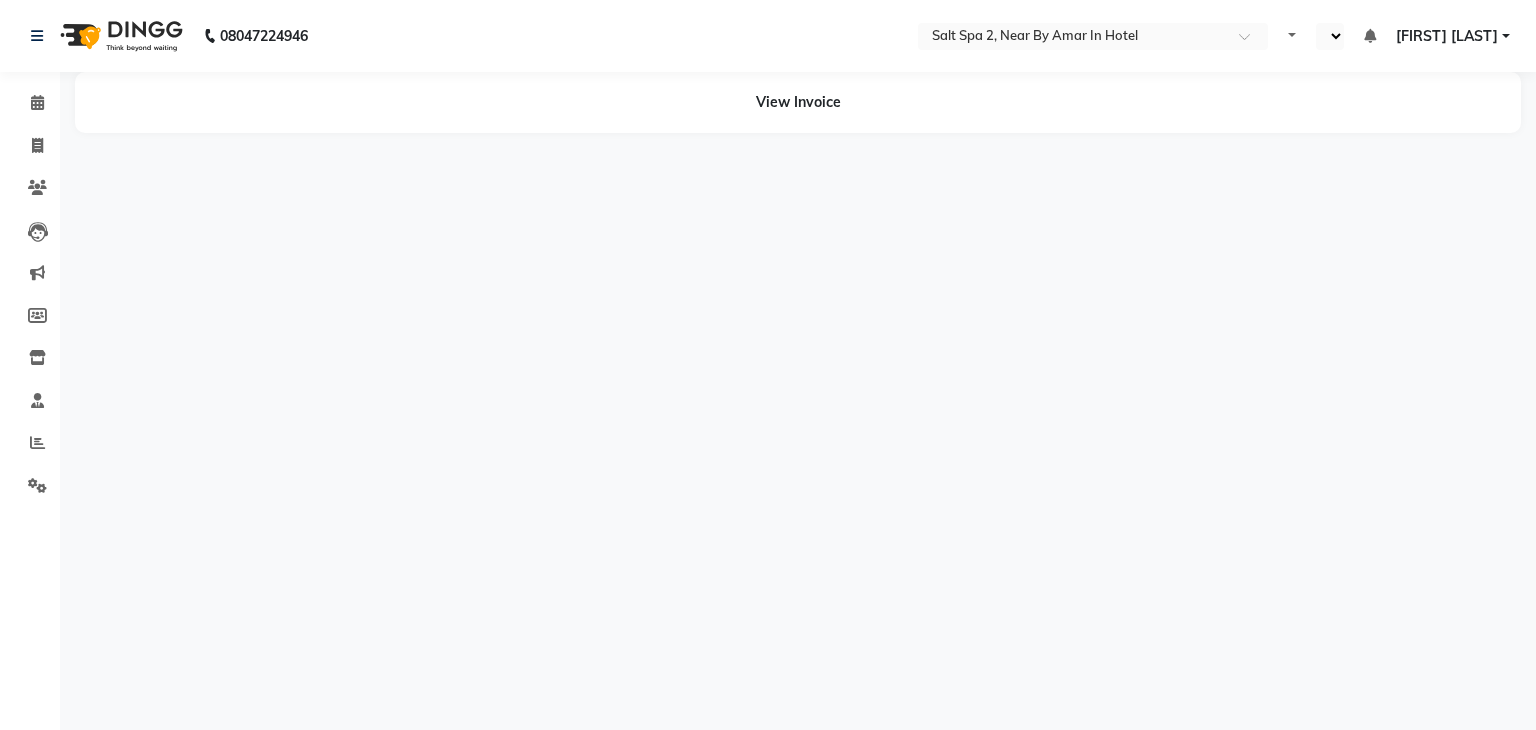 select on "en" 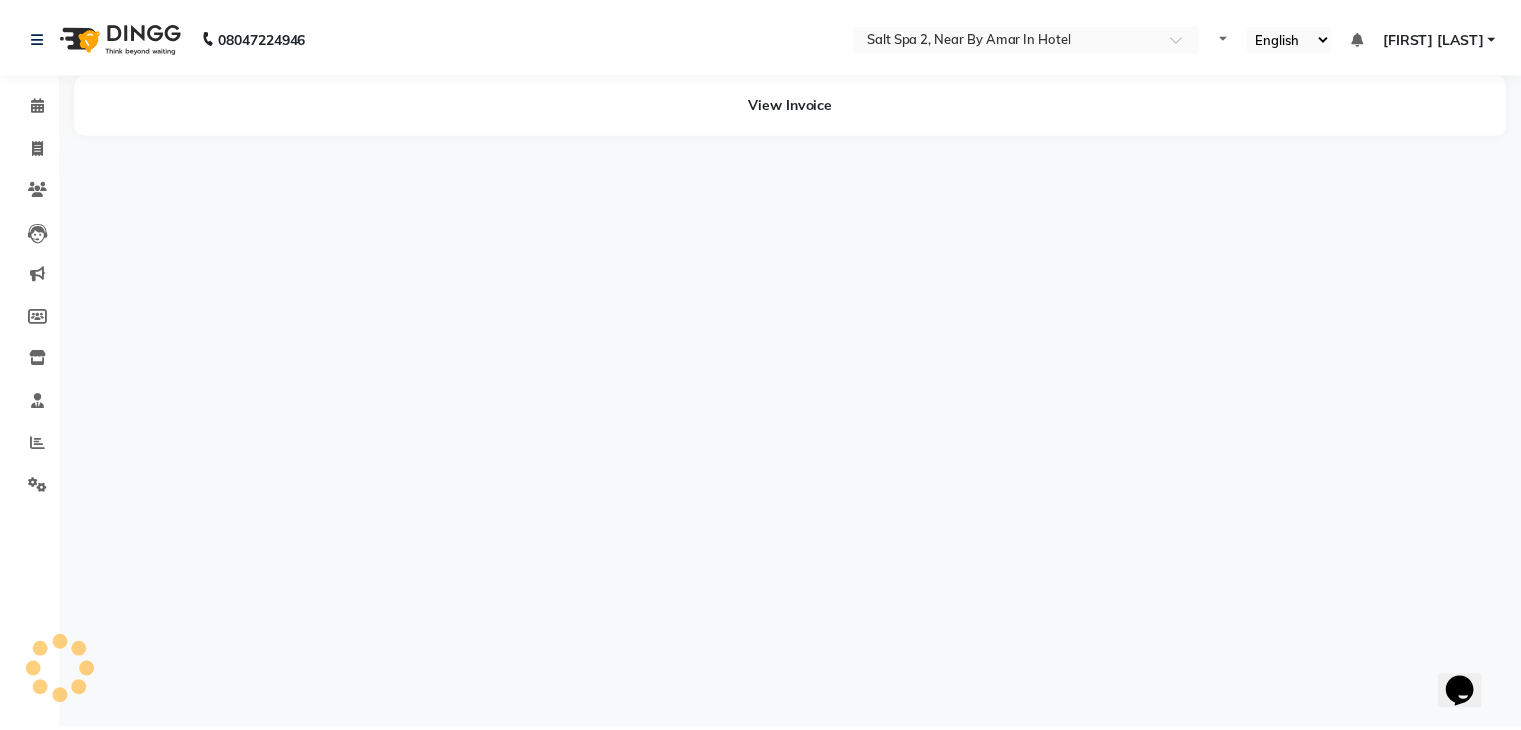 scroll, scrollTop: 0, scrollLeft: 0, axis: both 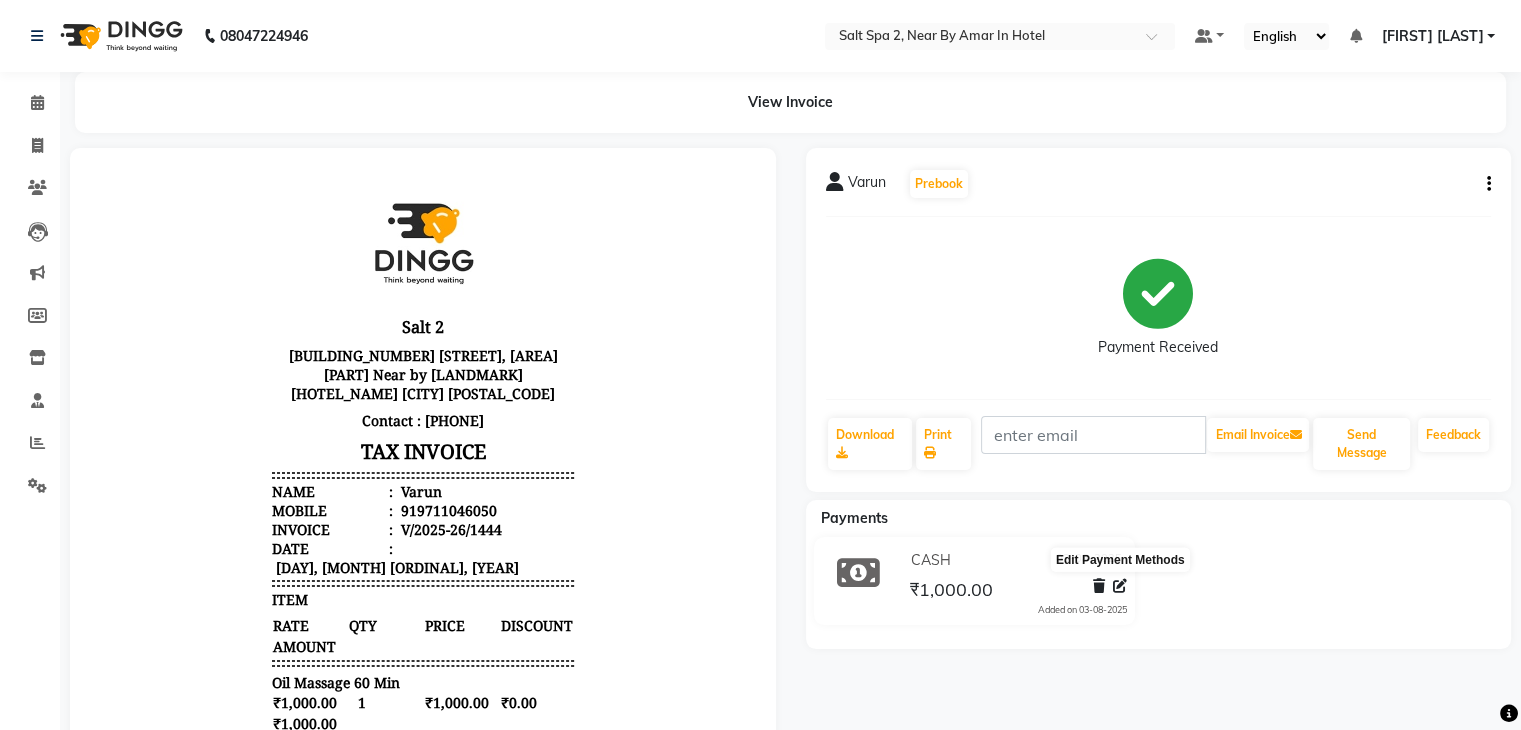 click 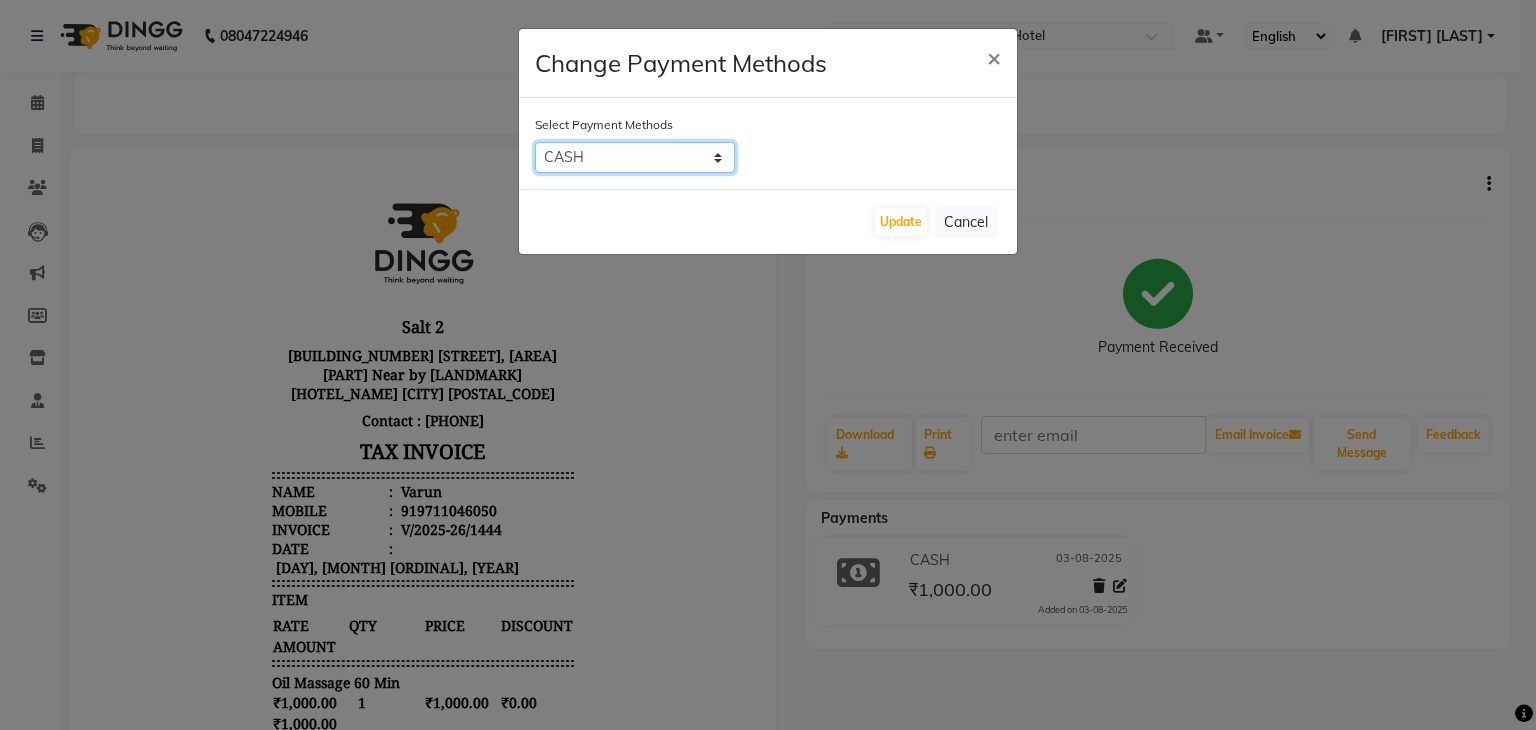 click on "CARD   UPI   CASH   Bank" 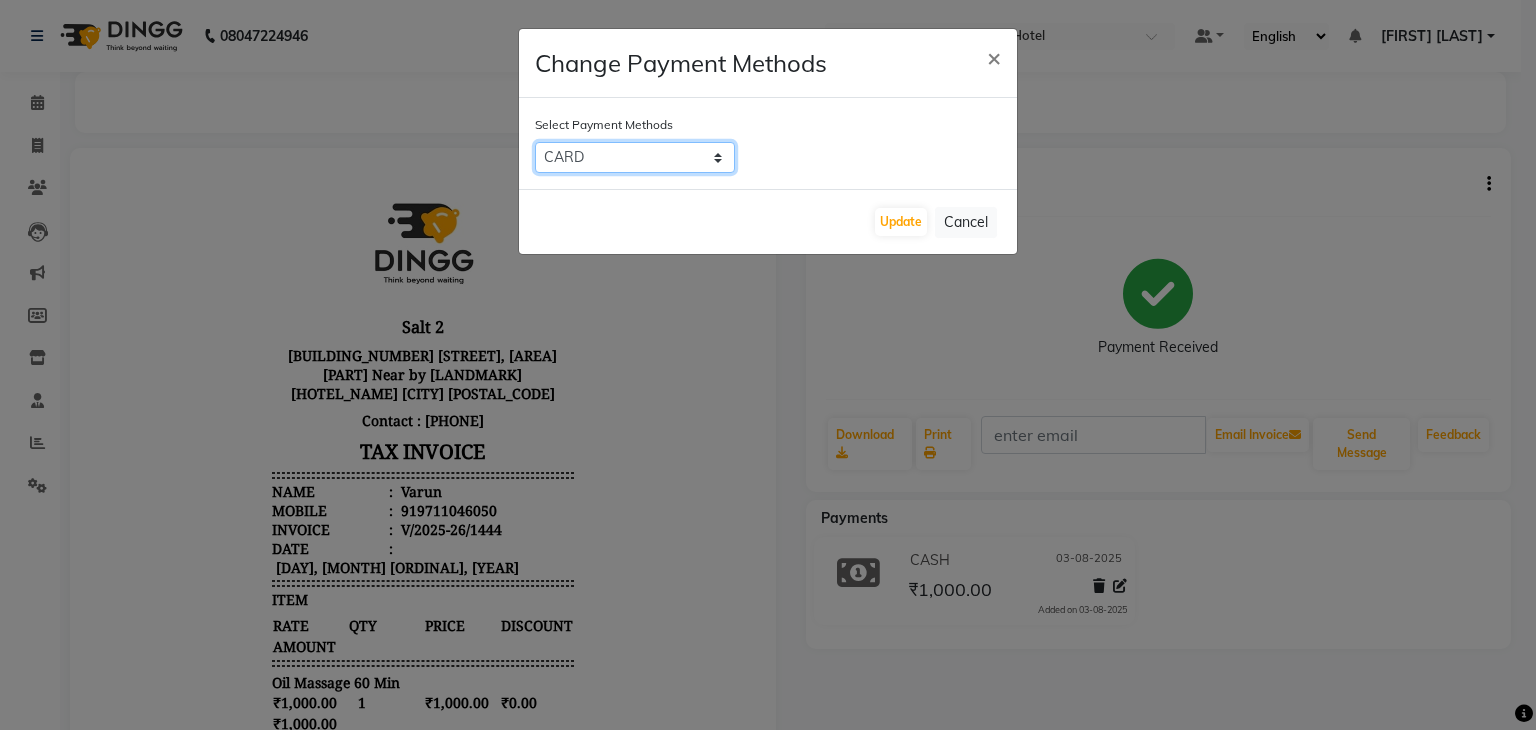 click on "CARD   UPI   CASH   Bank" 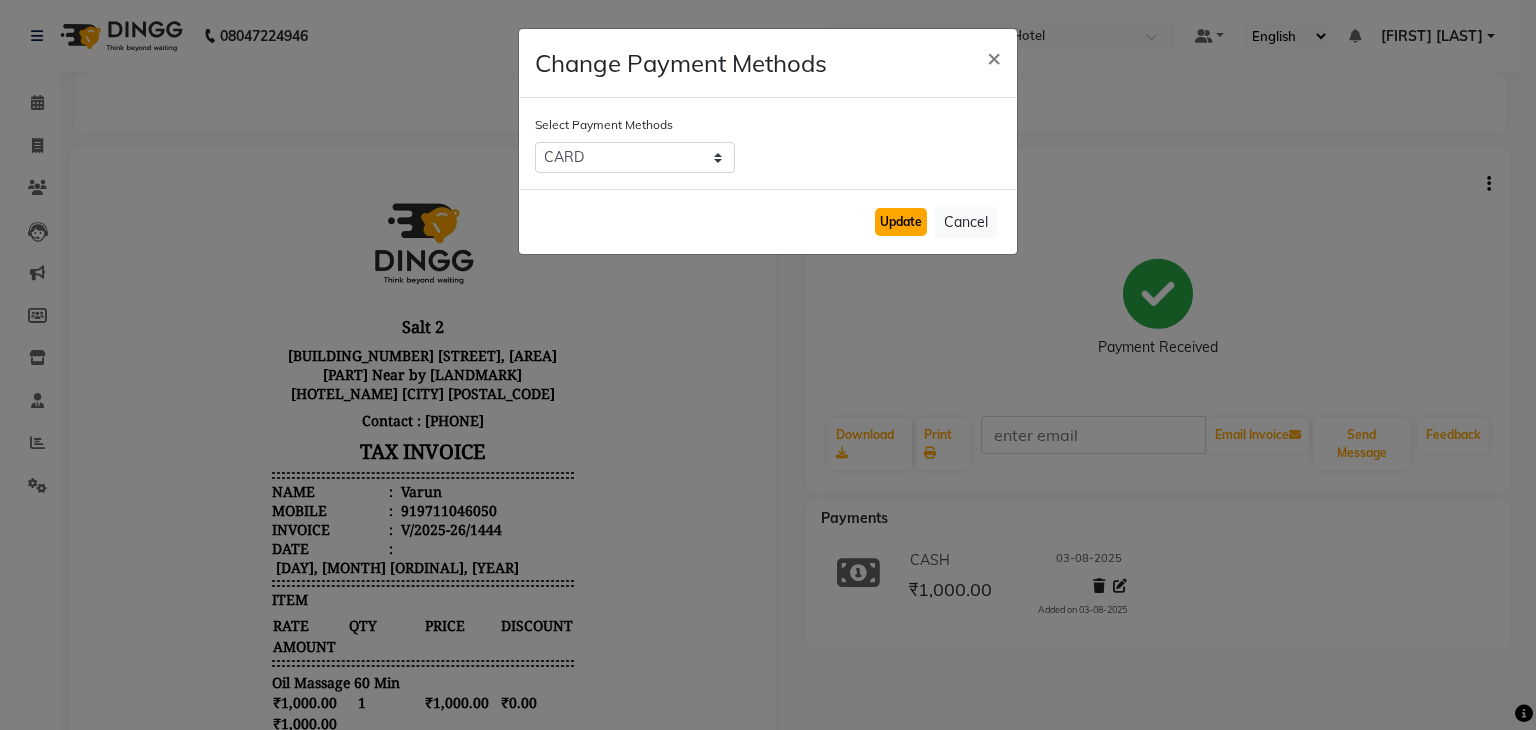 click on "Update" 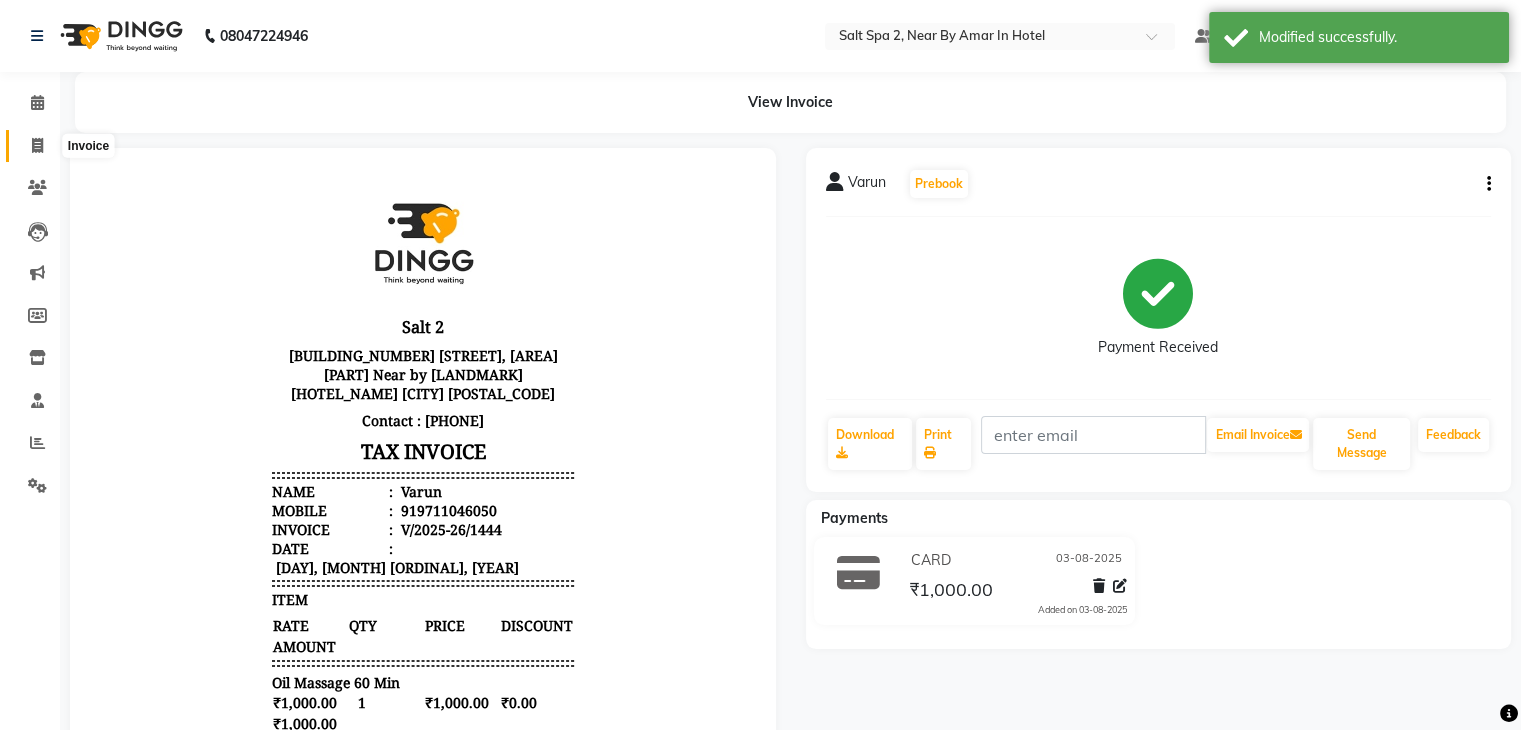 click 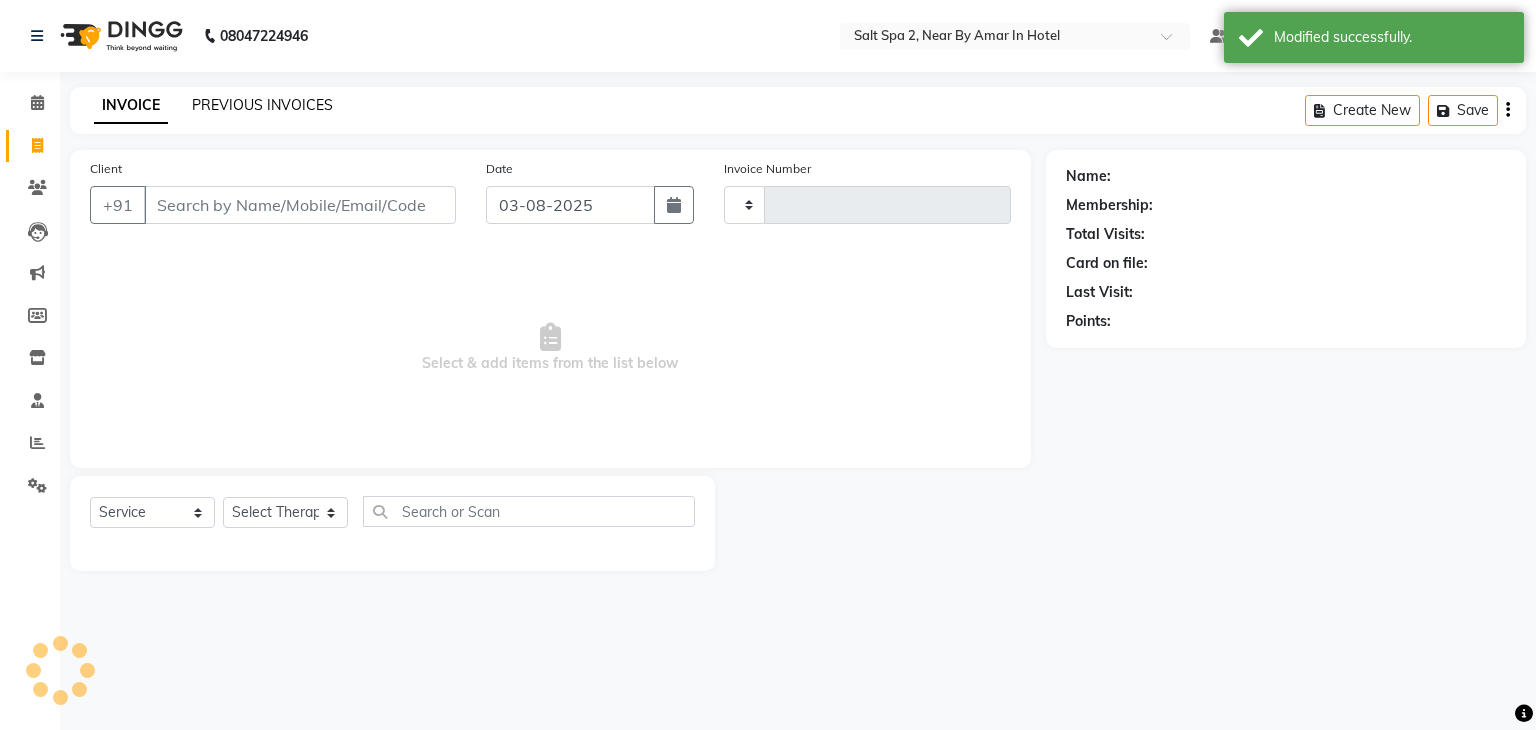 click on "PREVIOUS INVOICES" 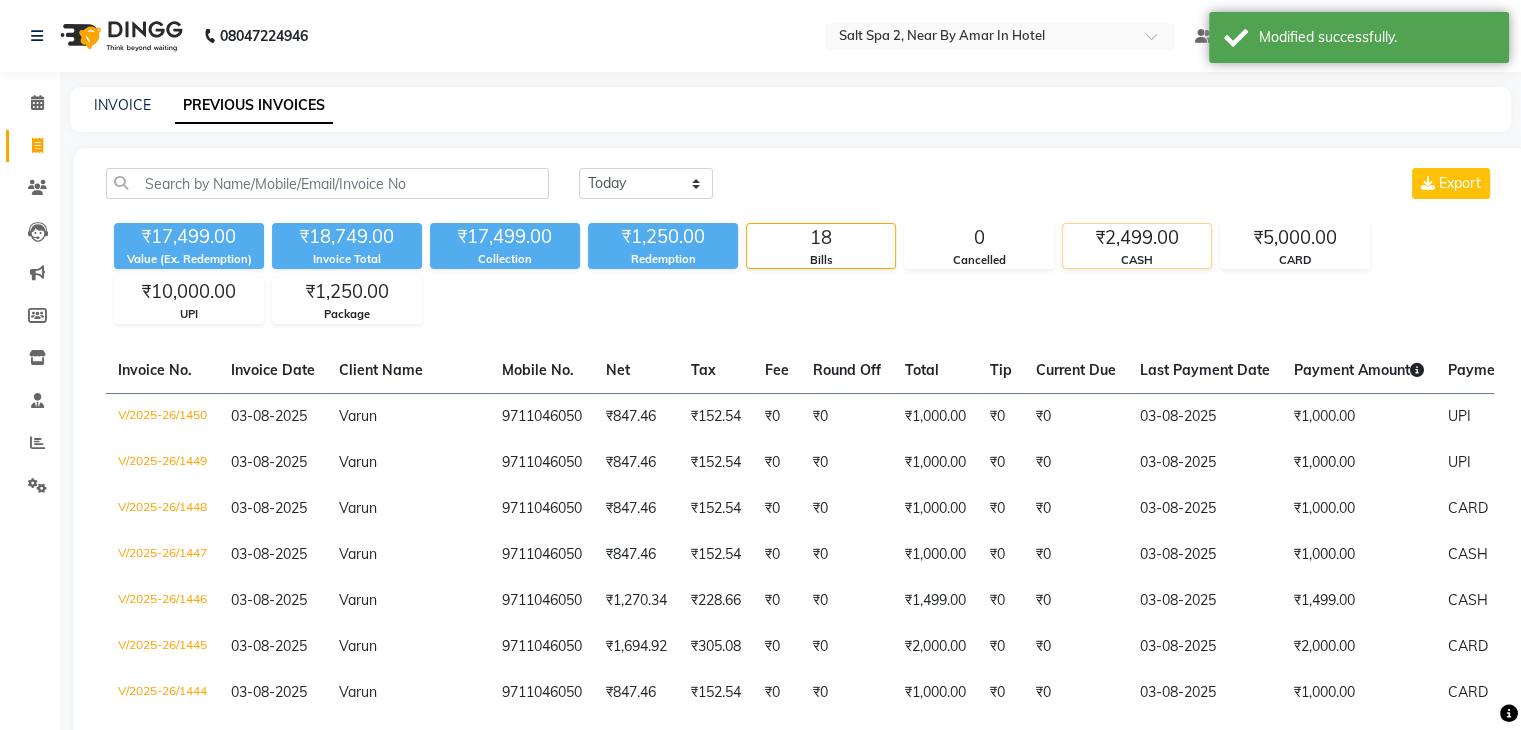 click on "₹2,499.00" 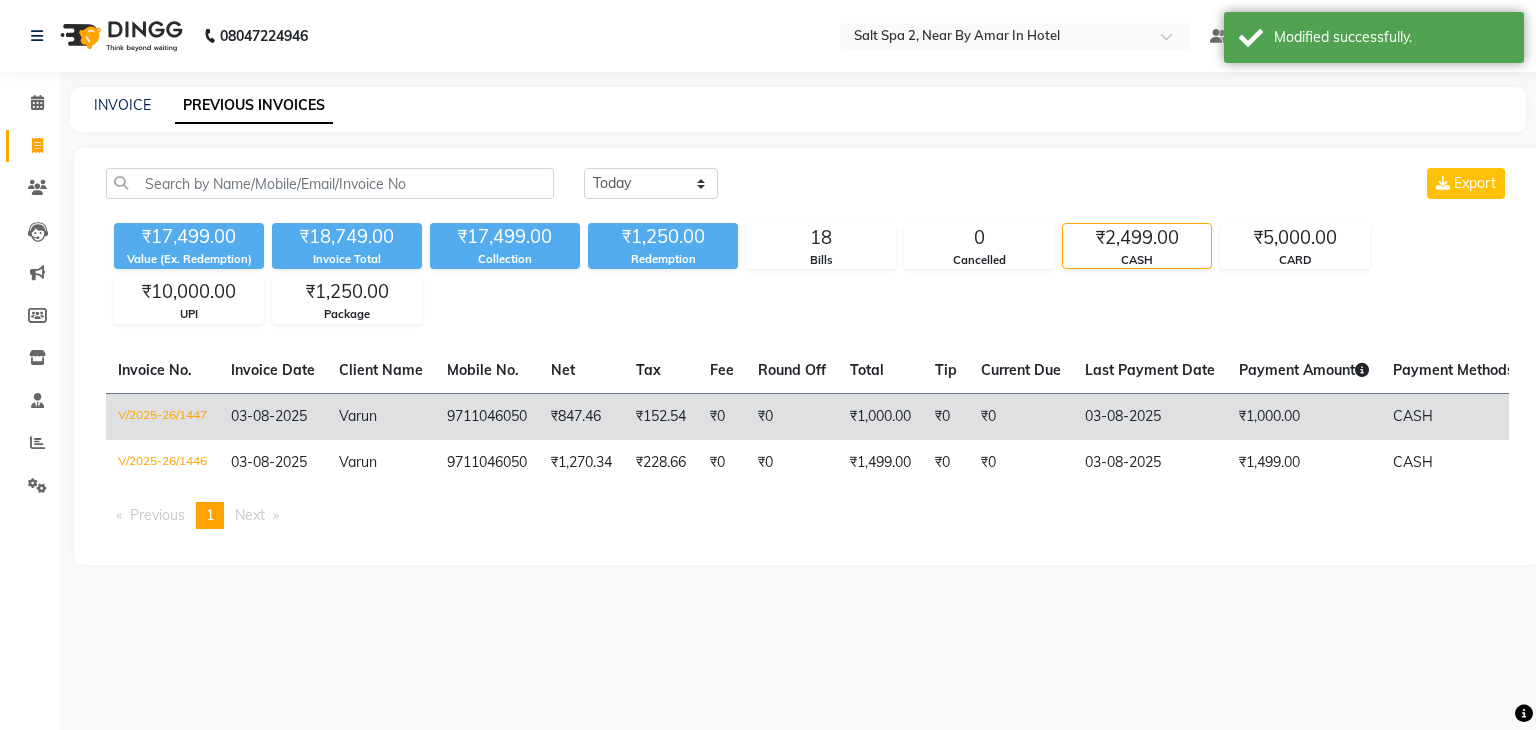 click on "03-08-2025" 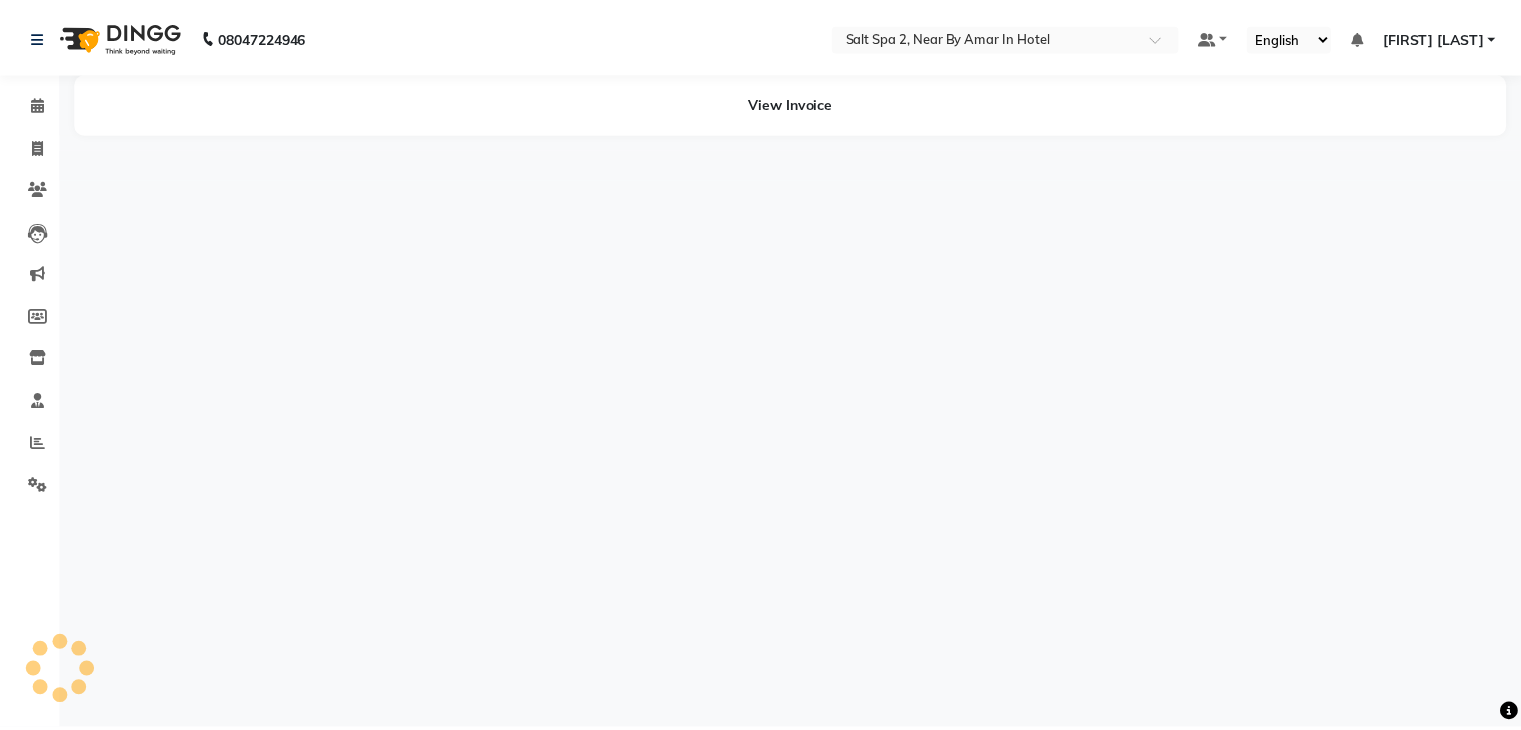 scroll, scrollTop: 0, scrollLeft: 0, axis: both 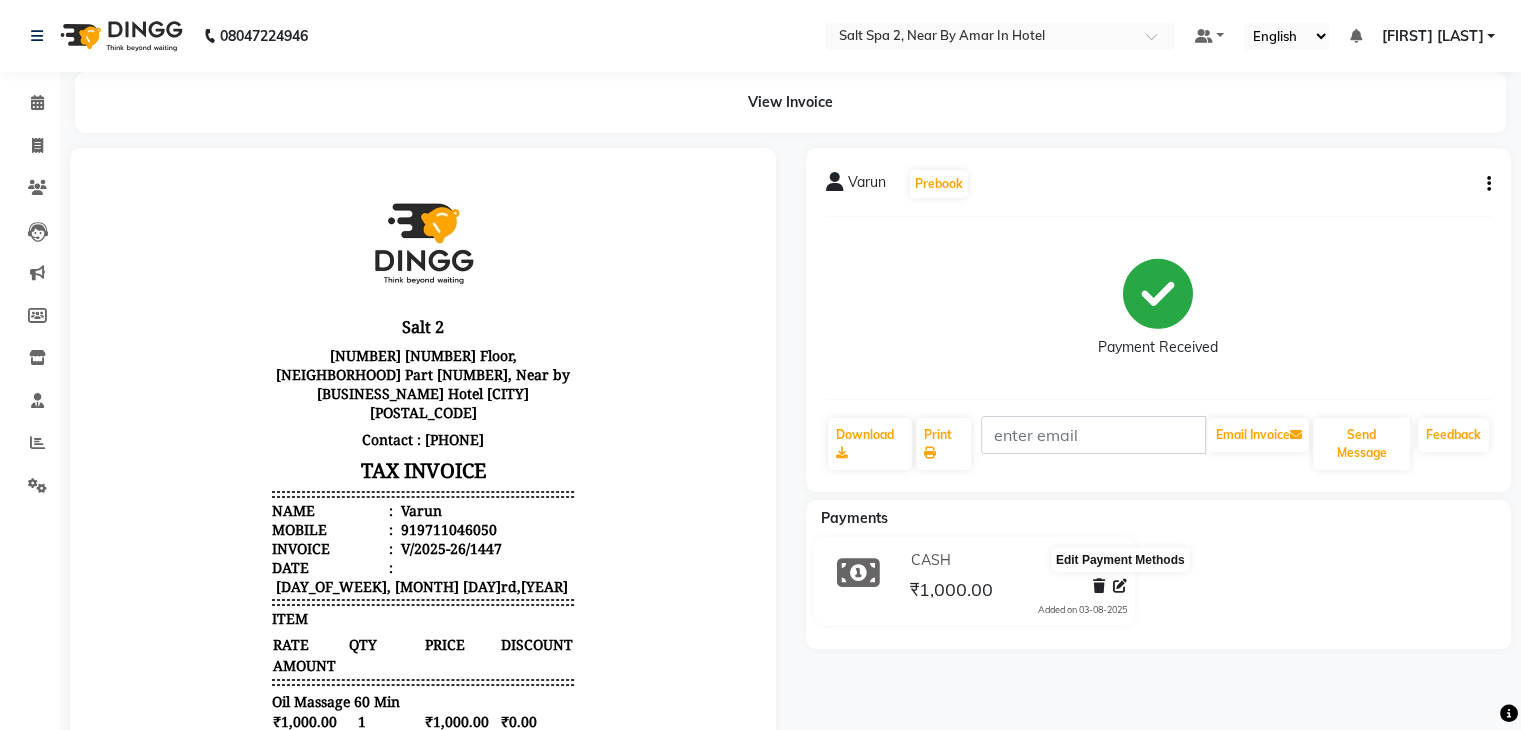 click 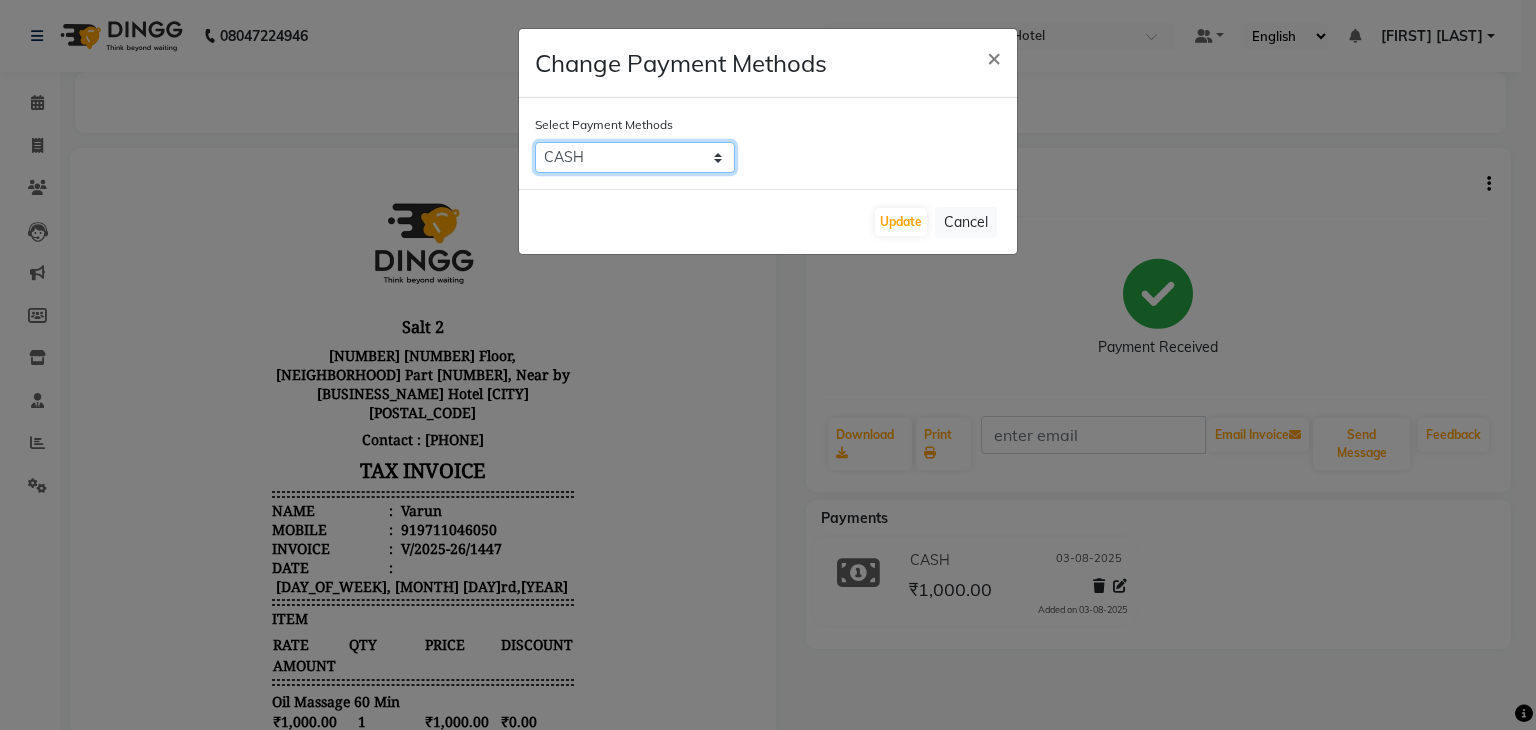click on "CARD   UPI   CASH   Bank" 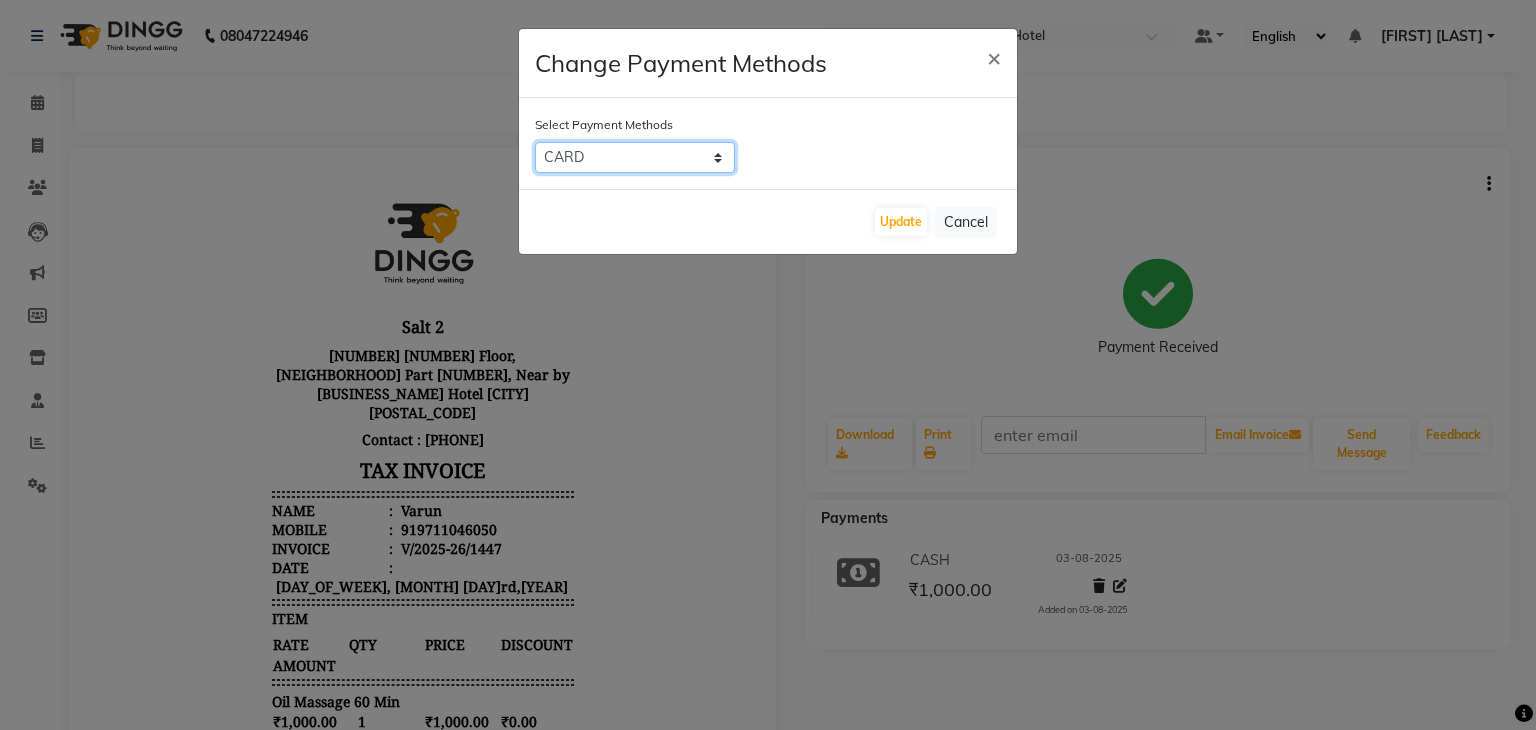 click on "CARD   UPI   CASH   Bank" 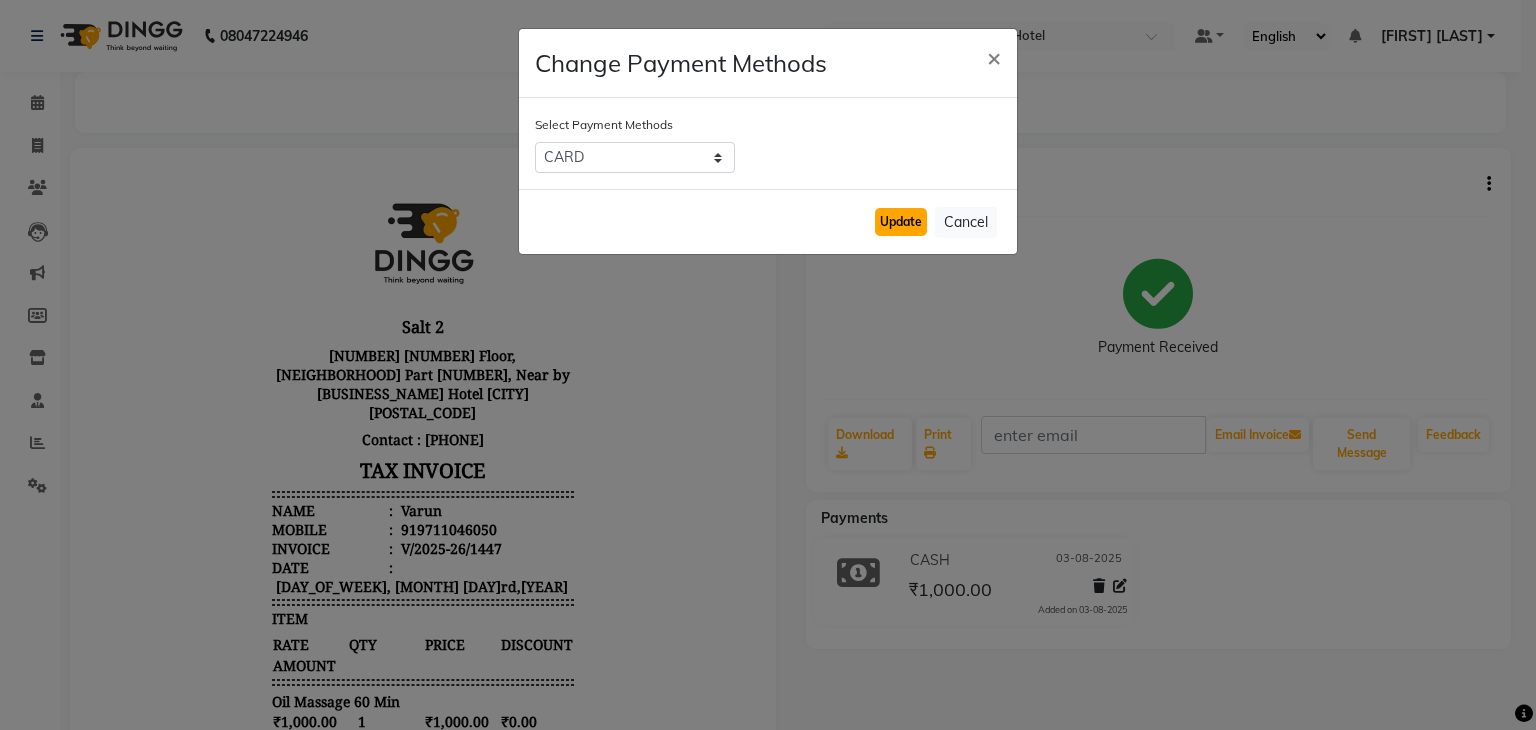 click on "Update" 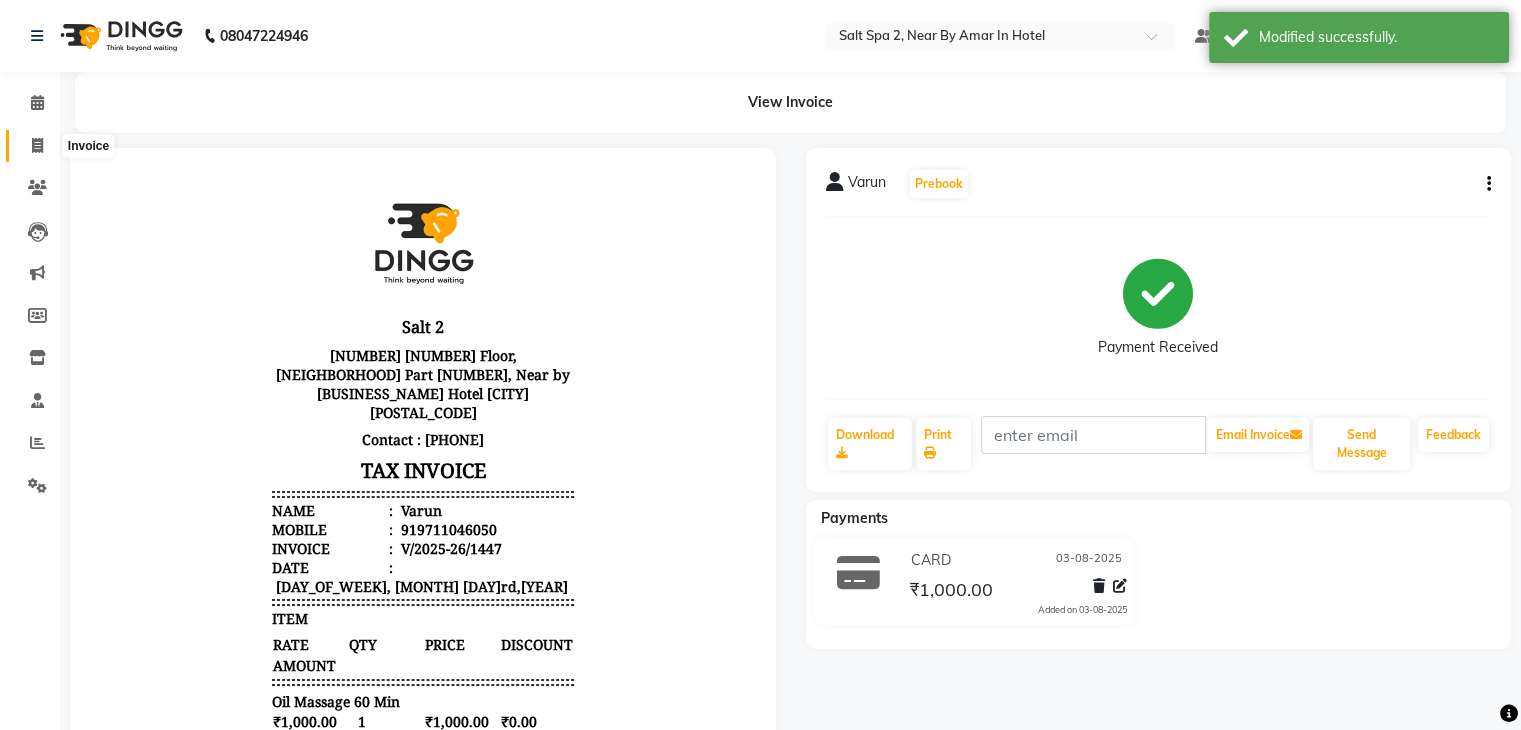 click 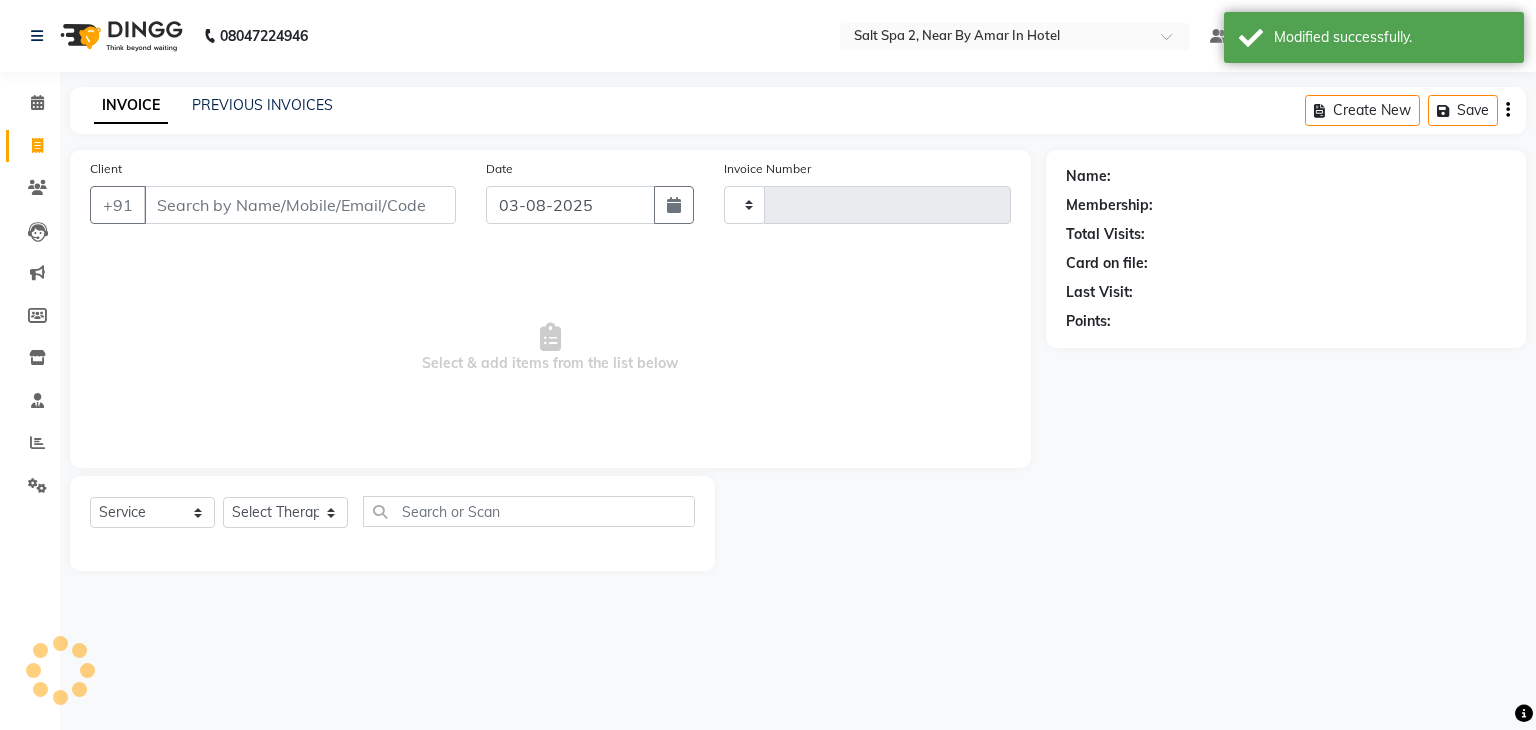type on "1451" 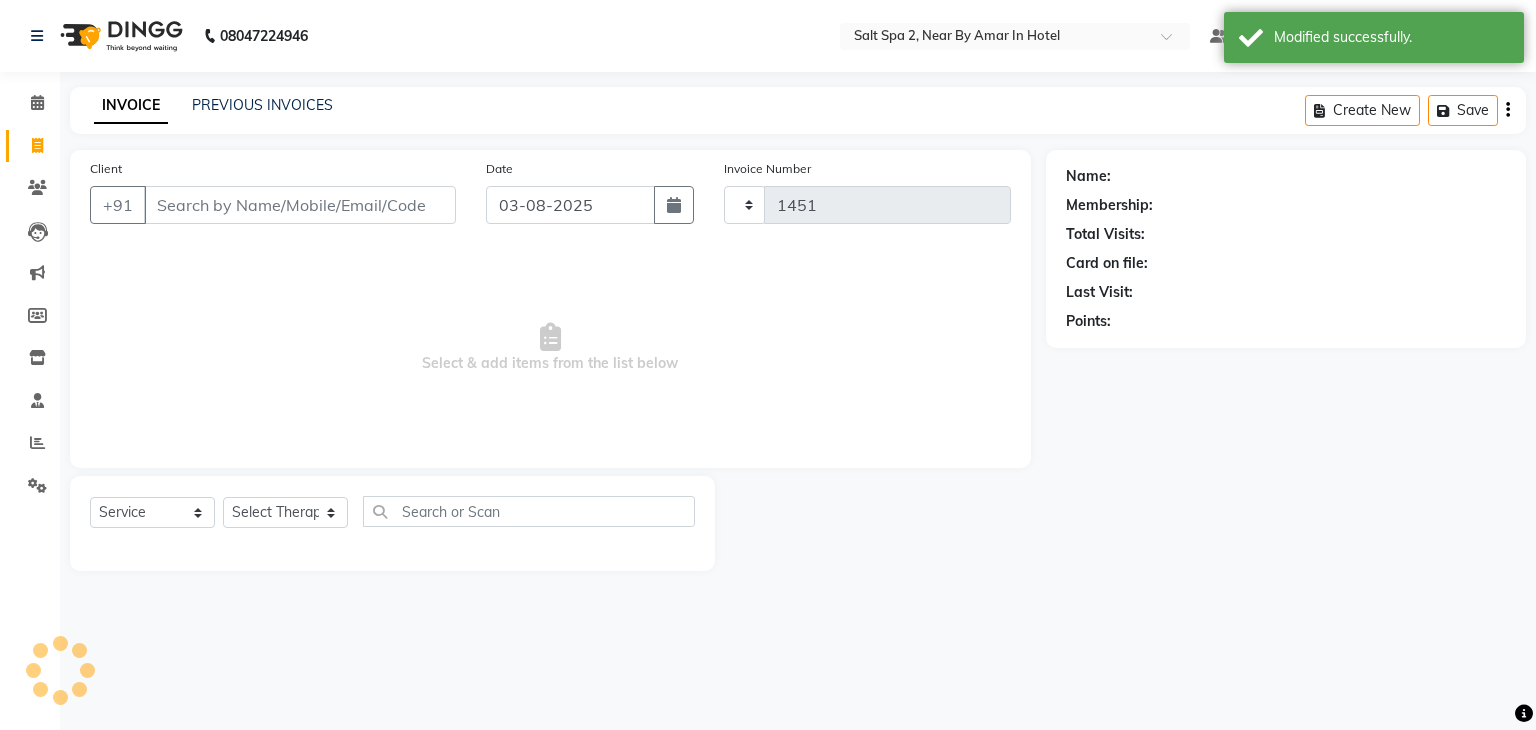 select on "7609" 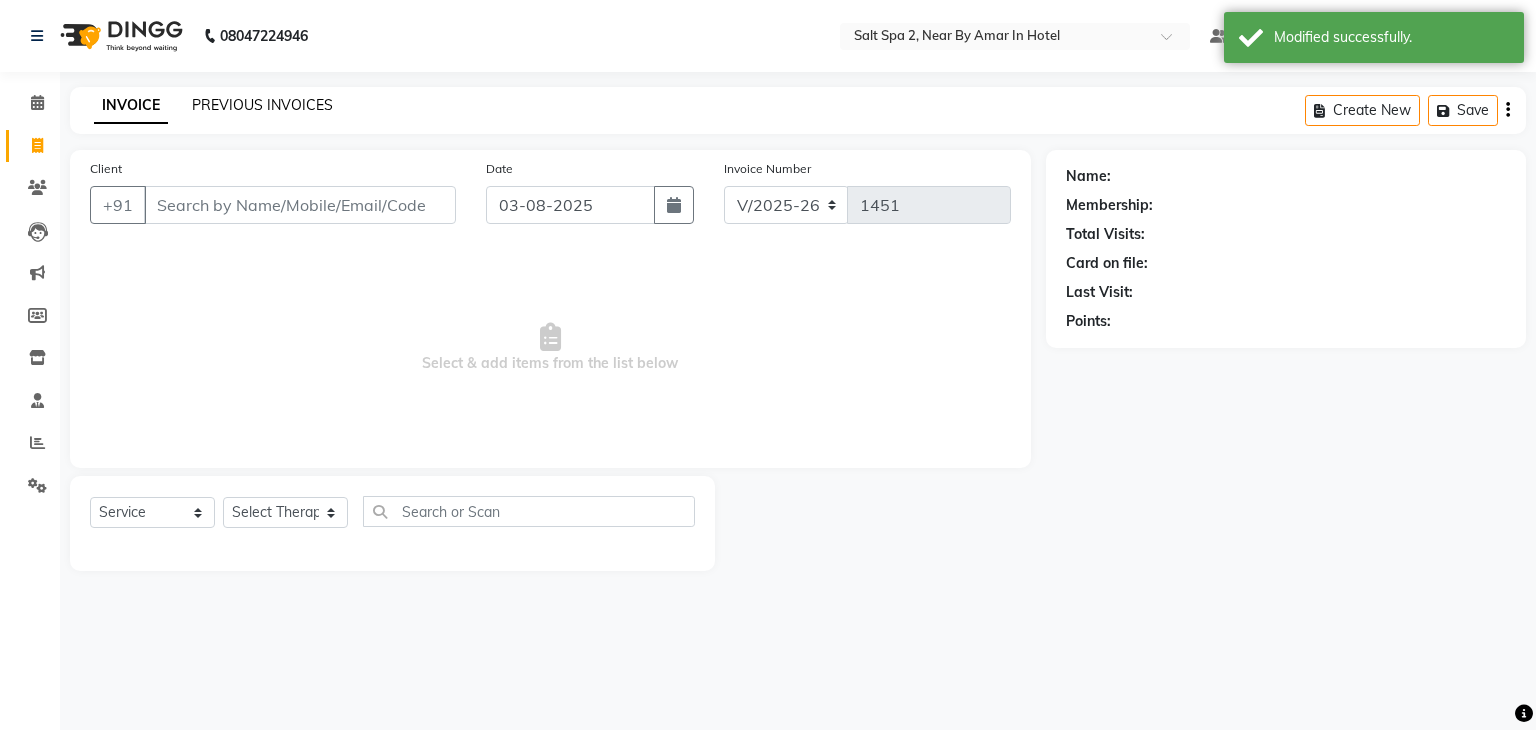 click on "PREVIOUS INVOICES" 